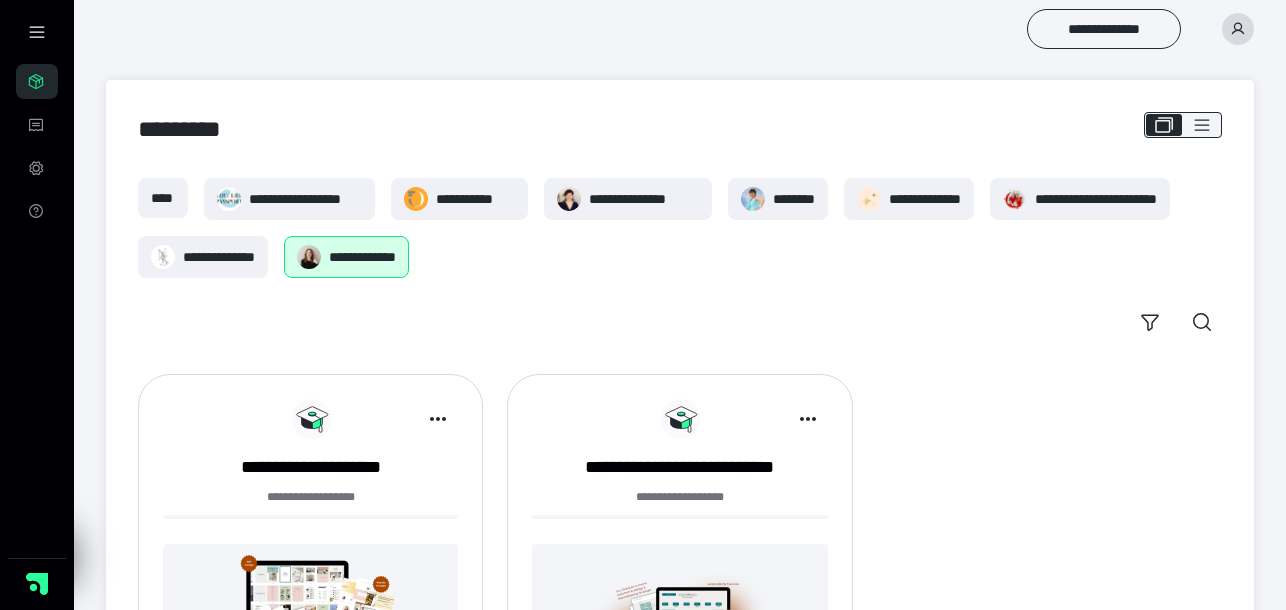 scroll, scrollTop: 0, scrollLeft: 0, axis: both 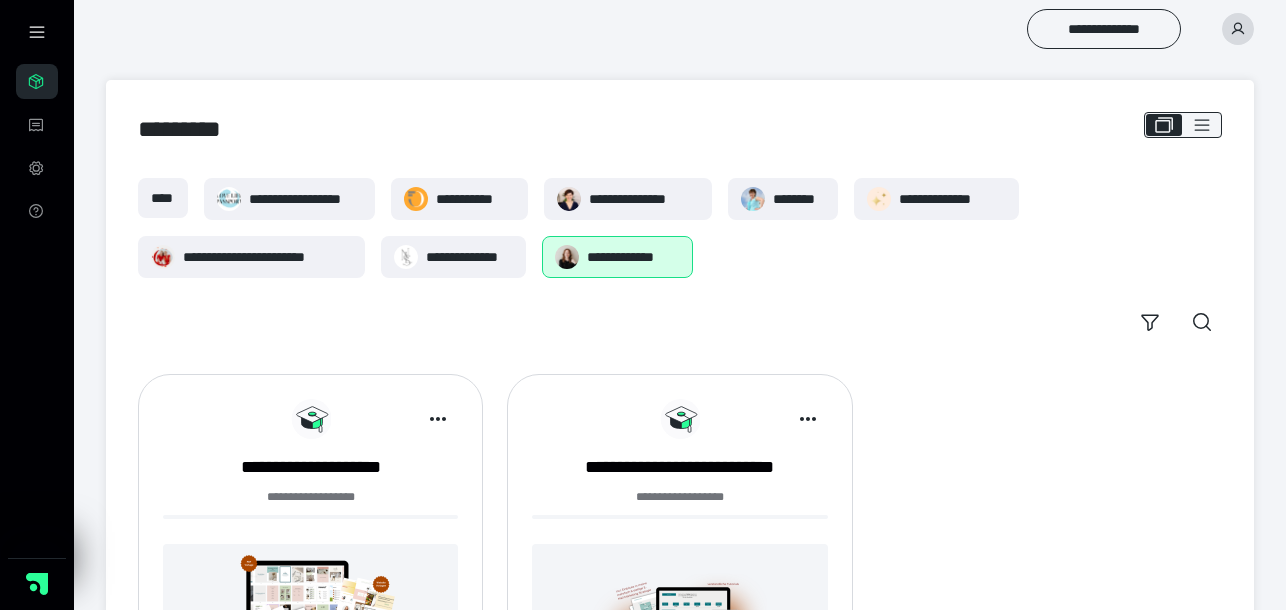 click at bounding box center (1238, 29) 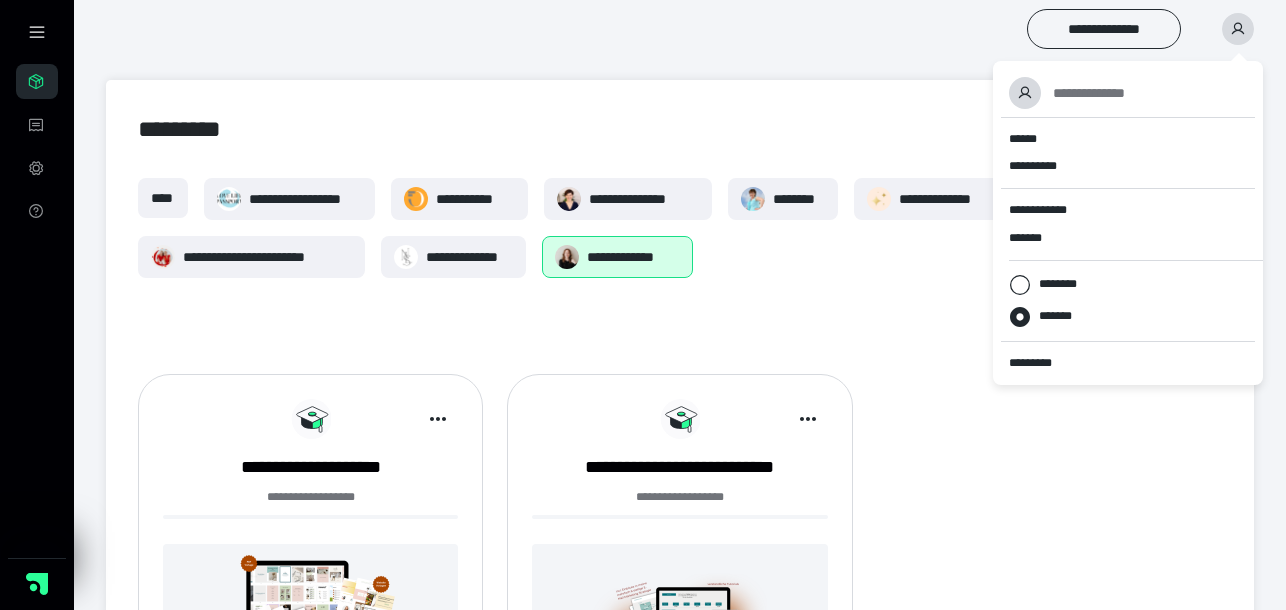 click on "**********" at bounding box center [680, 448] 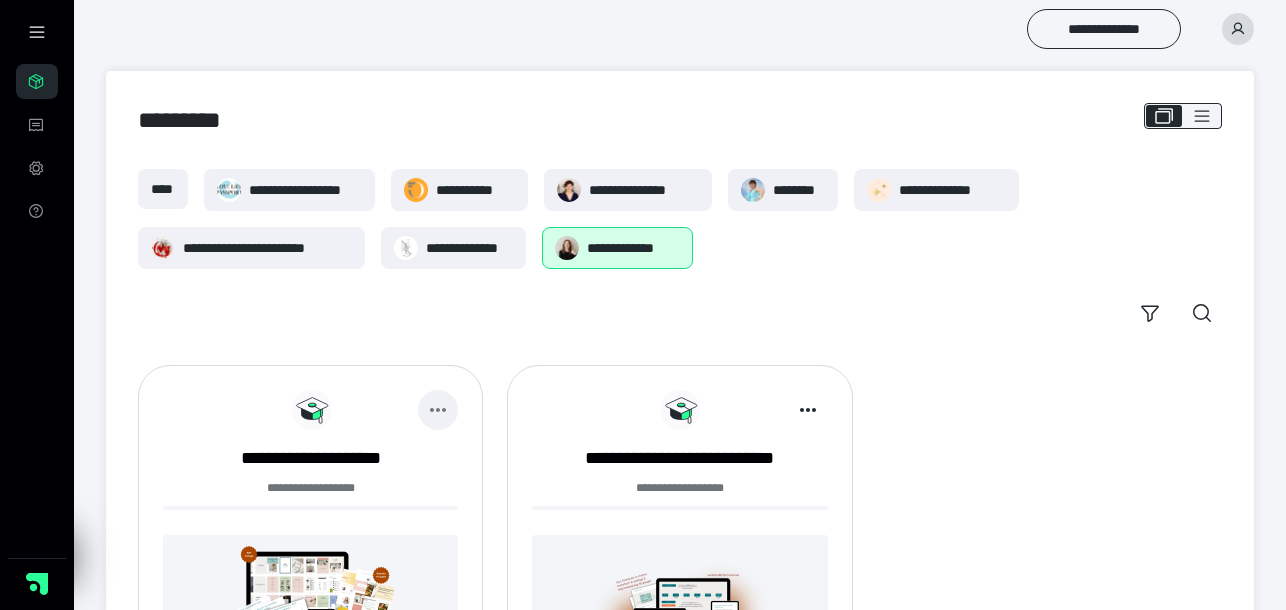 scroll, scrollTop: 0, scrollLeft: 0, axis: both 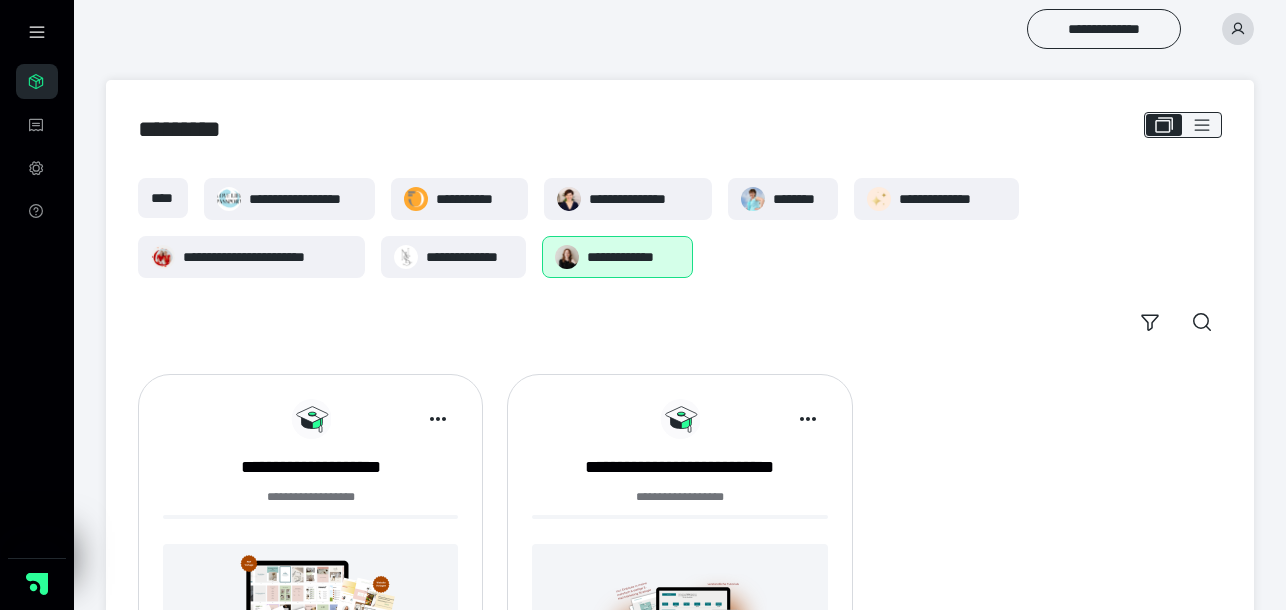 click 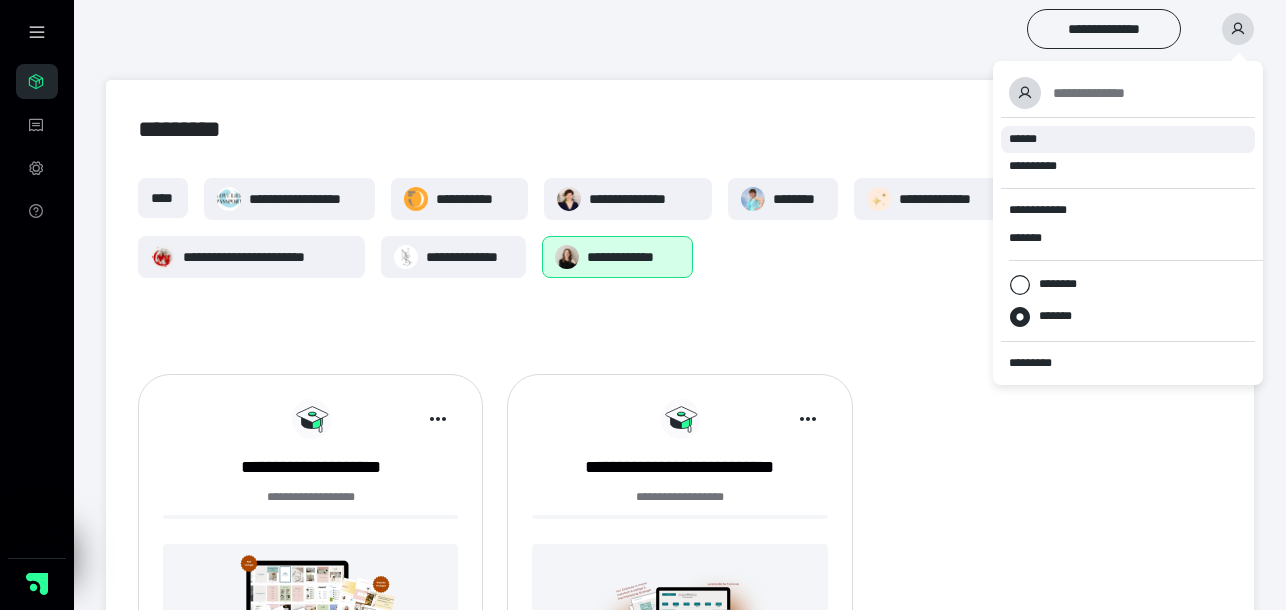click on "******" at bounding box center [1128, 139] 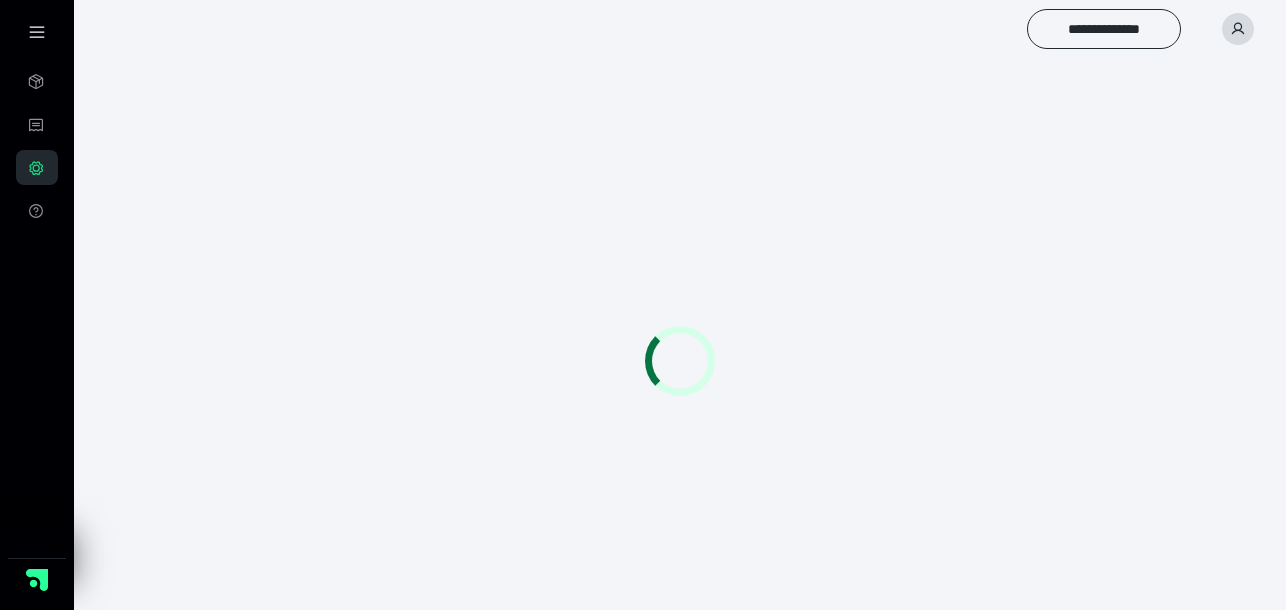 scroll, scrollTop: 0, scrollLeft: 0, axis: both 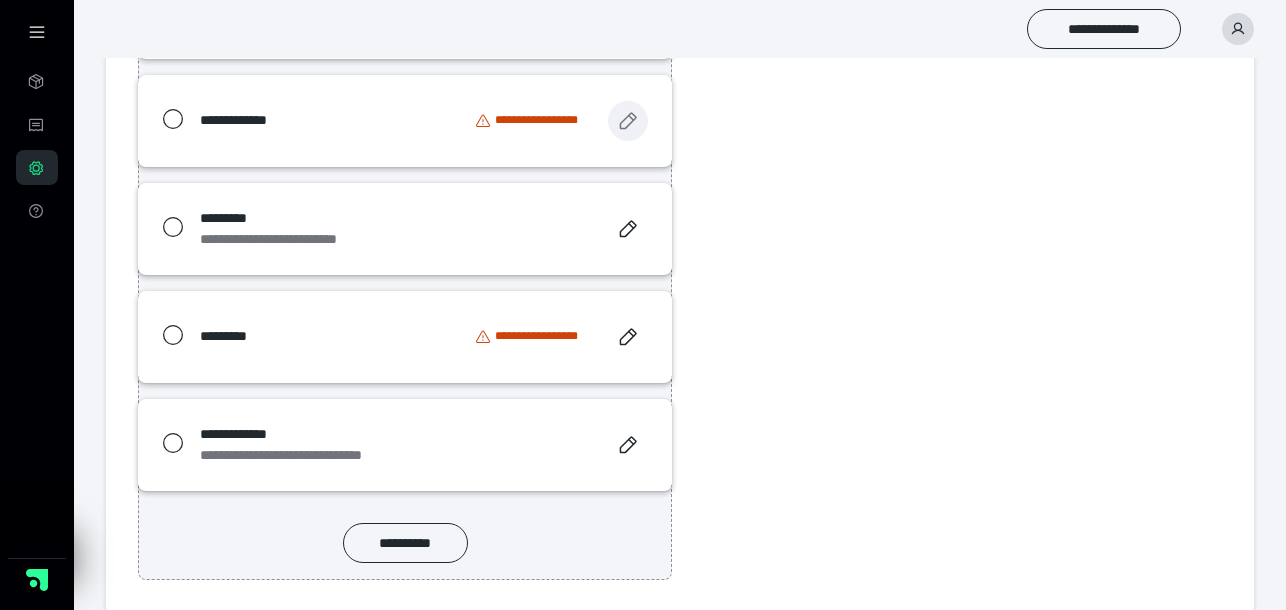 click 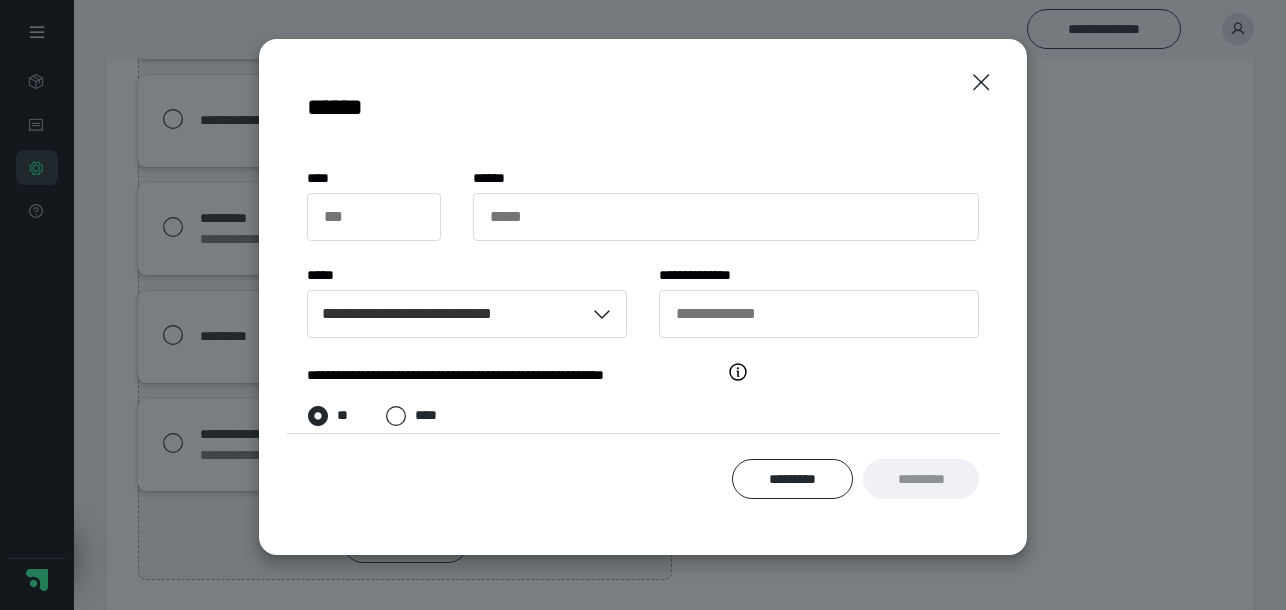 scroll, scrollTop: 0, scrollLeft: 0, axis: both 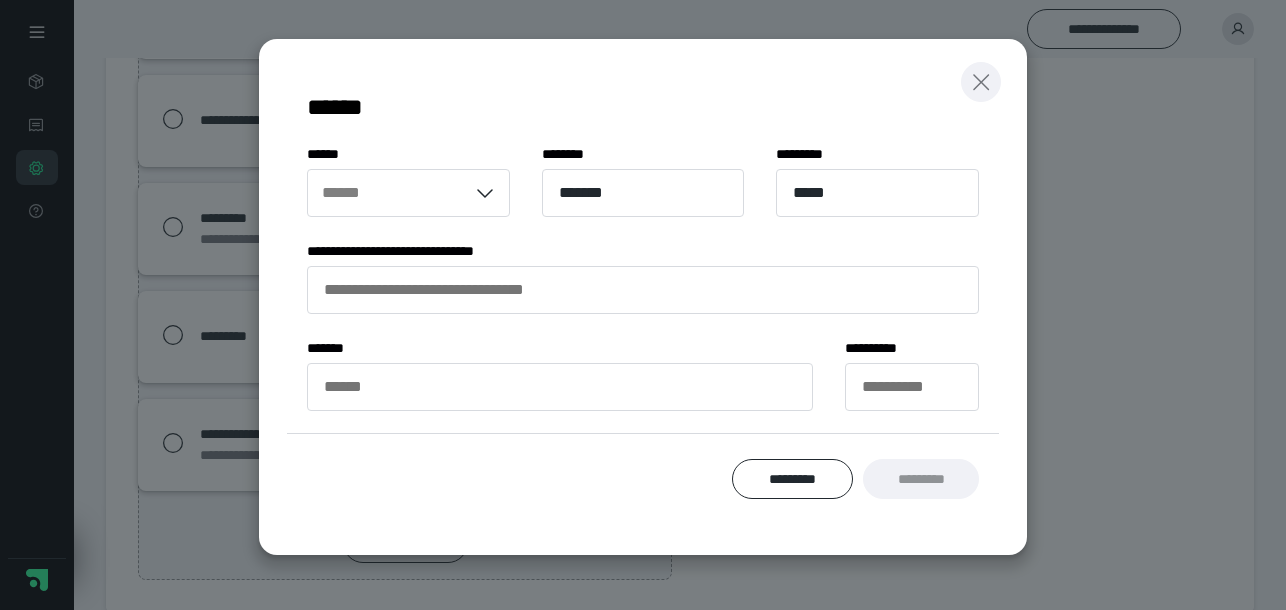 click 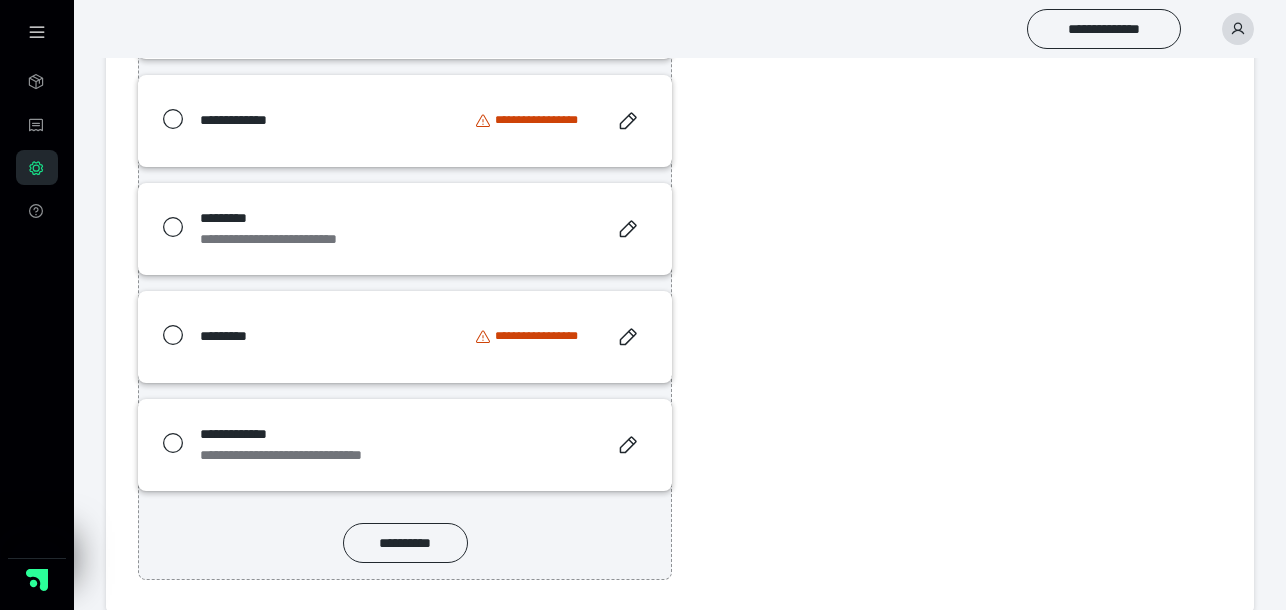 scroll, scrollTop: 515, scrollLeft: 0, axis: vertical 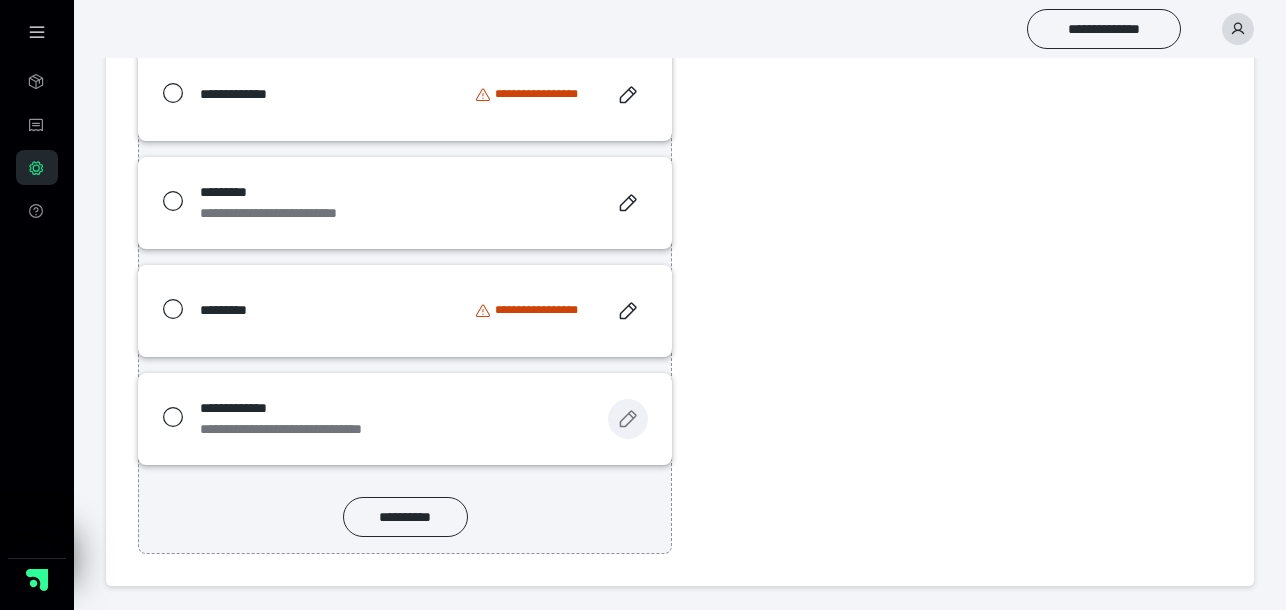 click 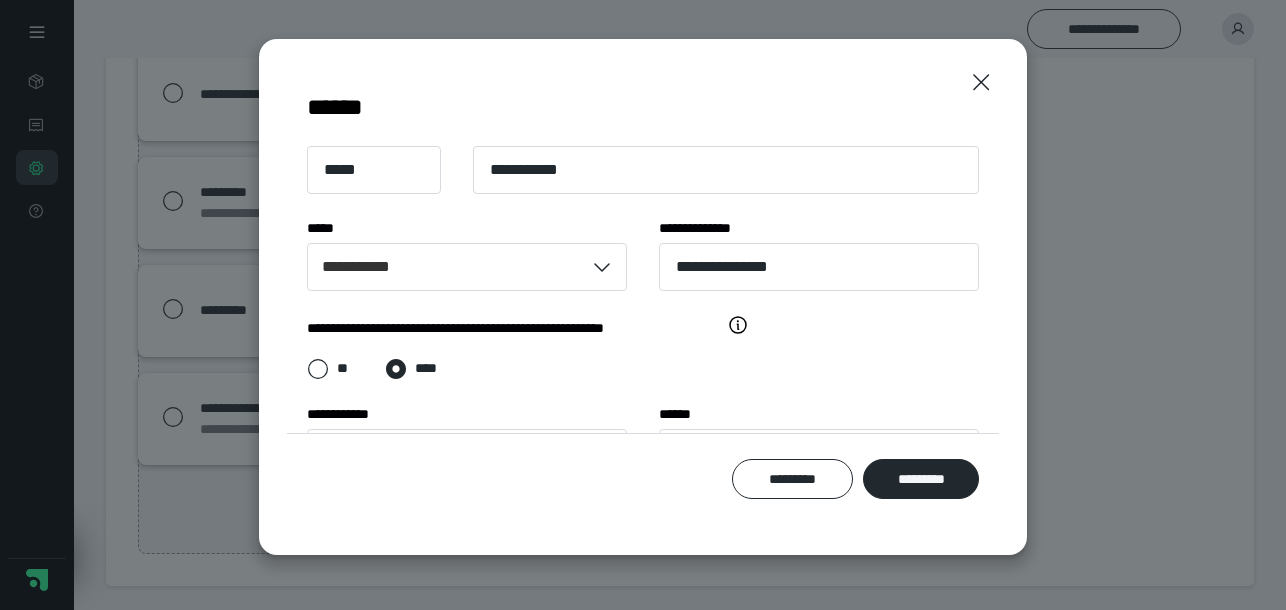 scroll, scrollTop: 316, scrollLeft: 0, axis: vertical 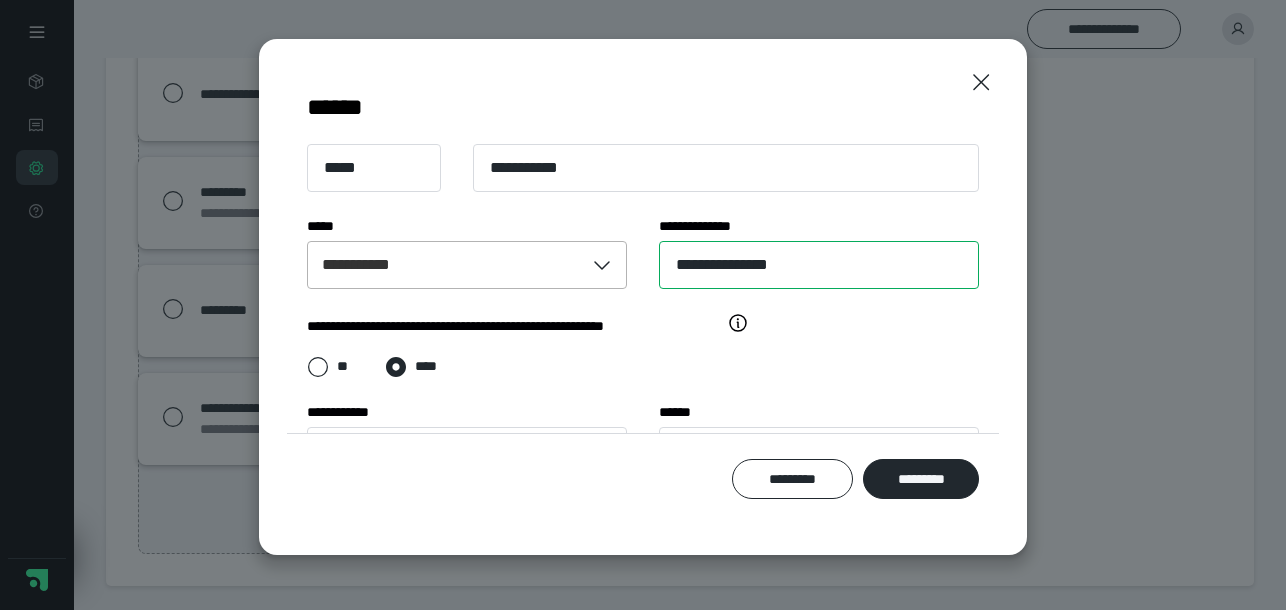drag, startPoint x: 840, startPoint y: 263, endPoint x: 524, endPoint y: 264, distance: 316.0016 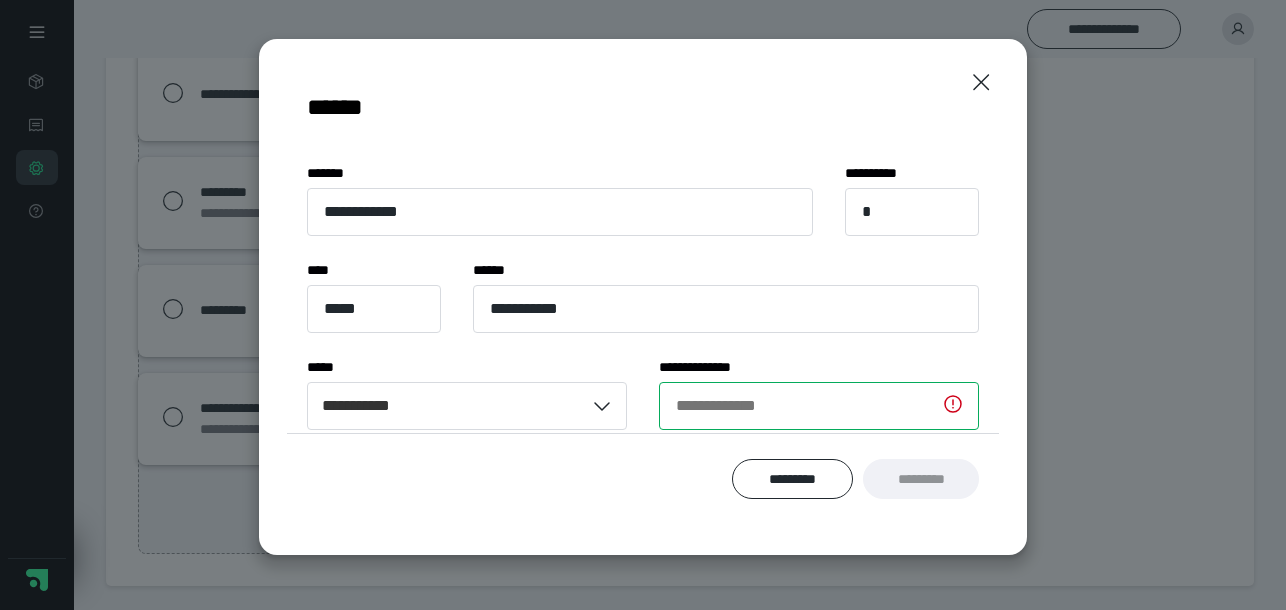 scroll, scrollTop: 127, scrollLeft: 0, axis: vertical 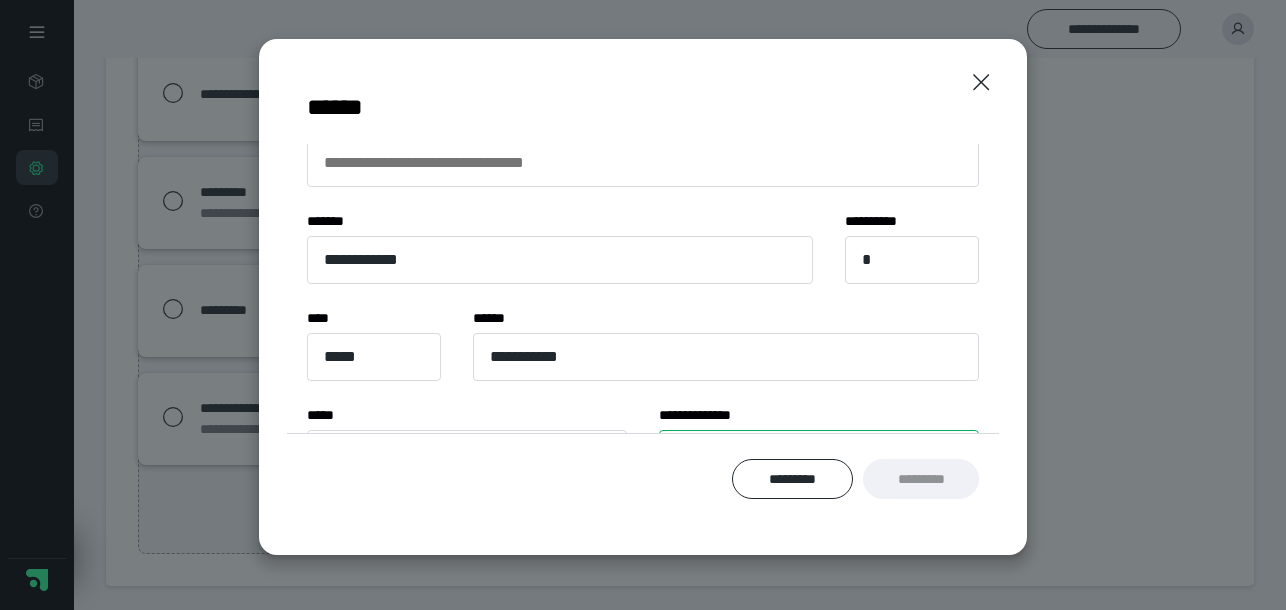 type 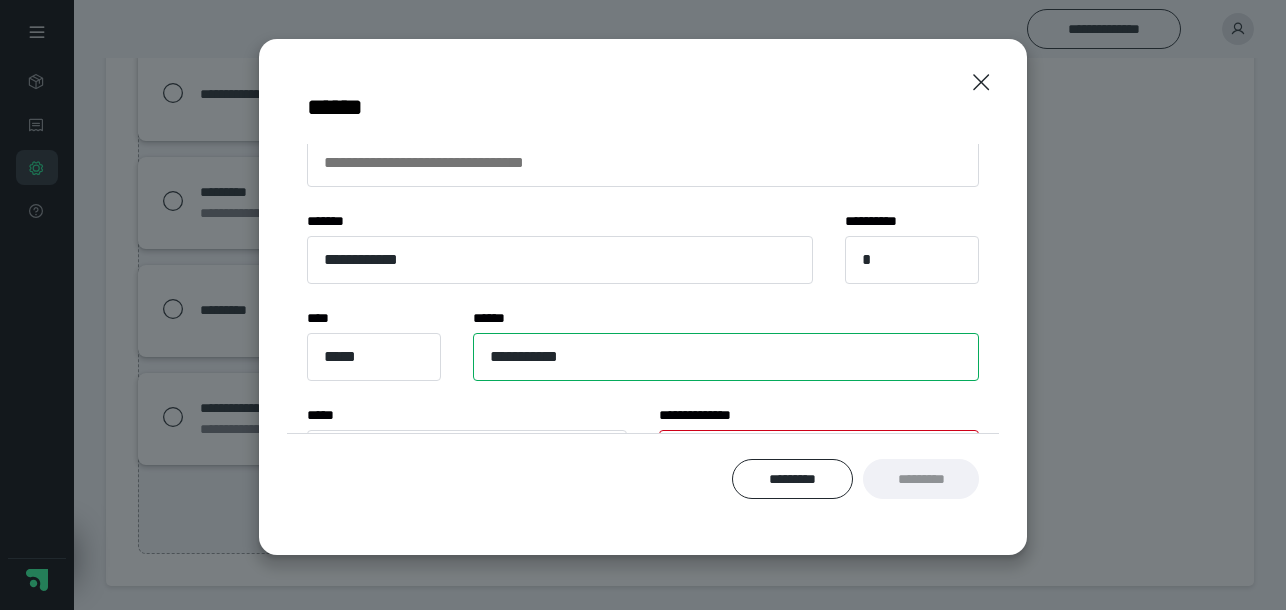 drag, startPoint x: 598, startPoint y: 360, endPoint x: 436, endPoint y: 352, distance: 162.19742 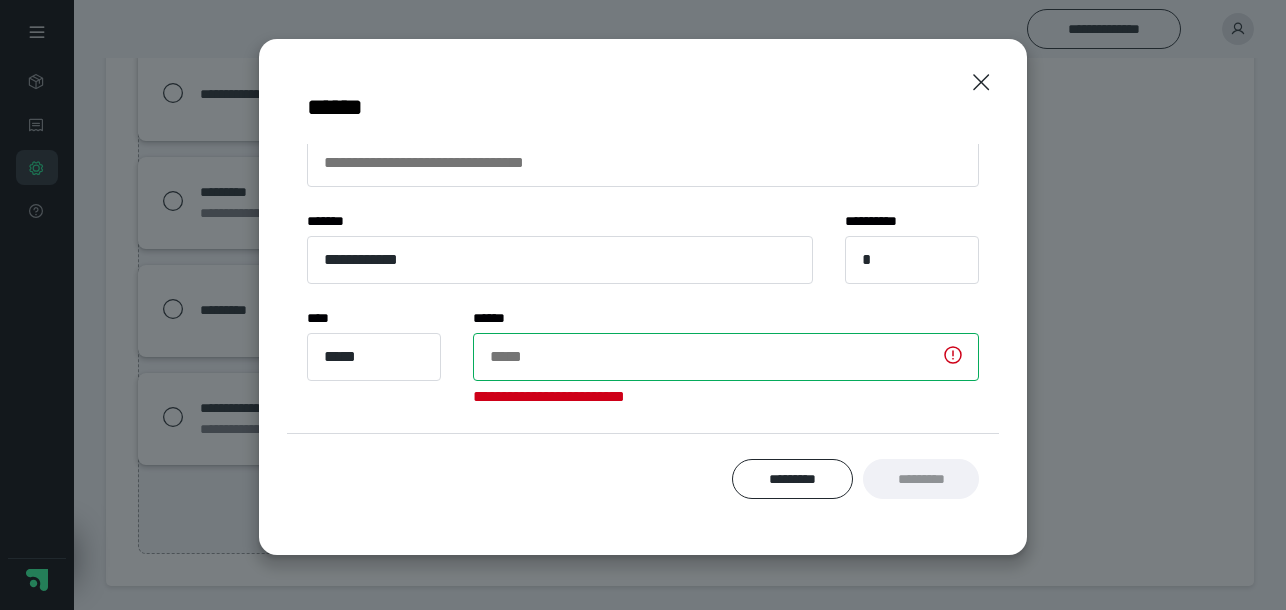 type 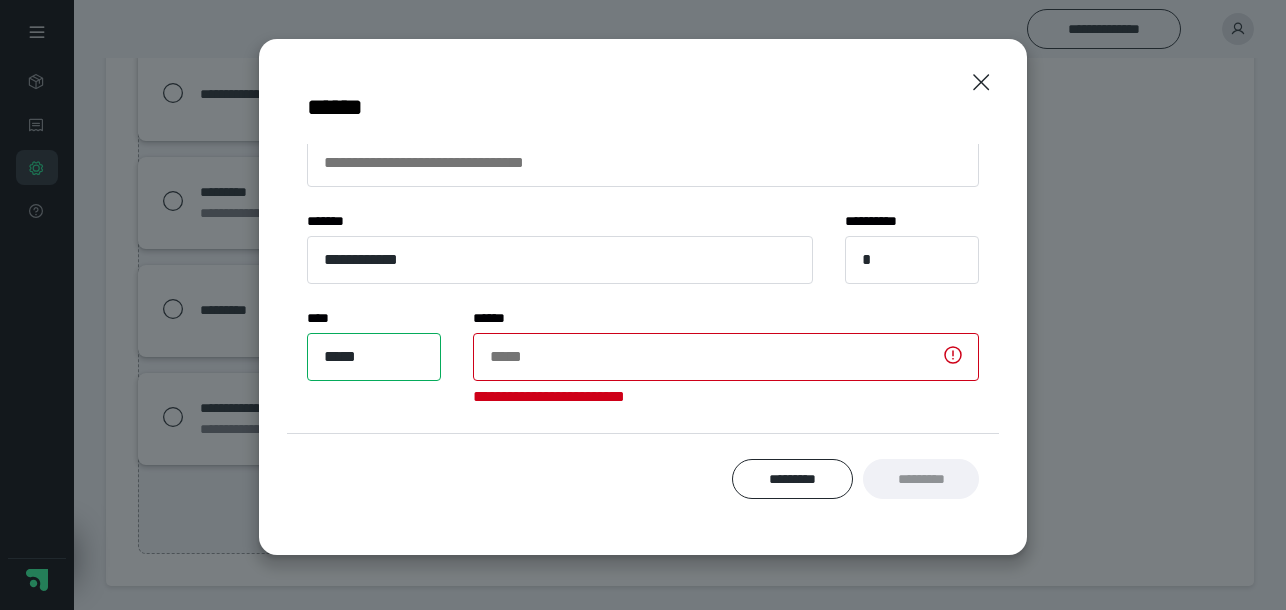 drag, startPoint x: 414, startPoint y: 362, endPoint x: 314, endPoint y: 362, distance: 100 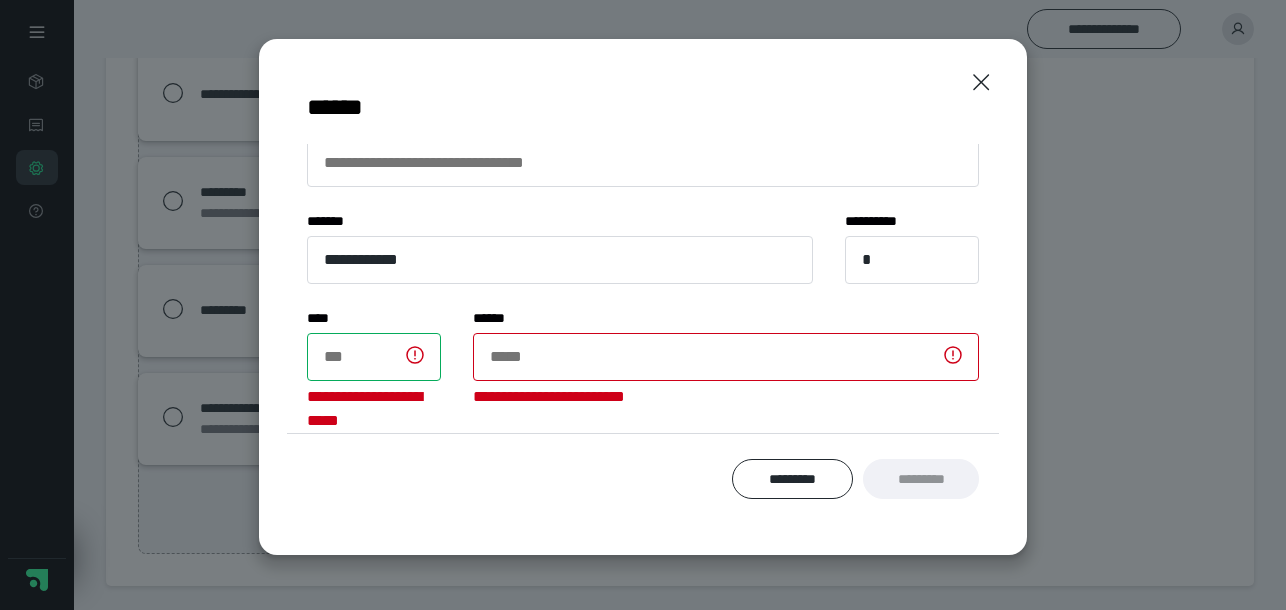type 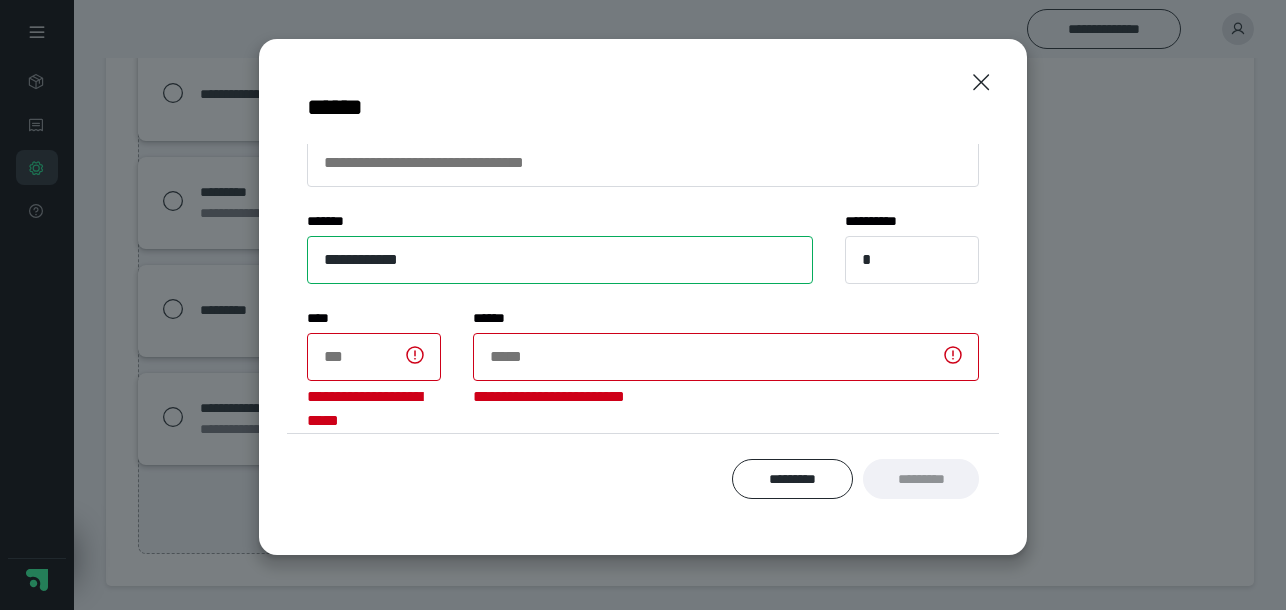 drag, startPoint x: 445, startPoint y: 265, endPoint x: 261, endPoint y: 262, distance: 184.02446 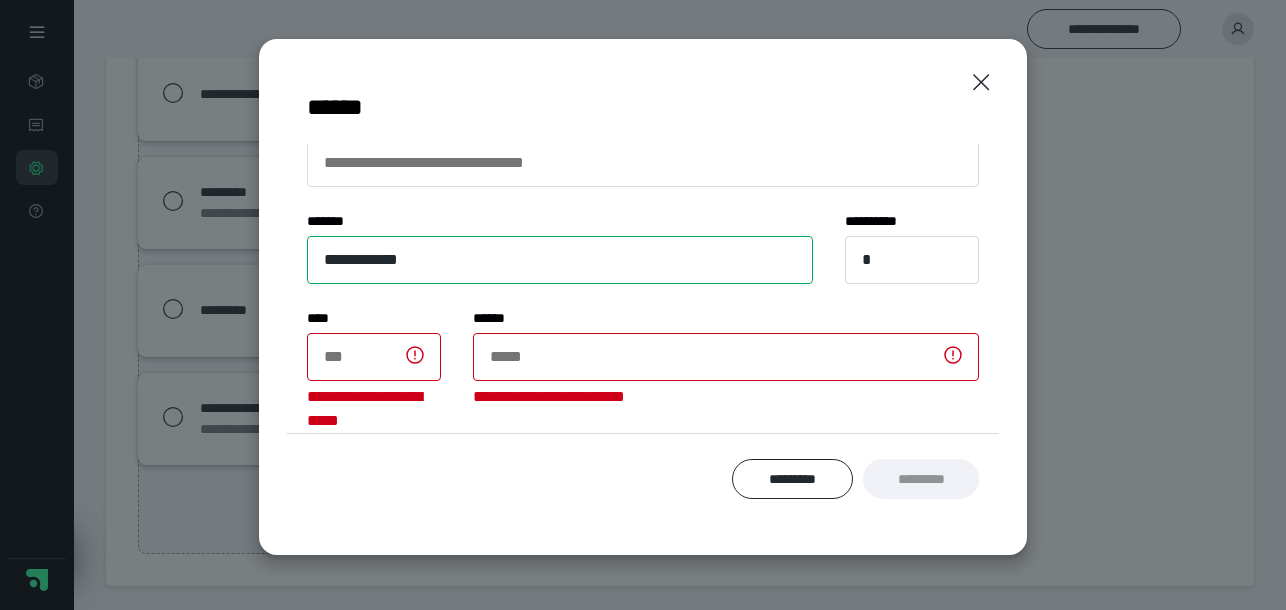 click on "**********" at bounding box center [643, 297] 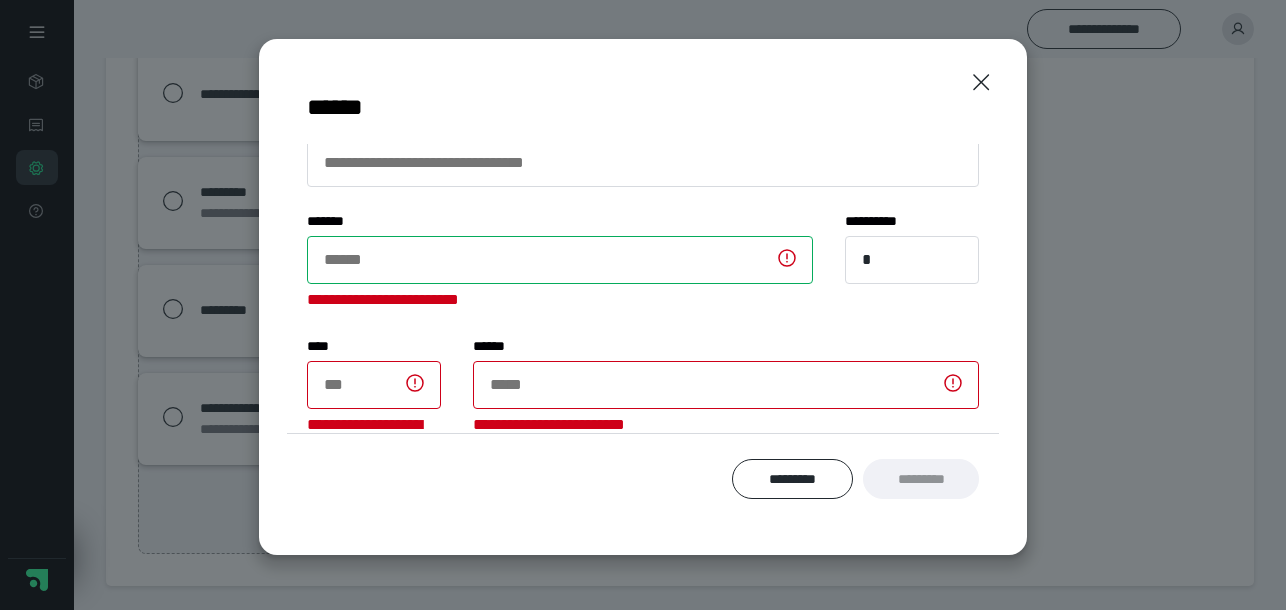 scroll, scrollTop: 0, scrollLeft: 0, axis: both 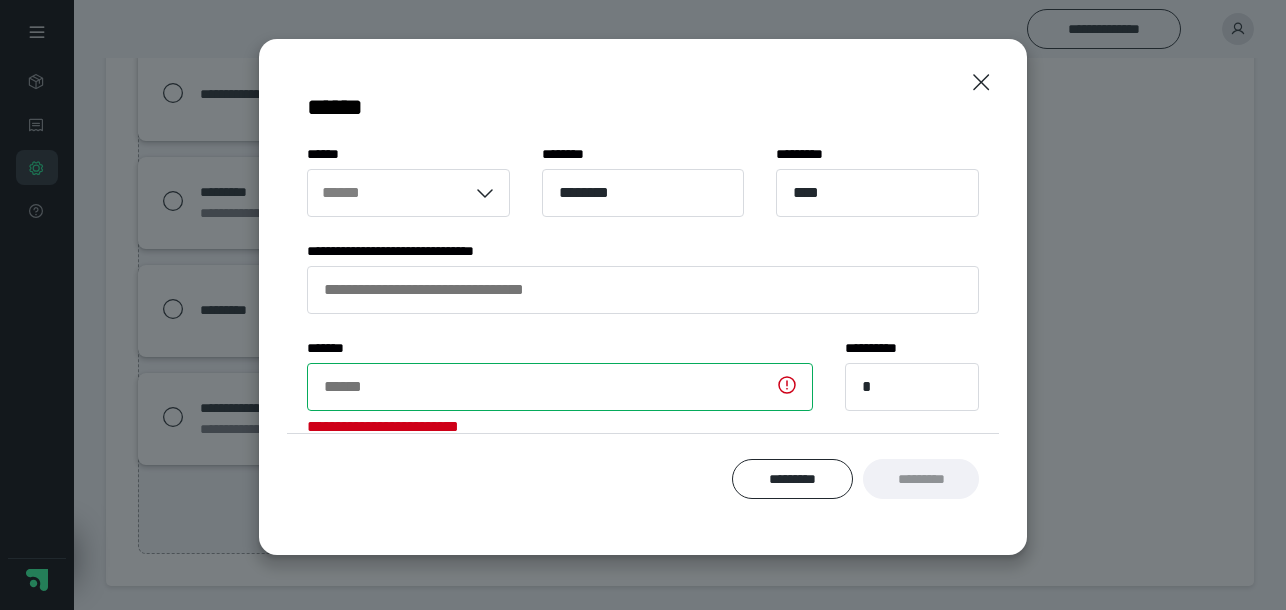 type 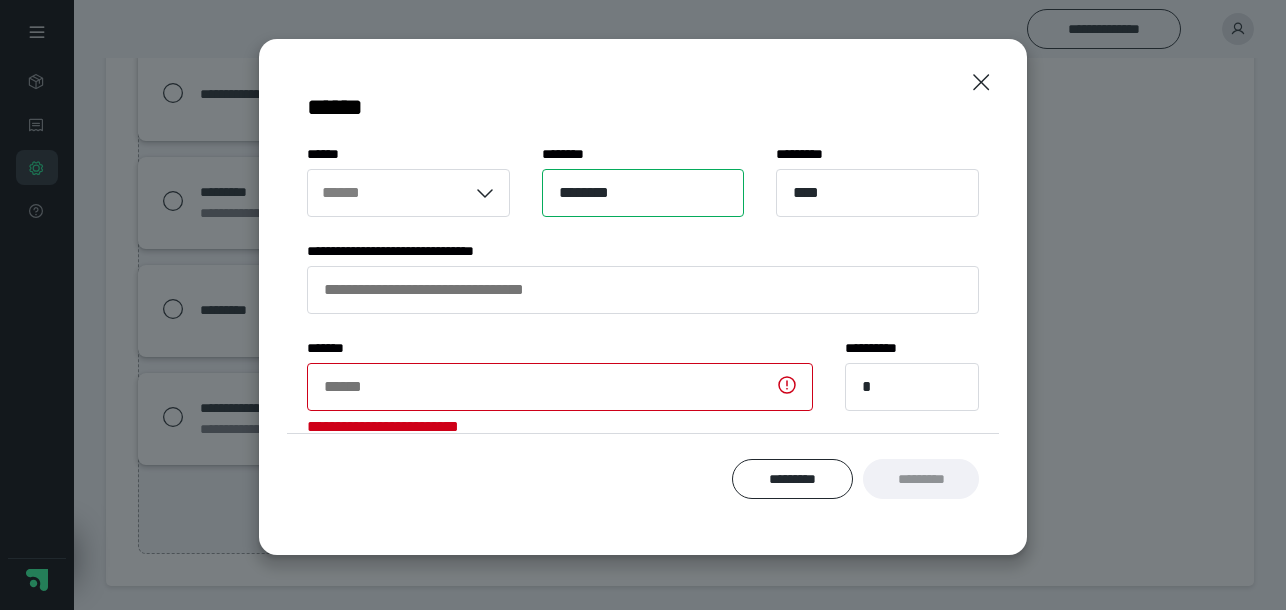 drag, startPoint x: 648, startPoint y: 196, endPoint x: 543, endPoint y: 196, distance: 105 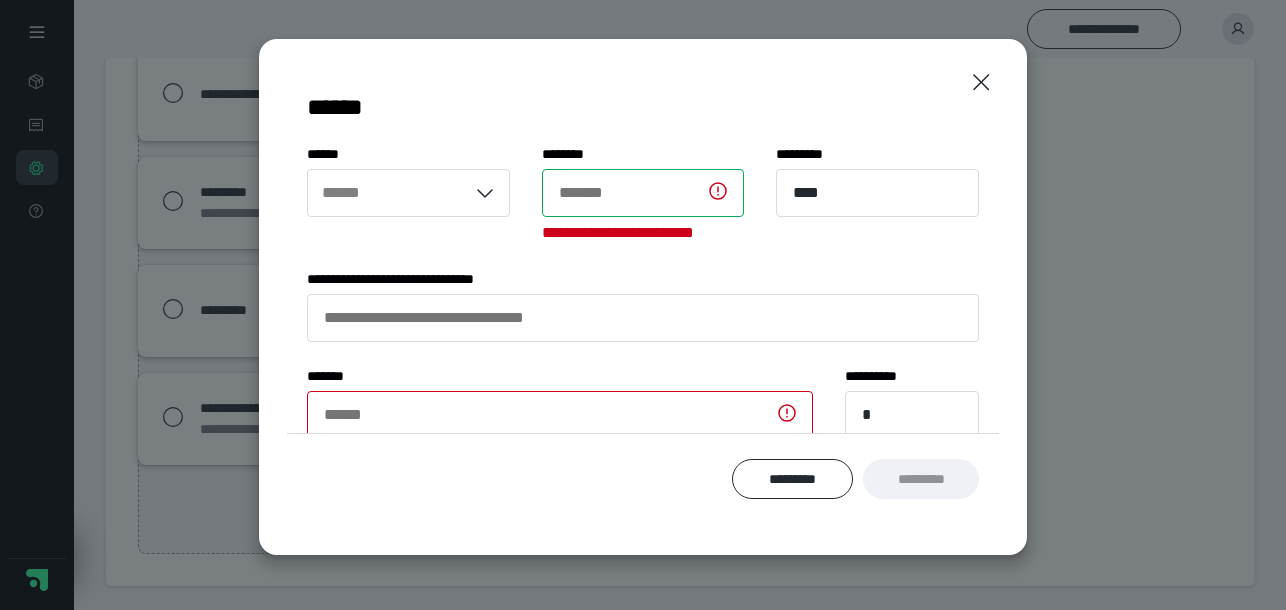 type 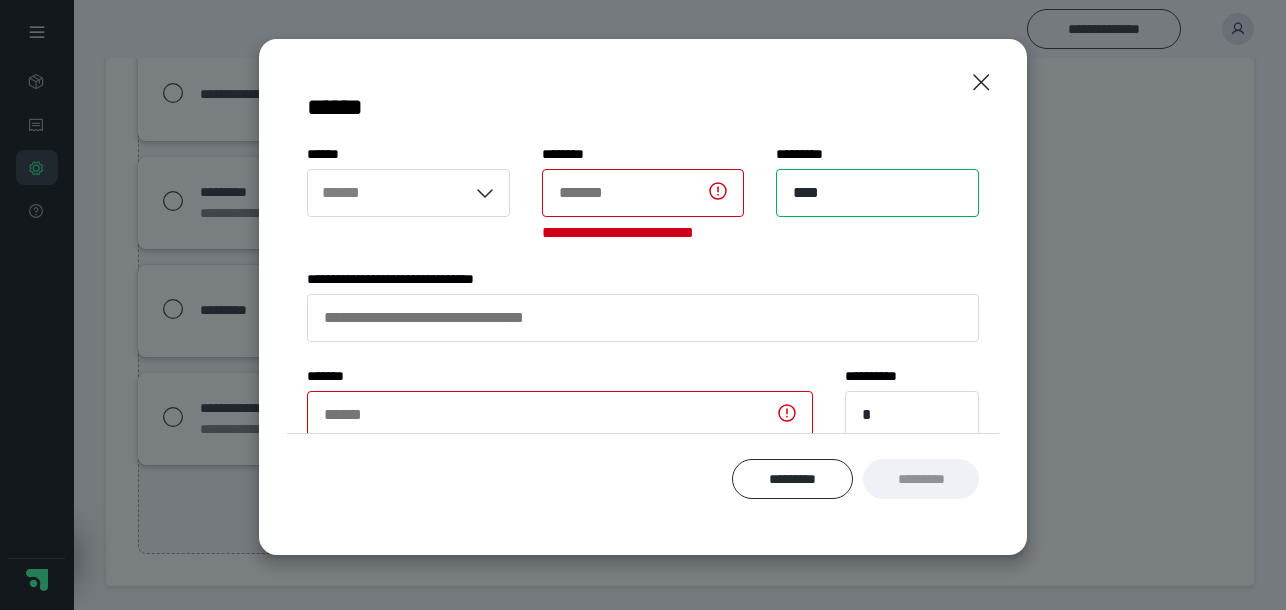 drag, startPoint x: 860, startPoint y: 192, endPoint x: 698, endPoint y: 190, distance: 162.01234 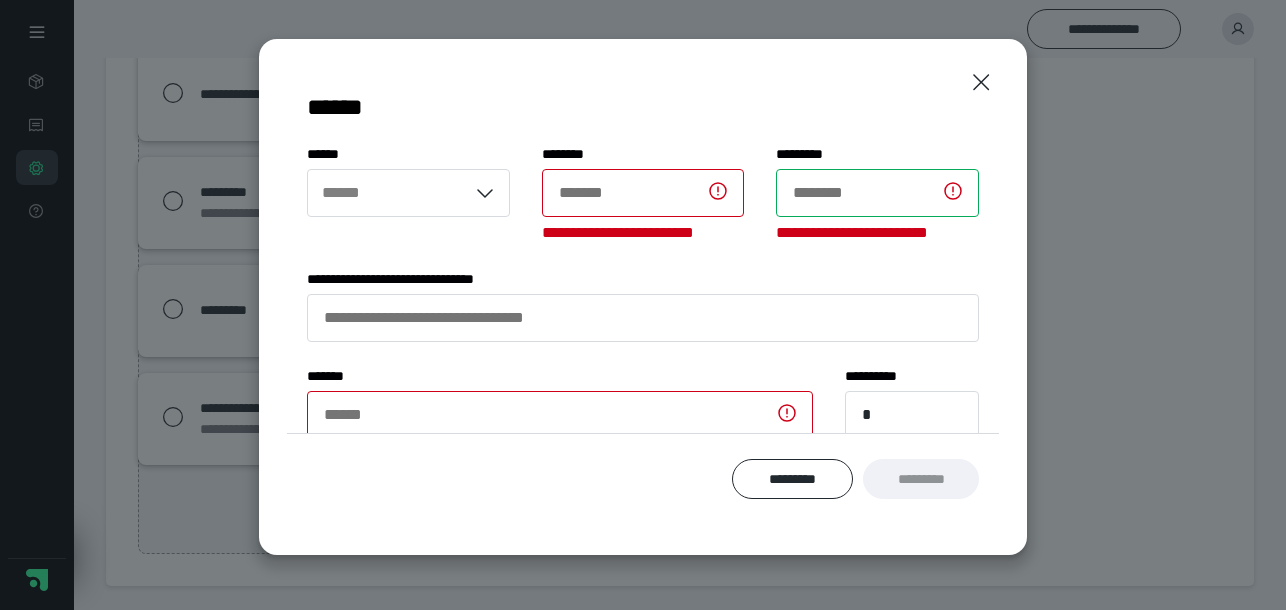 type 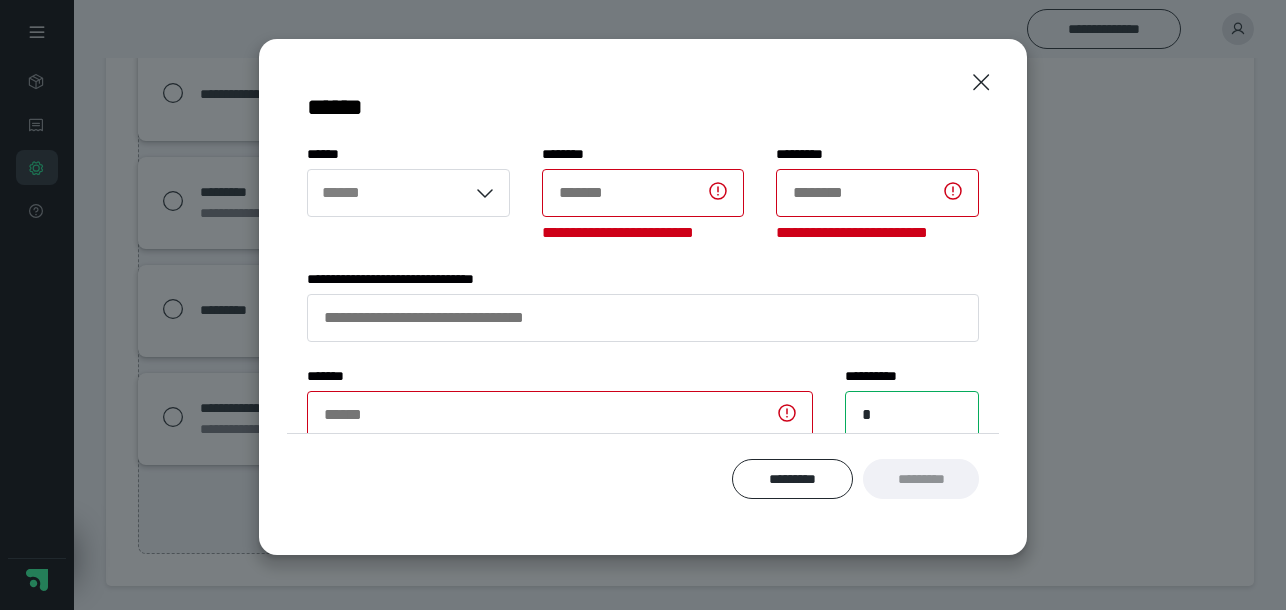 drag, startPoint x: 889, startPoint y: 408, endPoint x: 712, endPoint y: 408, distance: 177 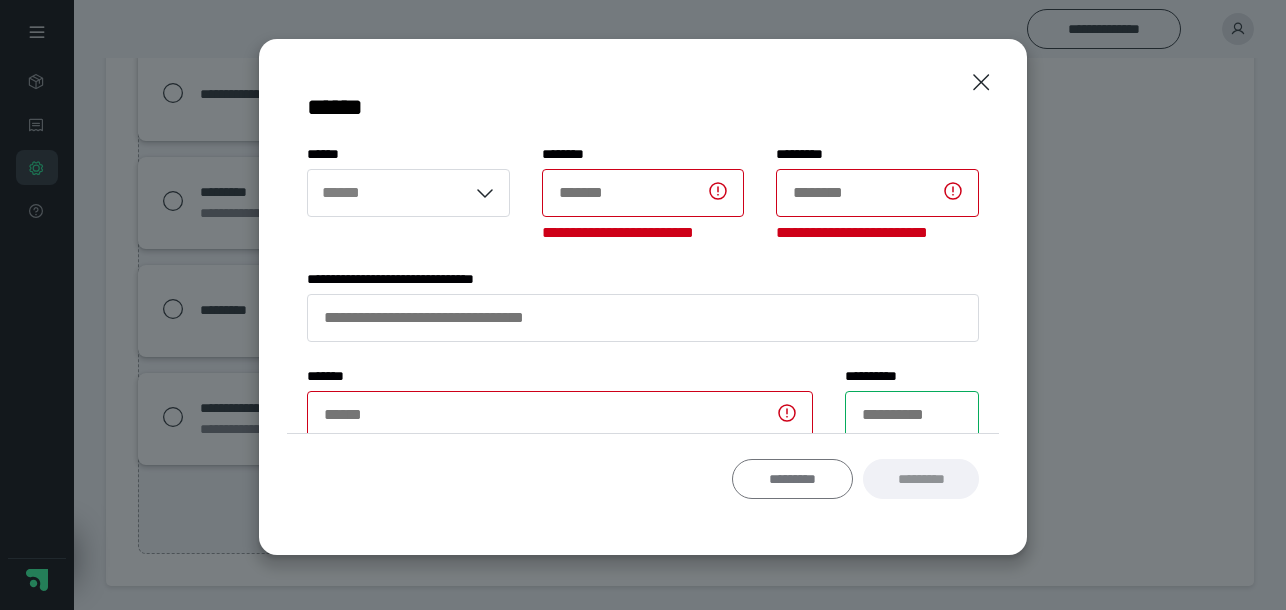 type 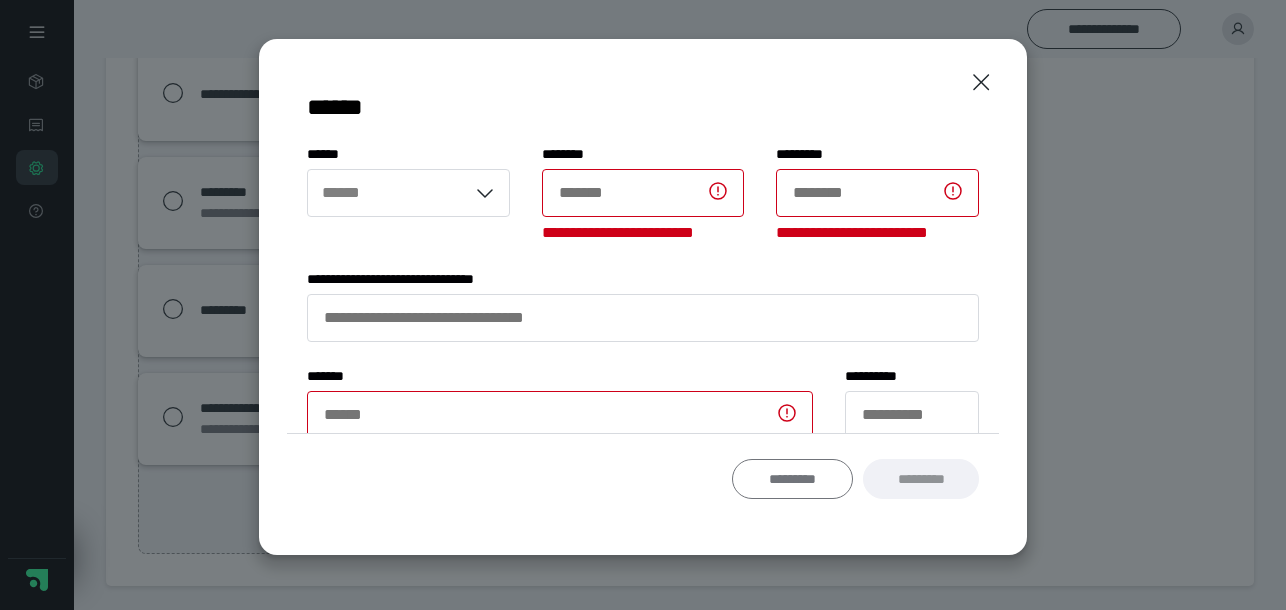 click on "*********" at bounding box center [793, 479] 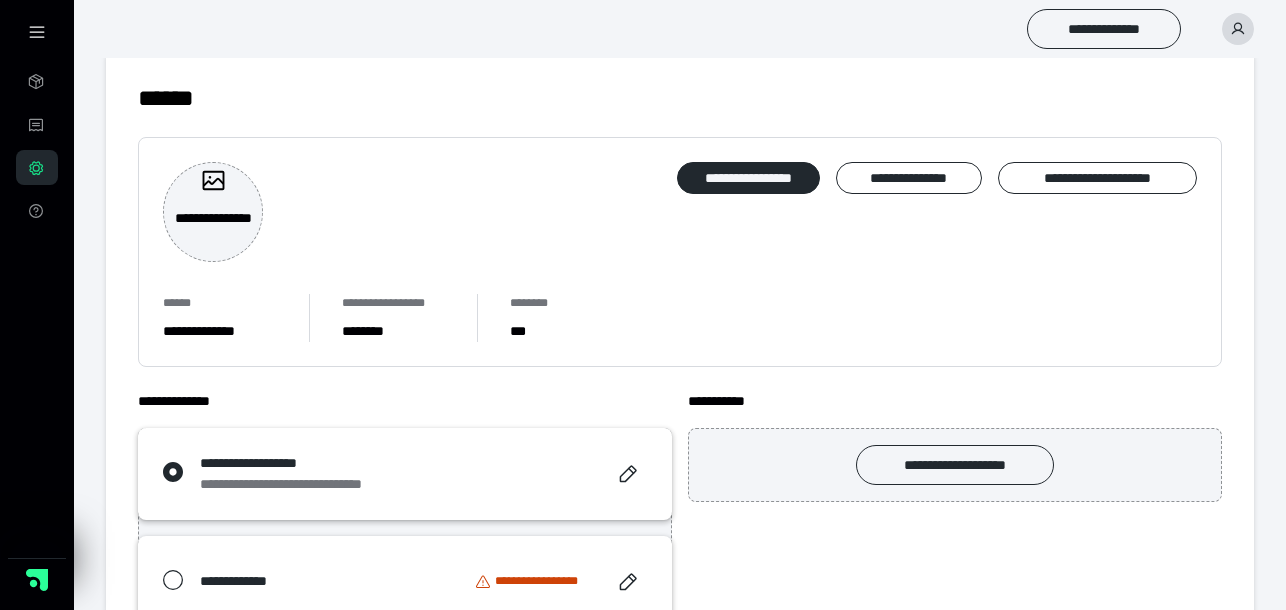 scroll, scrollTop: 0, scrollLeft: 0, axis: both 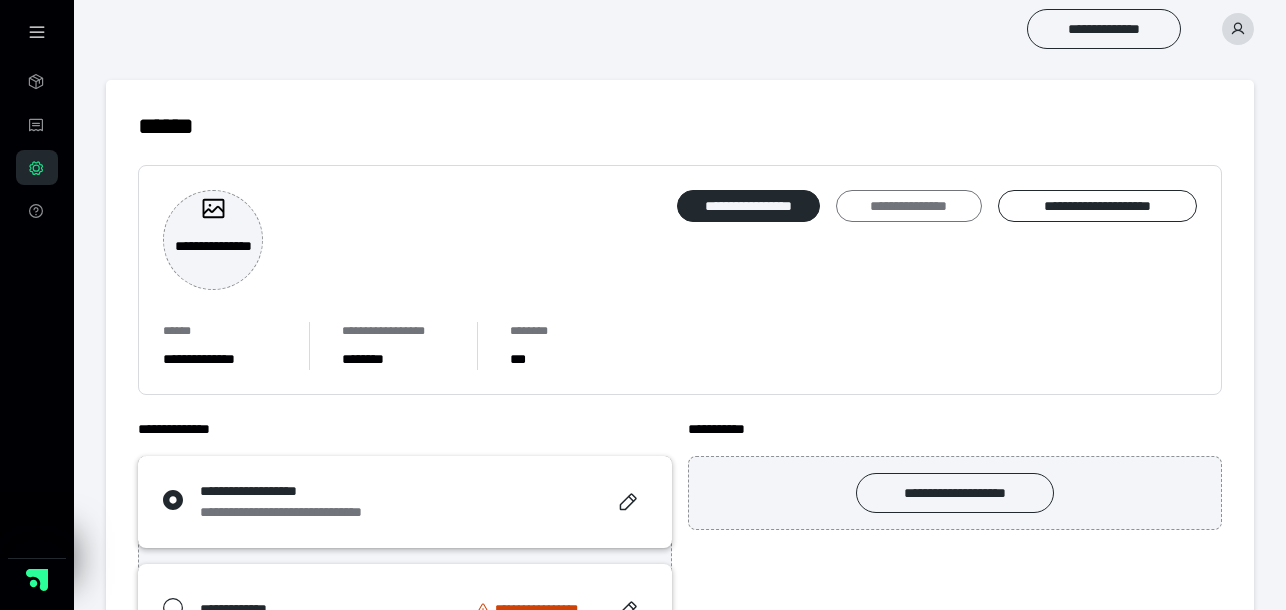 click on "**********" at bounding box center [908, 206] 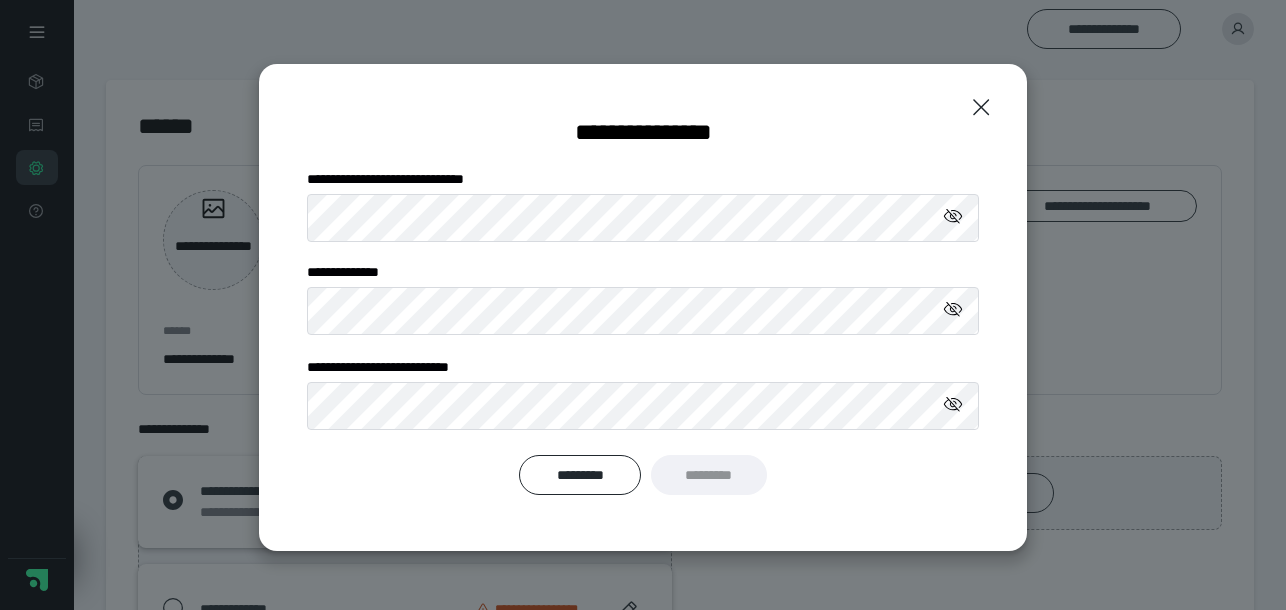 click 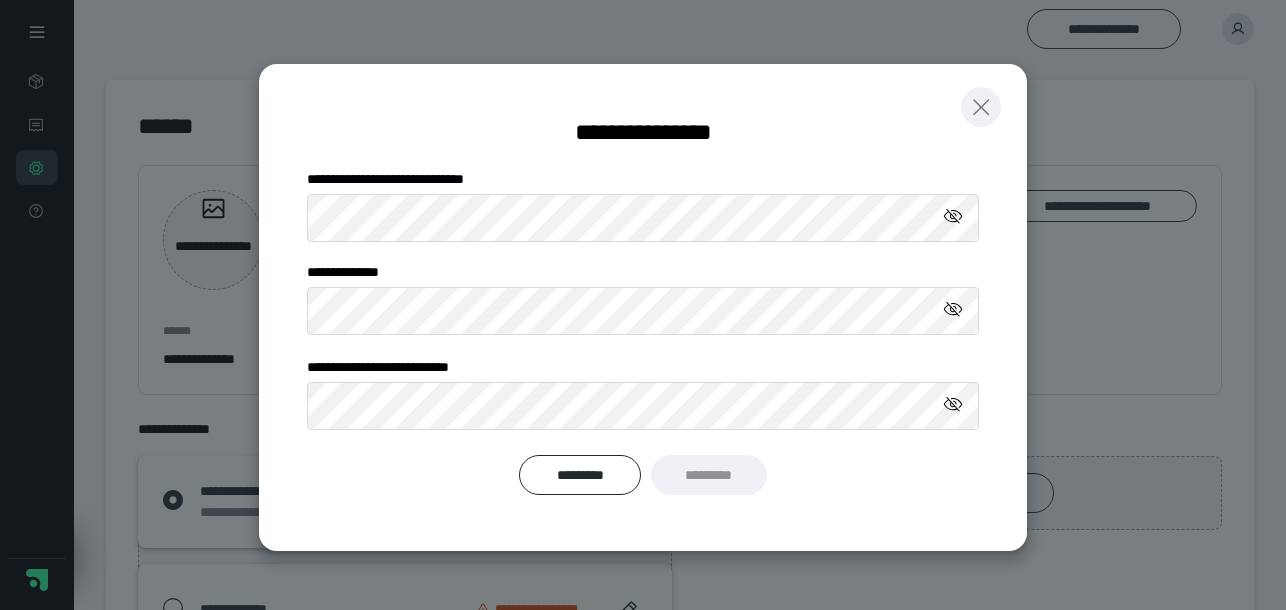 click 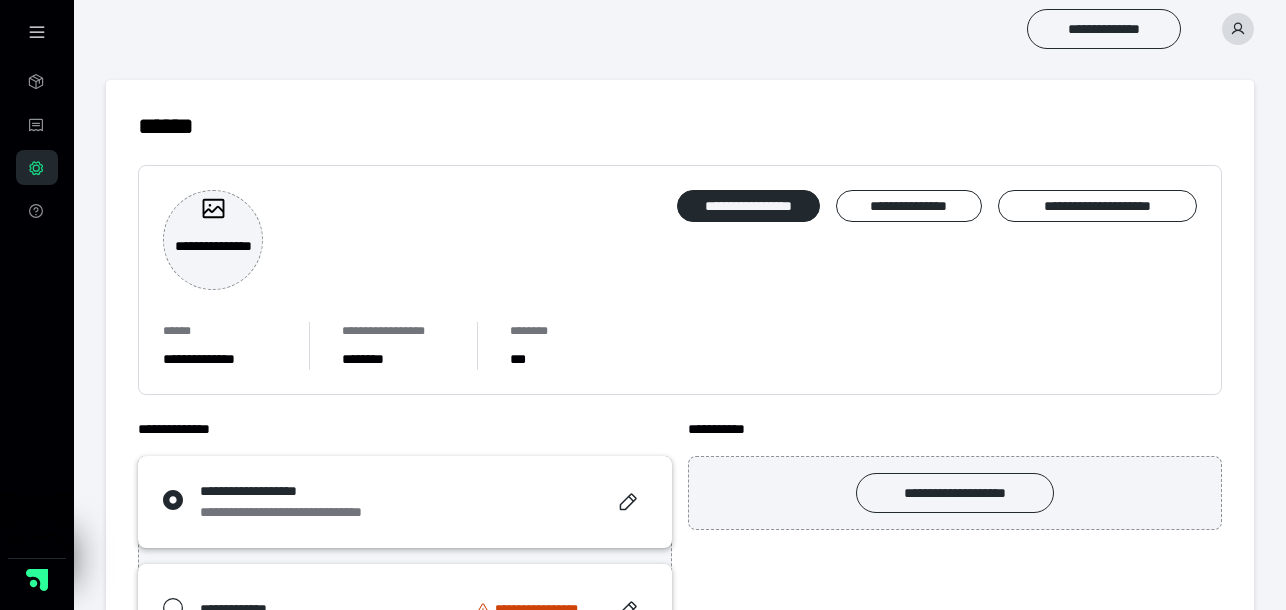 click on "**********" at bounding box center (680, 346) 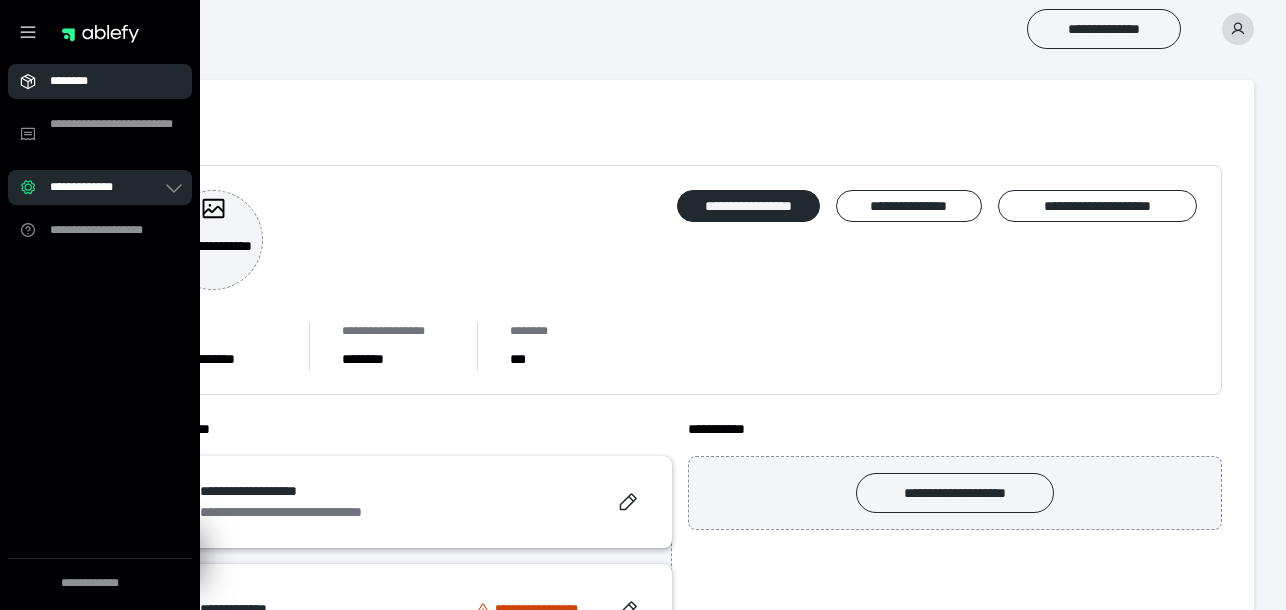 click on "********" at bounding box center (106, 81) 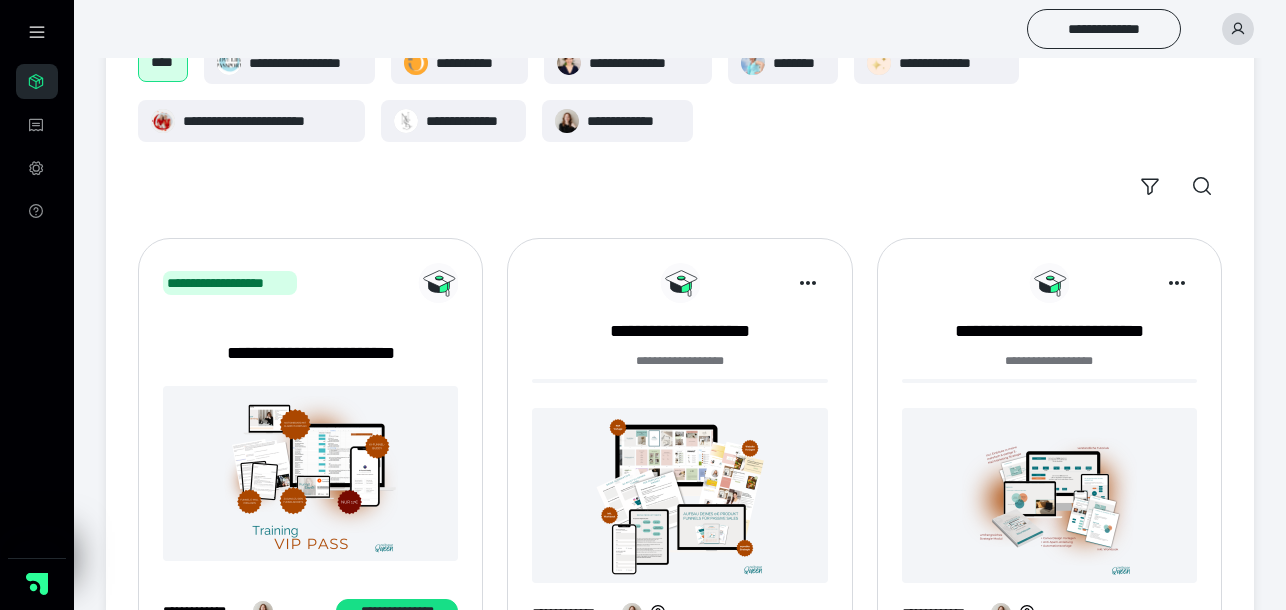 scroll, scrollTop: 0, scrollLeft: 0, axis: both 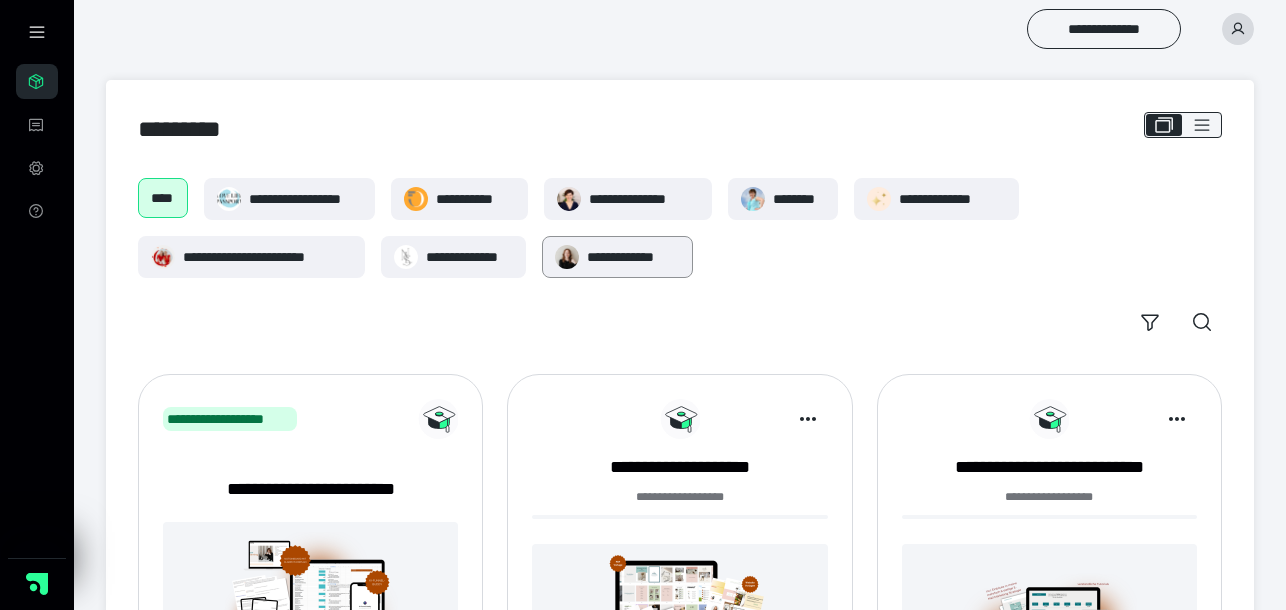 click on "**********" at bounding box center (634, 257) 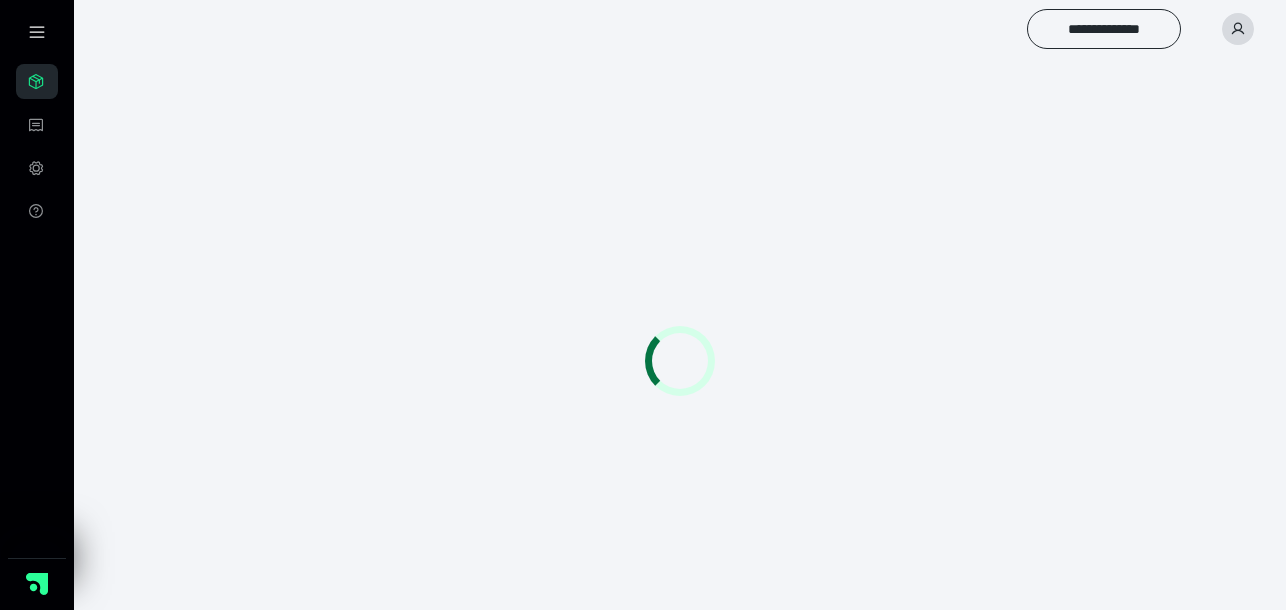 scroll, scrollTop: 0, scrollLeft: 0, axis: both 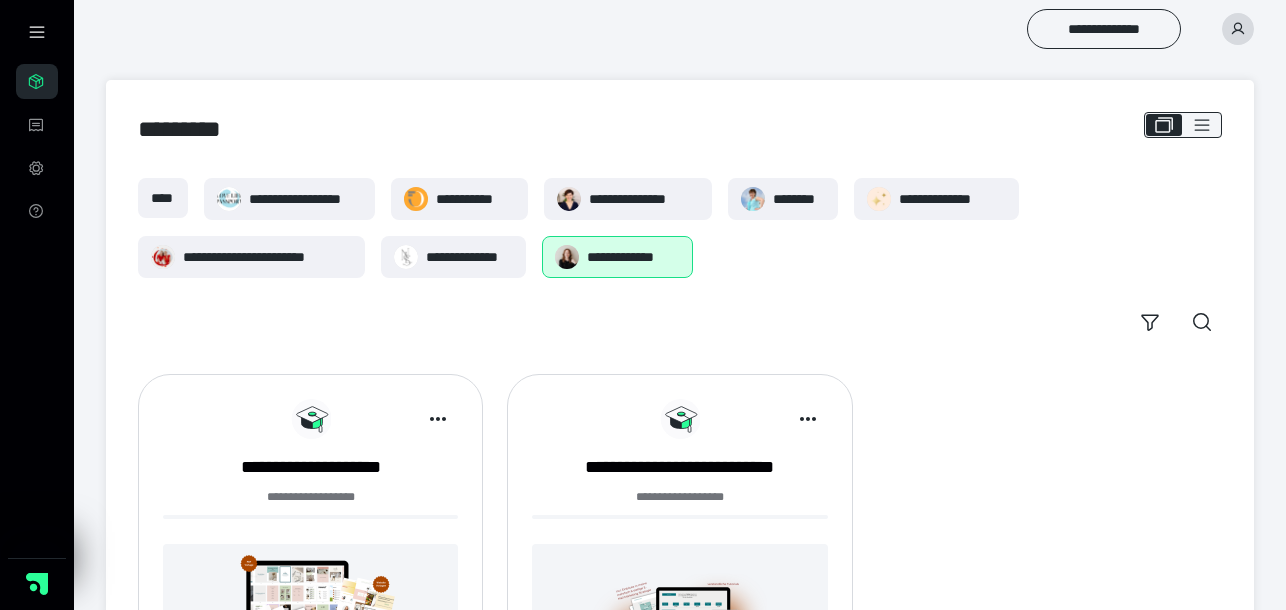 click 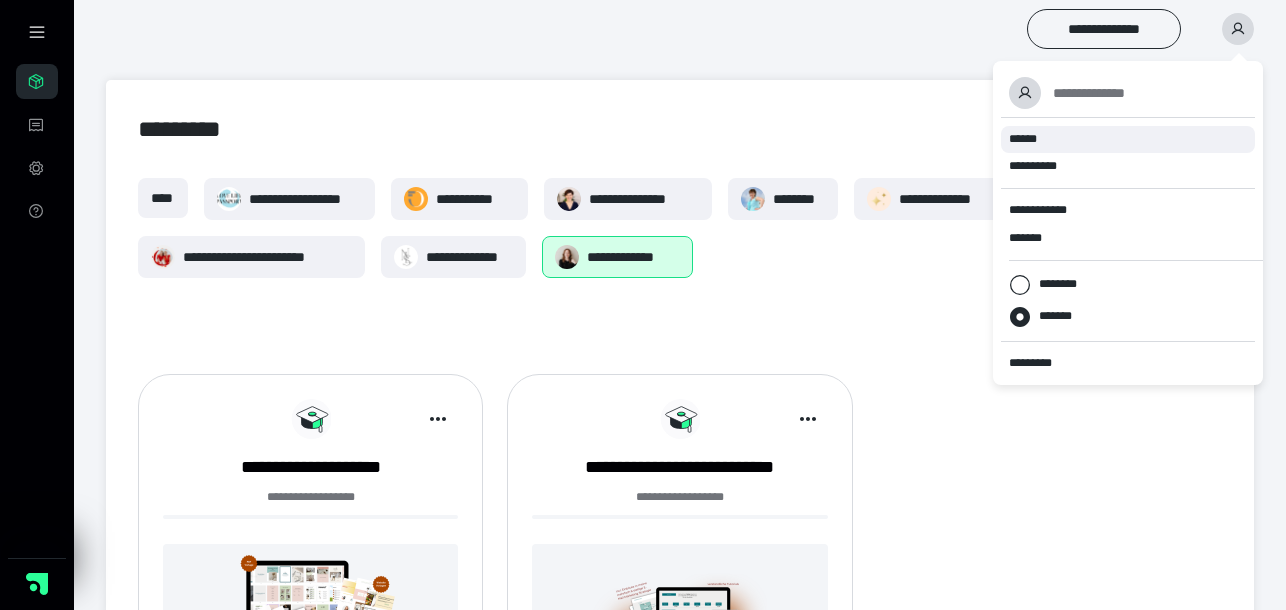 click on "******" at bounding box center [1128, 139] 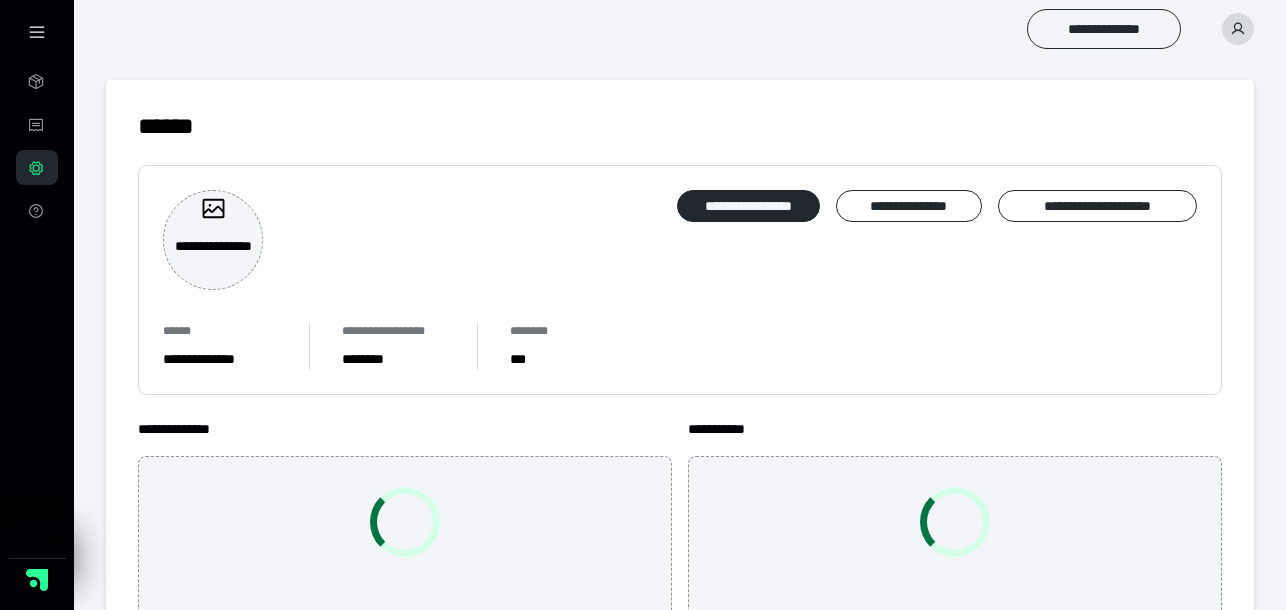 scroll, scrollTop: 0, scrollLeft: 0, axis: both 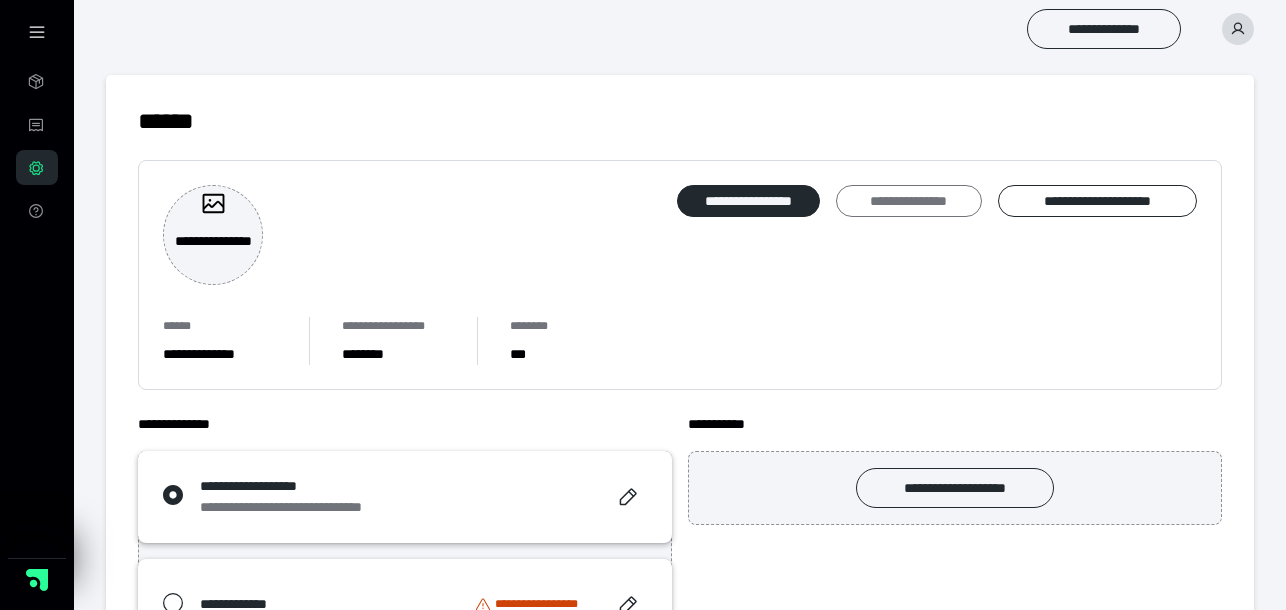 click on "**********" at bounding box center (908, 201) 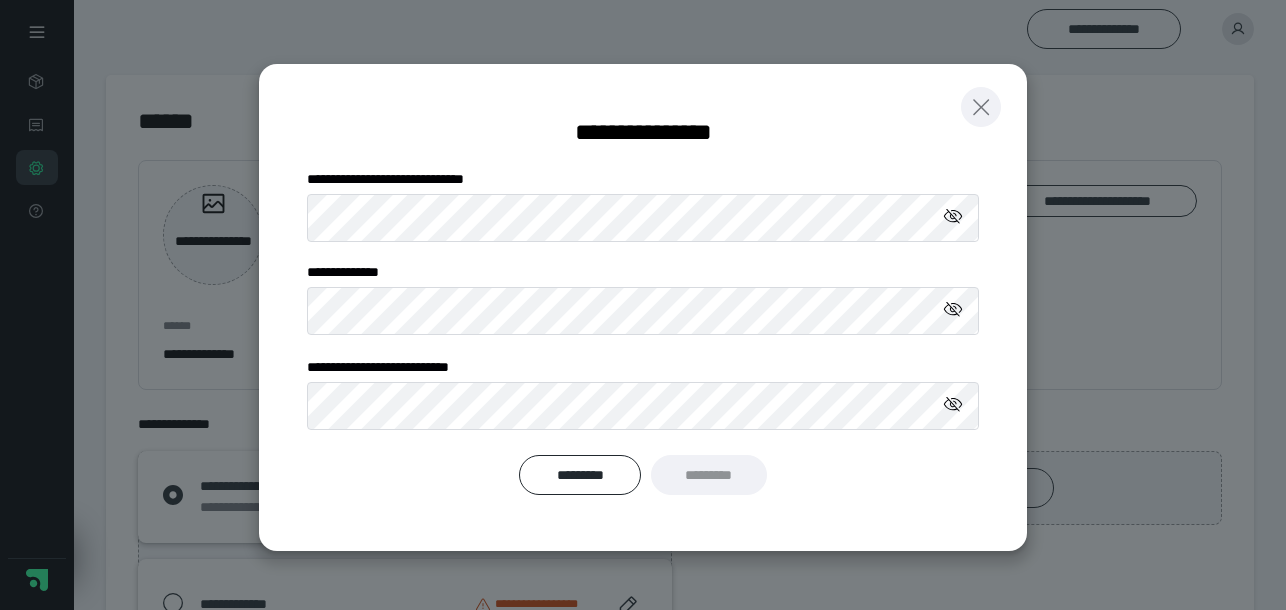 click 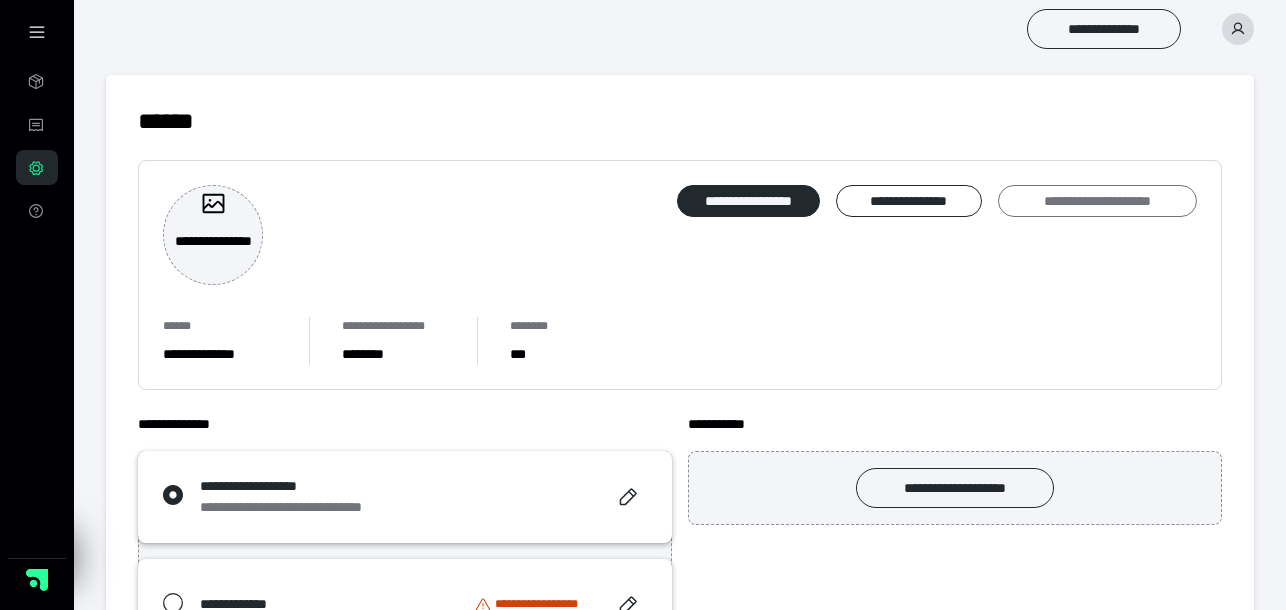 click on "**********" at bounding box center (1097, 201) 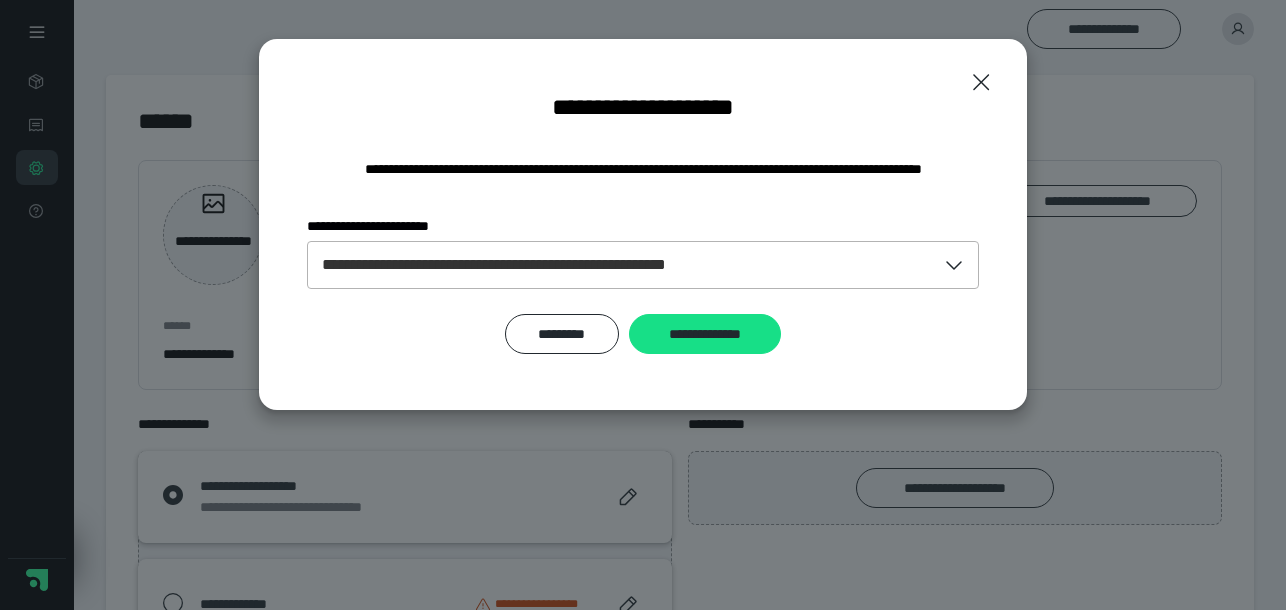 click on "**********" at bounding box center [555, 265] 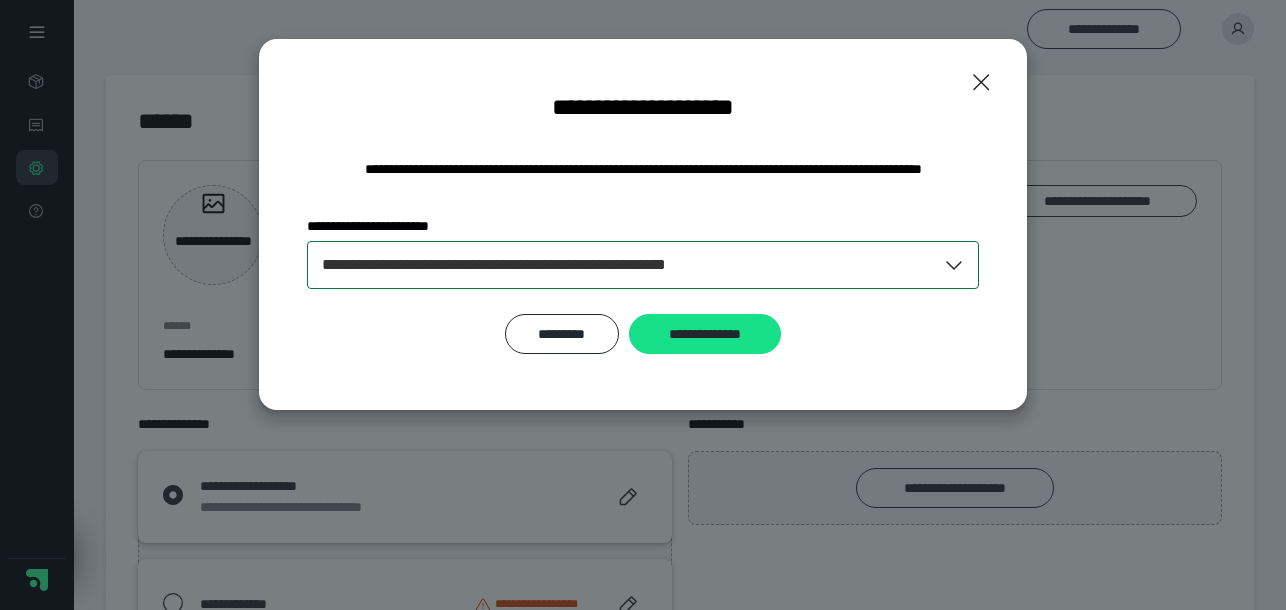 click on "**********" at bounding box center (555, 265) 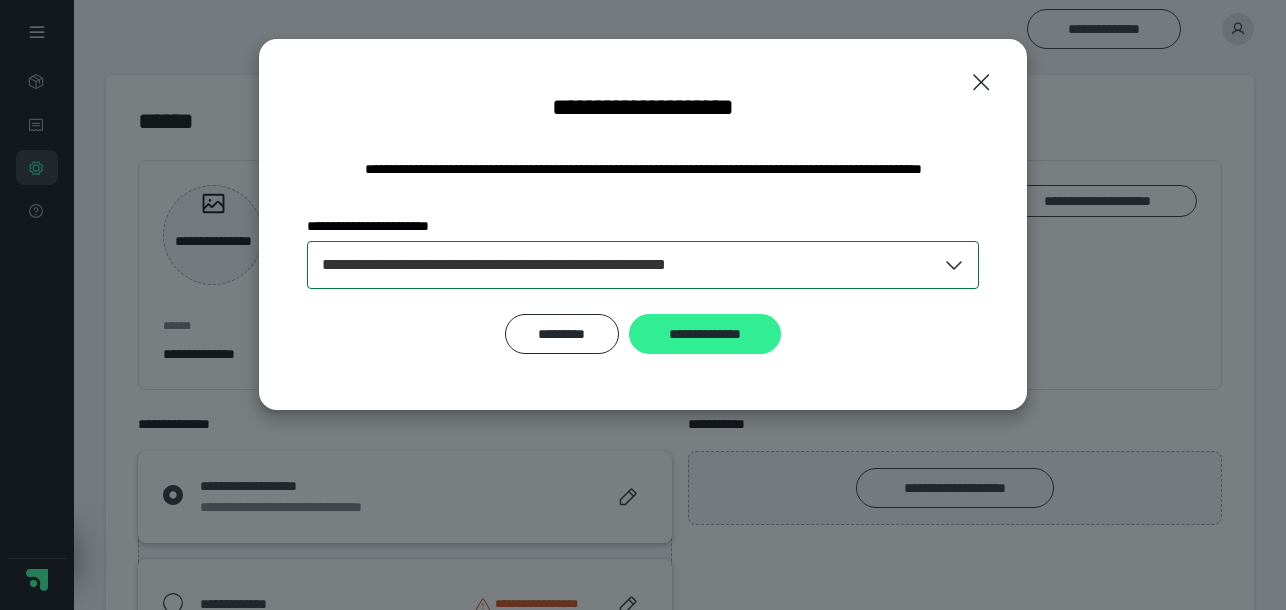 click on "**********" at bounding box center [705, 334] 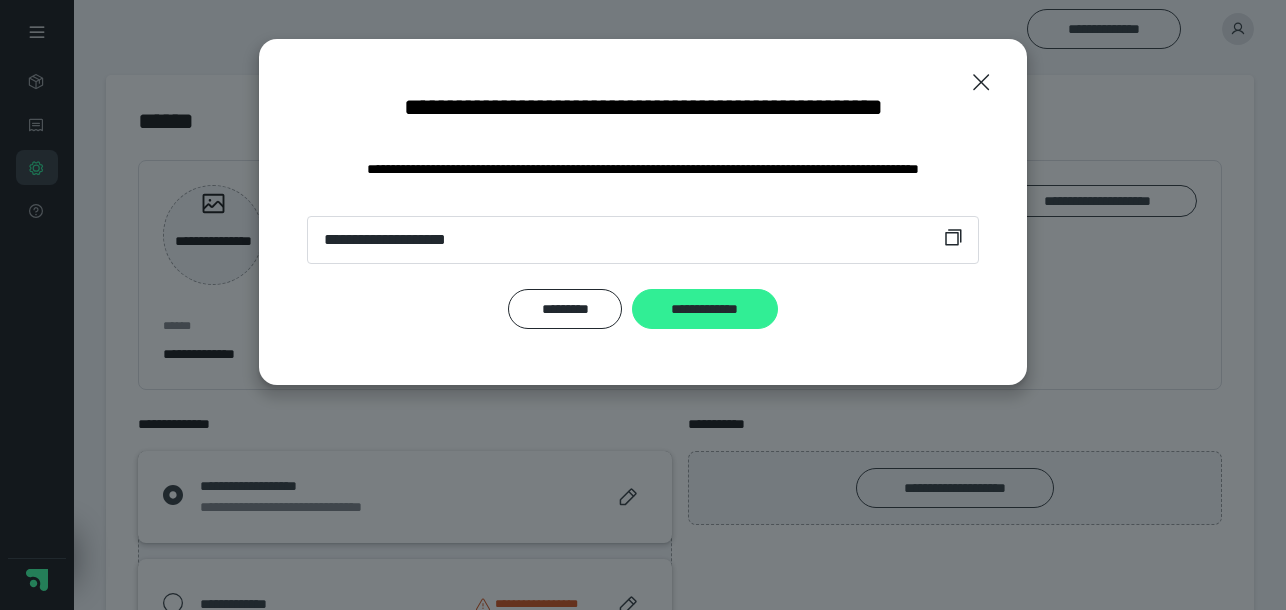 click on "**********" at bounding box center (704, 309) 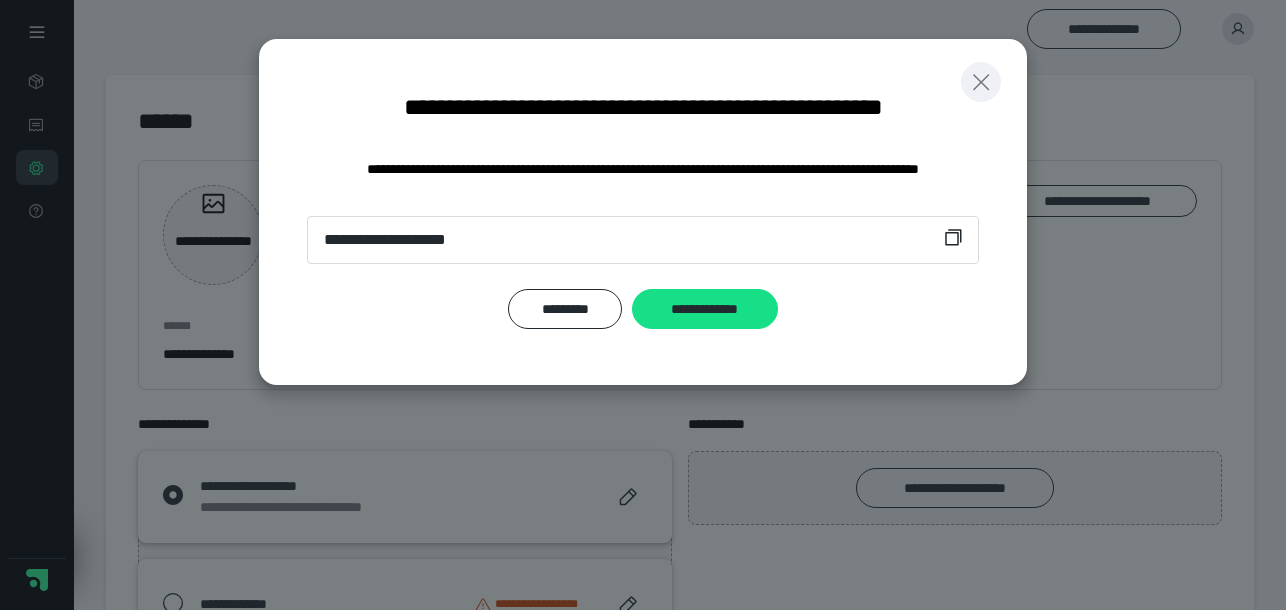 click 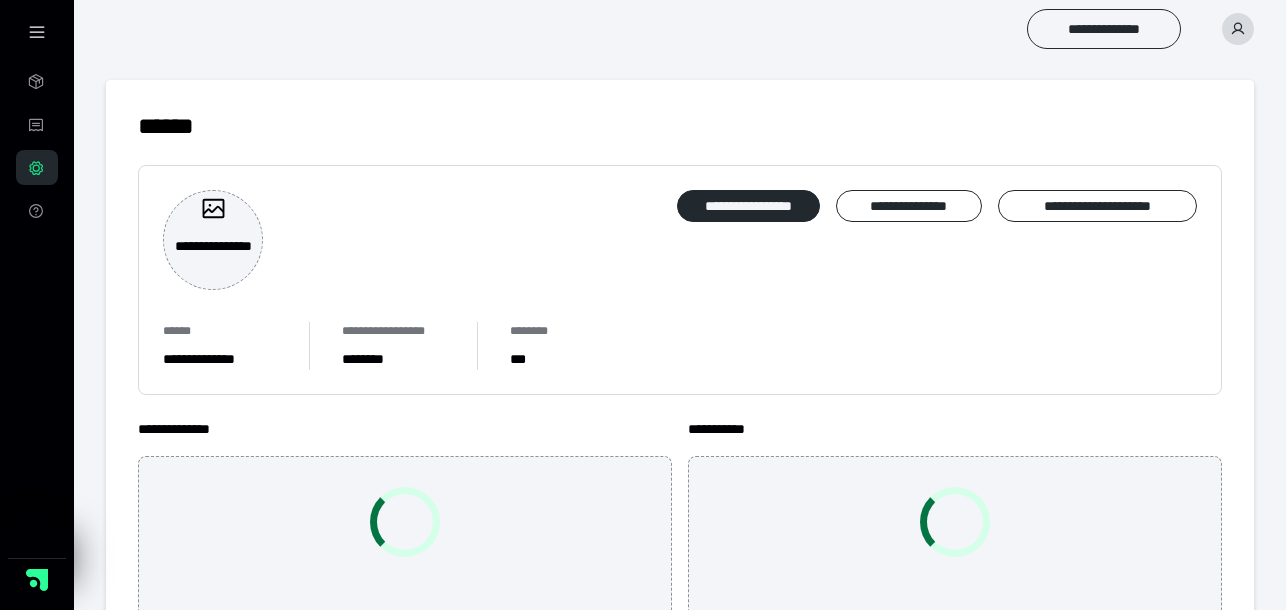scroll, scrollTop: 5, scrollLeft: 0, axis: vertical 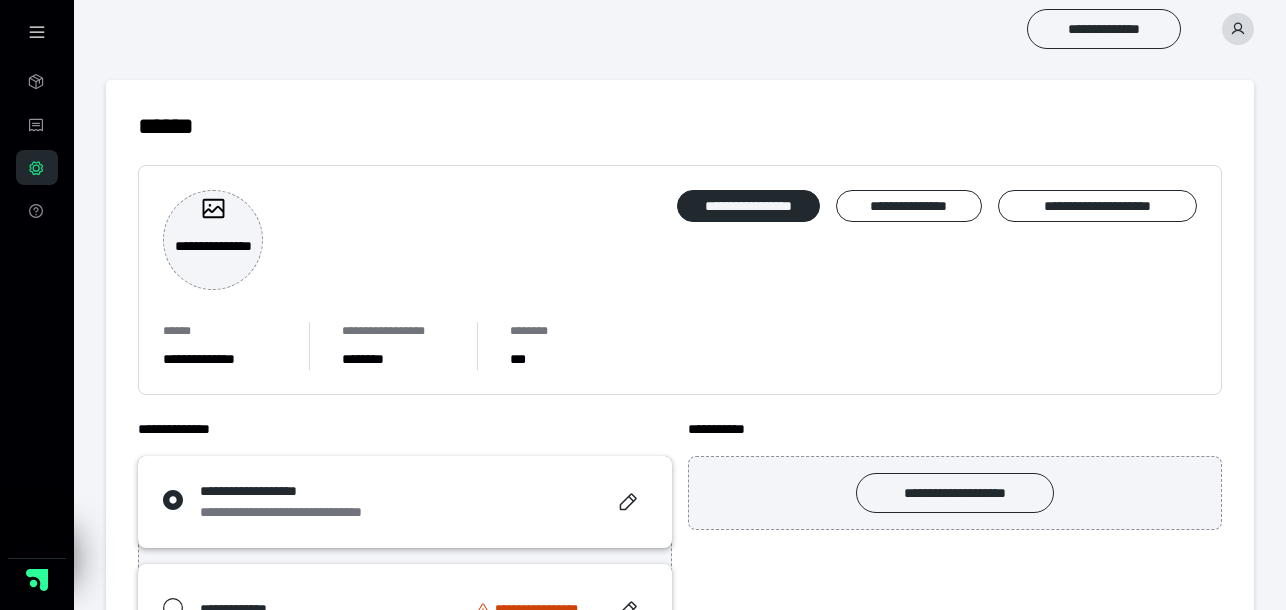 click 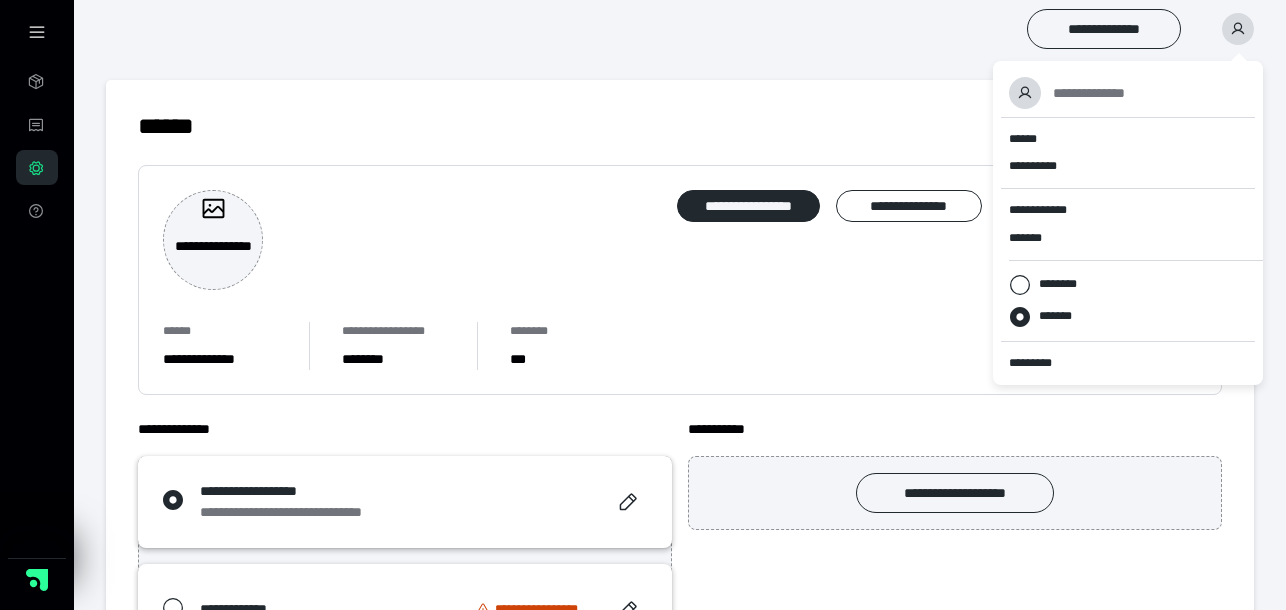 click on "**********" at bounding box center (680, 29) 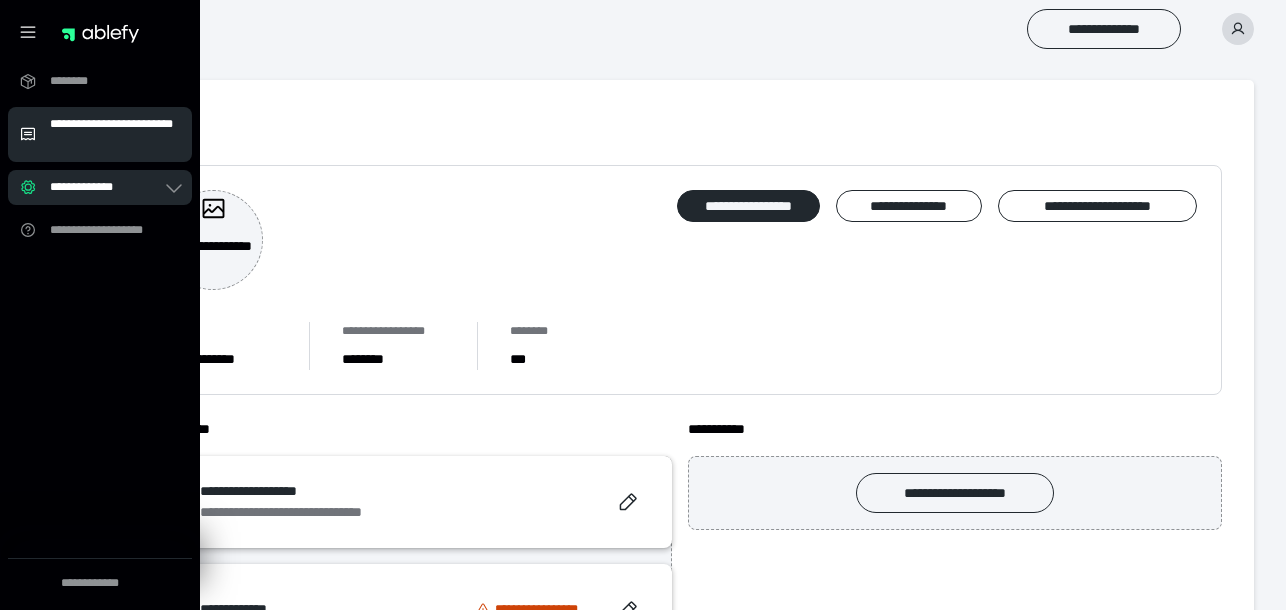 click on "**********" at bounding box center (115, 134) 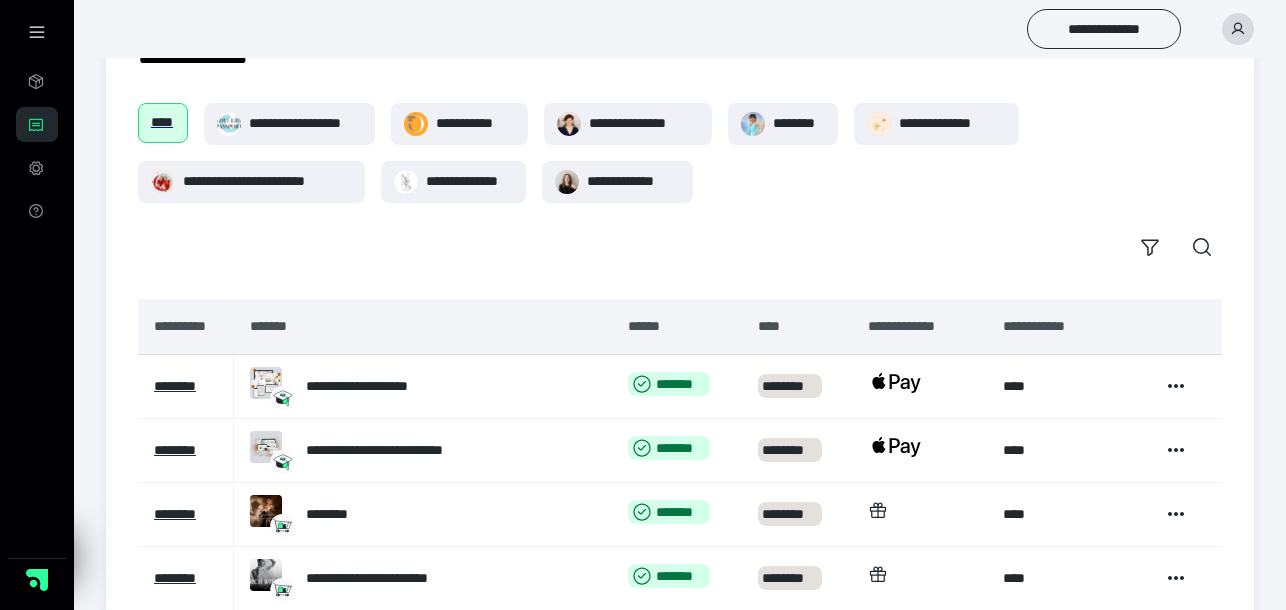 scroll, scrollTop: 0, scrollLeft: 0, axis: both 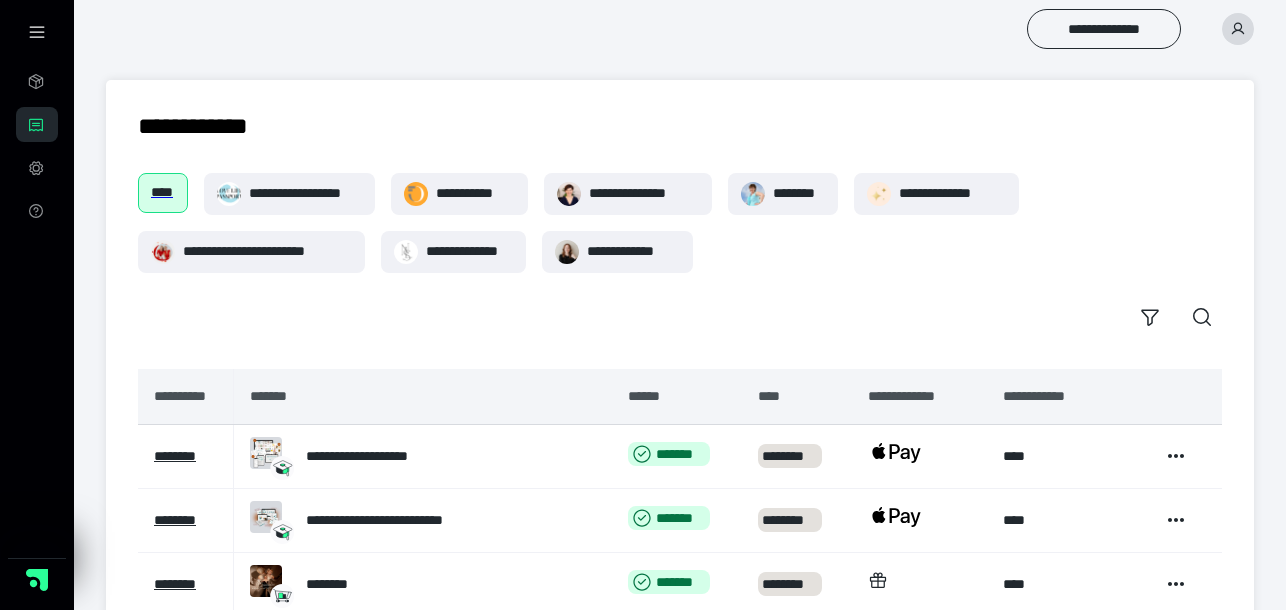 click at bounding box center (1238, 29) 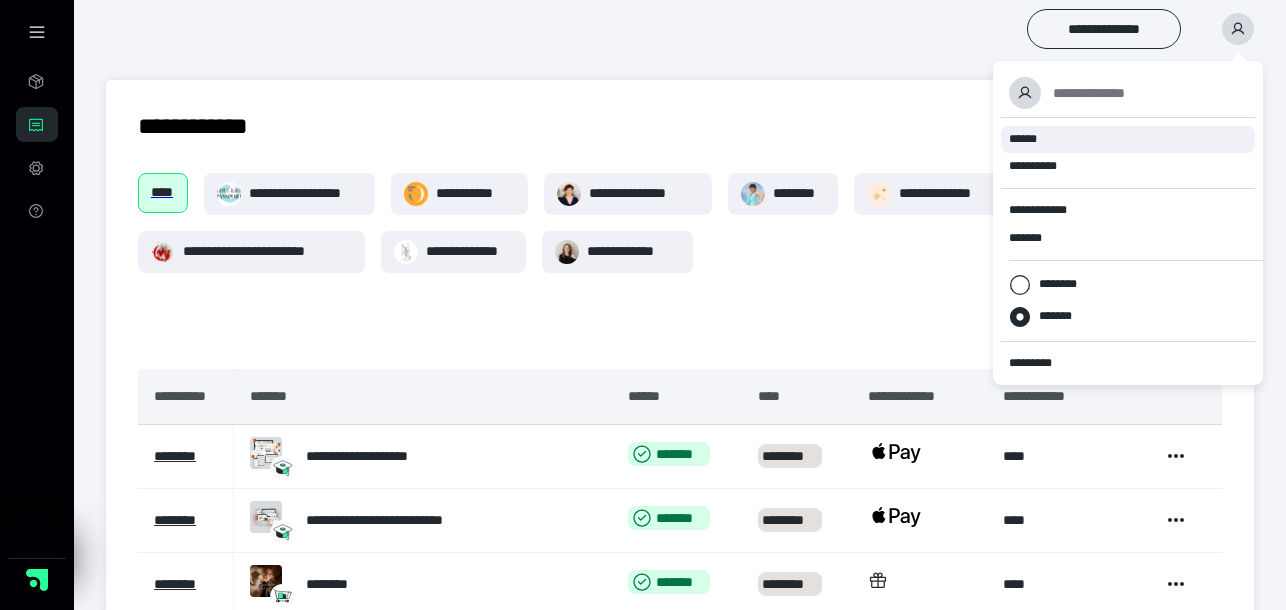 click on "******" at bounding box center (1128, 139) 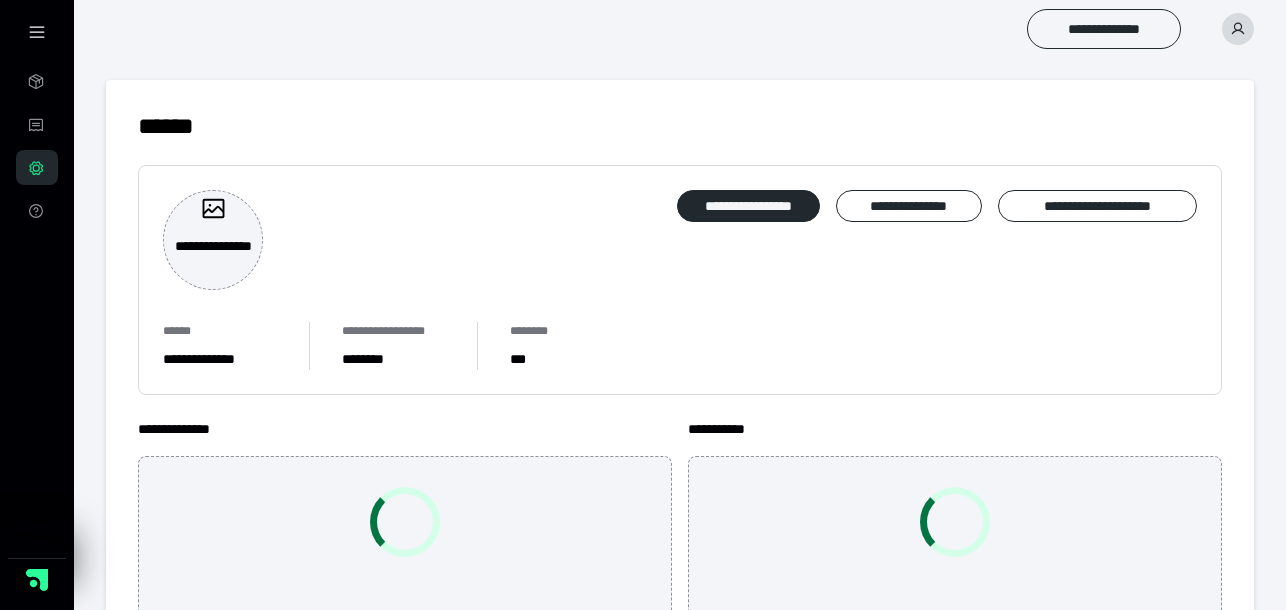 scroll, scrollTop: 0, scrollLeft: 0, axis: both 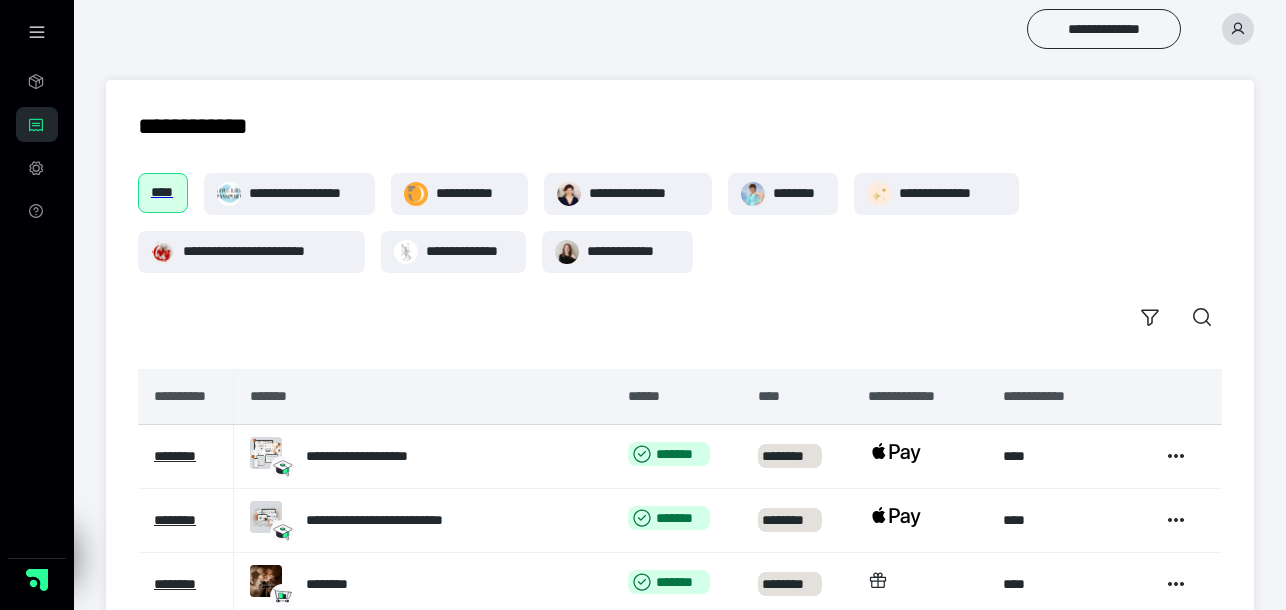 click 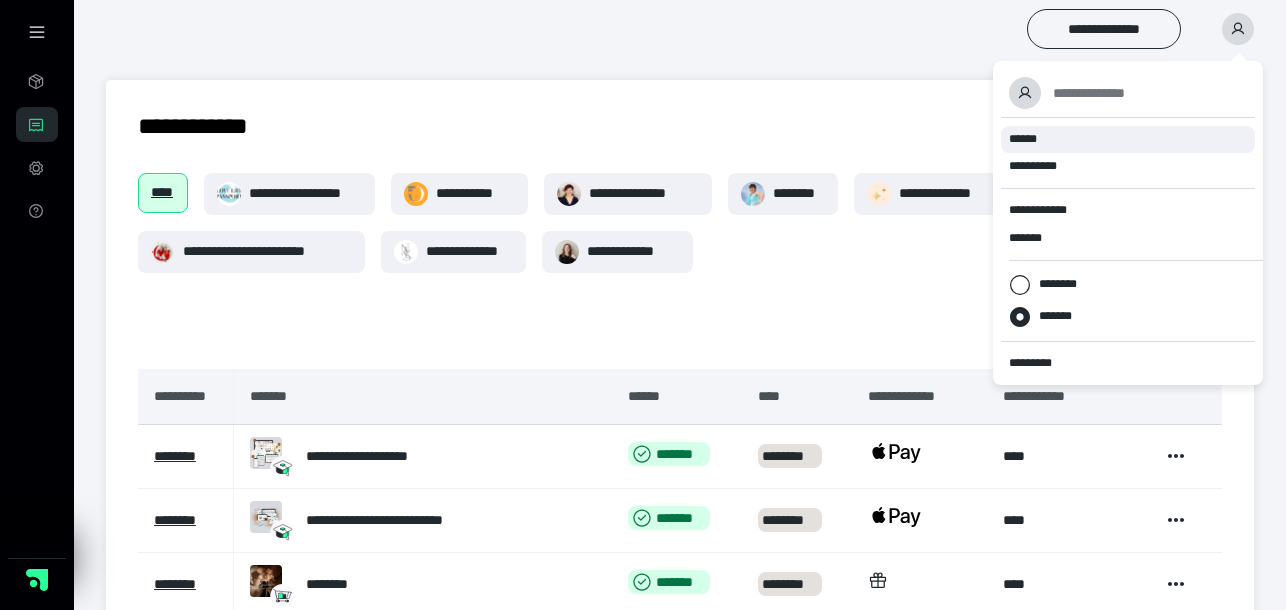click on "******" at bounding box center (1128, 139) 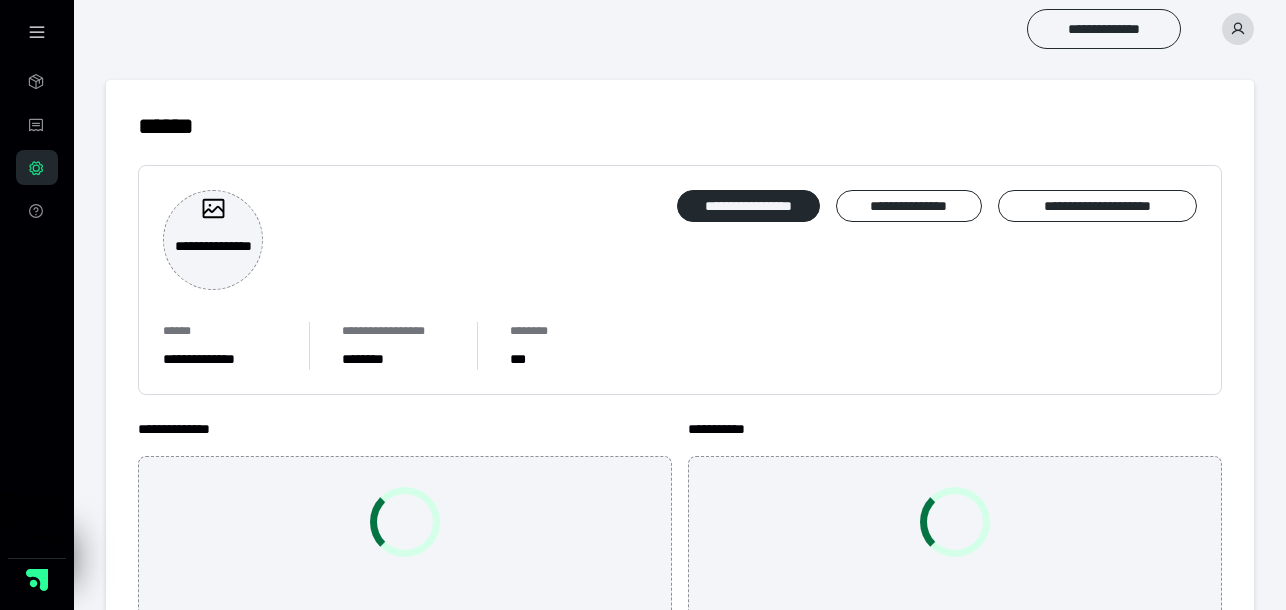 scroll, scrollTop: 0, scrollLeft: 0, axis: both 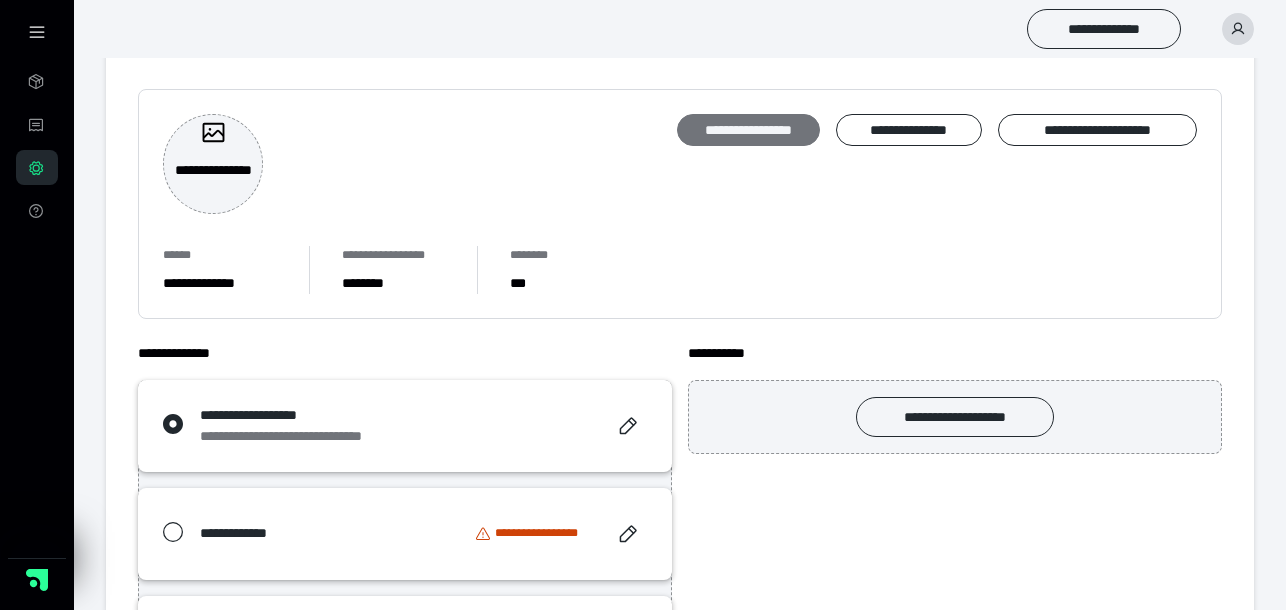 click on "**********" at bounding box center (748, 130) 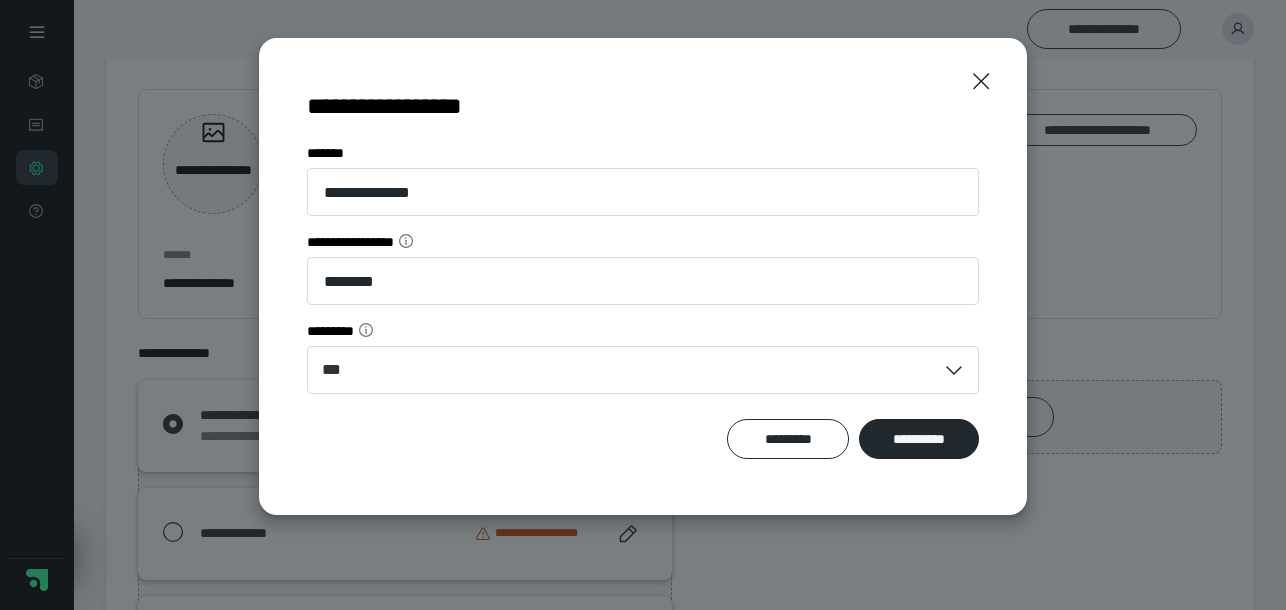 scroll, scrollTop: 0, scrollLeft: 0, axis: both 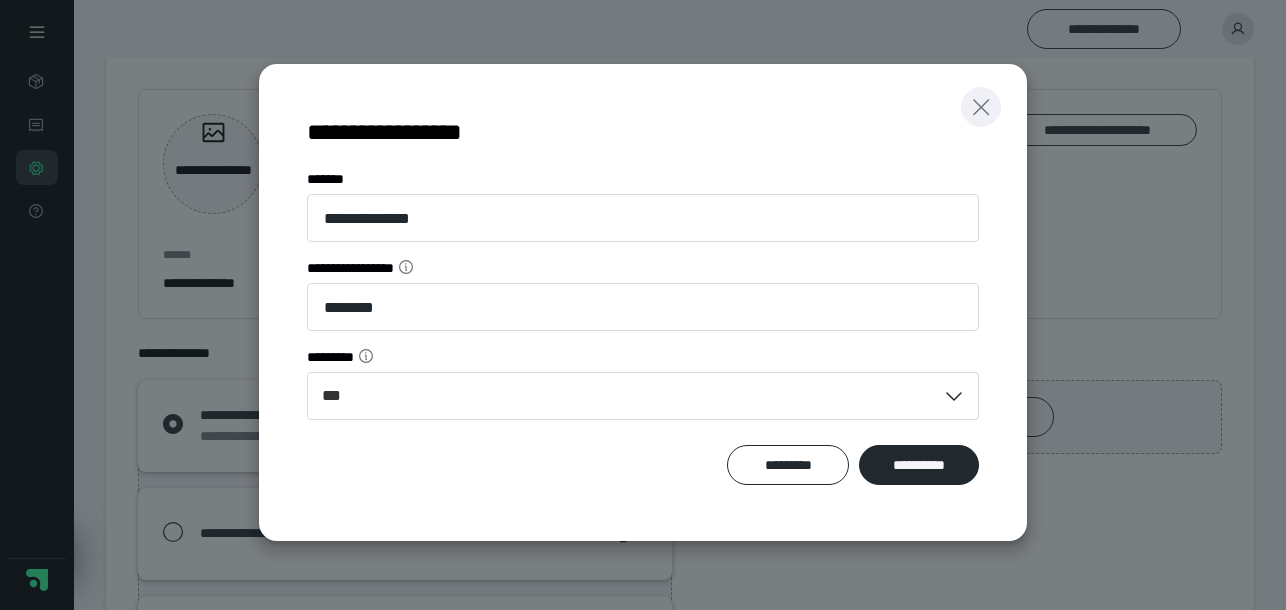 click 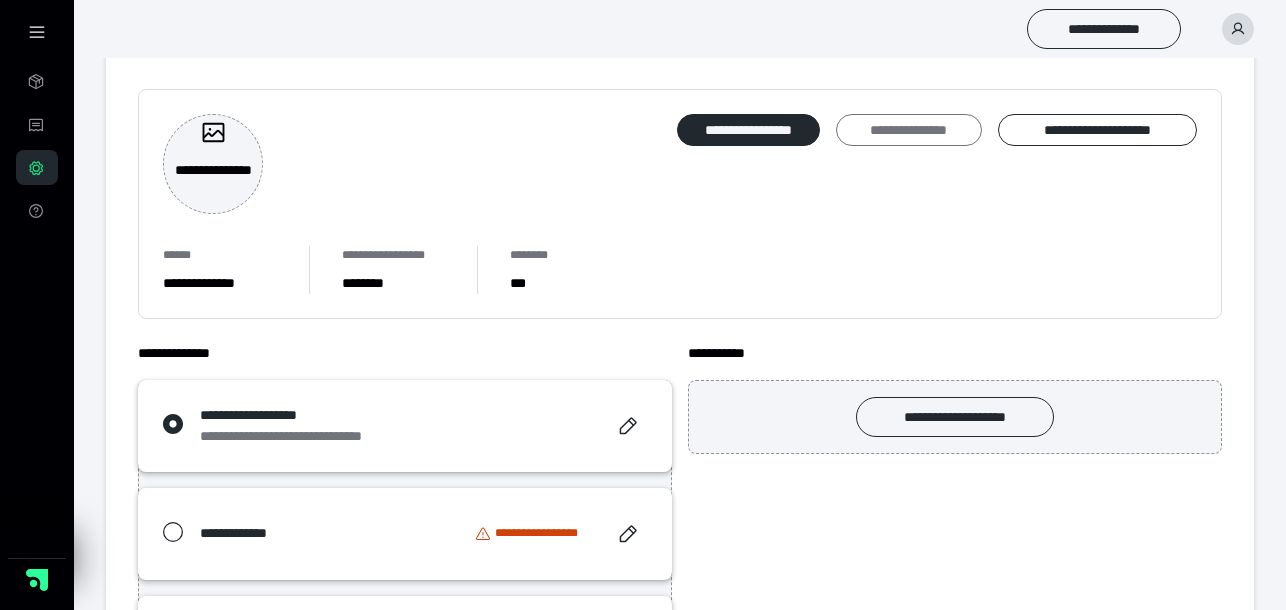 click on "**********" at bounding box center [908, 130] 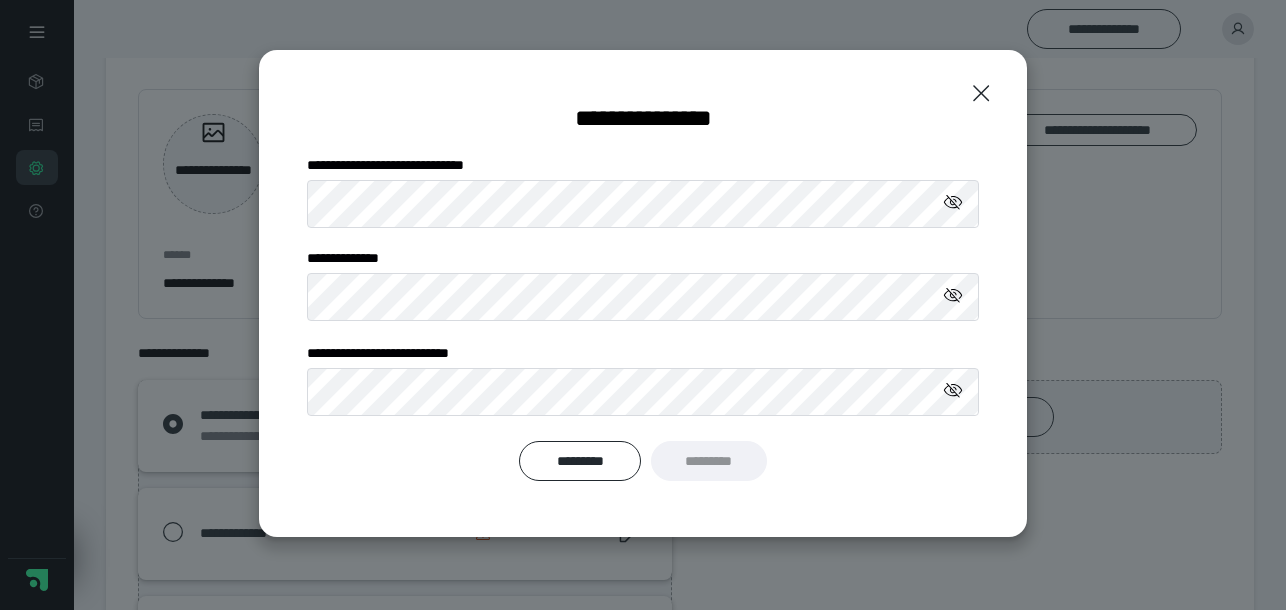 scroll, scrollTop: 0, scrollLeft: 0, axis: both 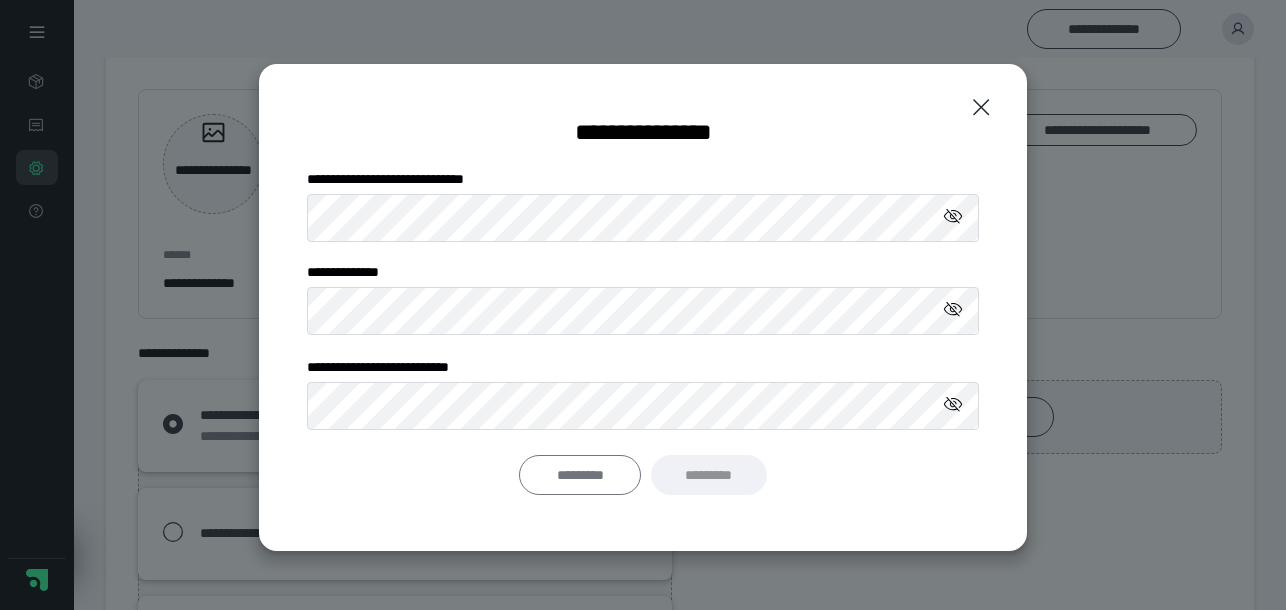 click on "*********" at bounding box center (580, 475) 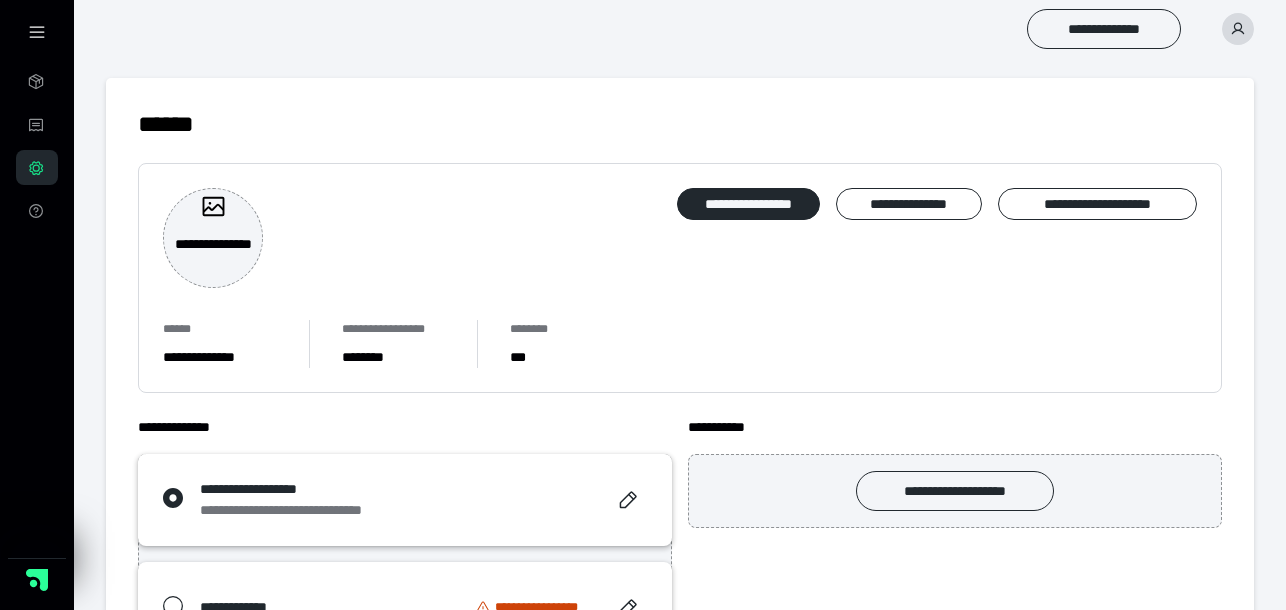 scroll, scrollTop: 0, scrollLeft: 0, axis: both 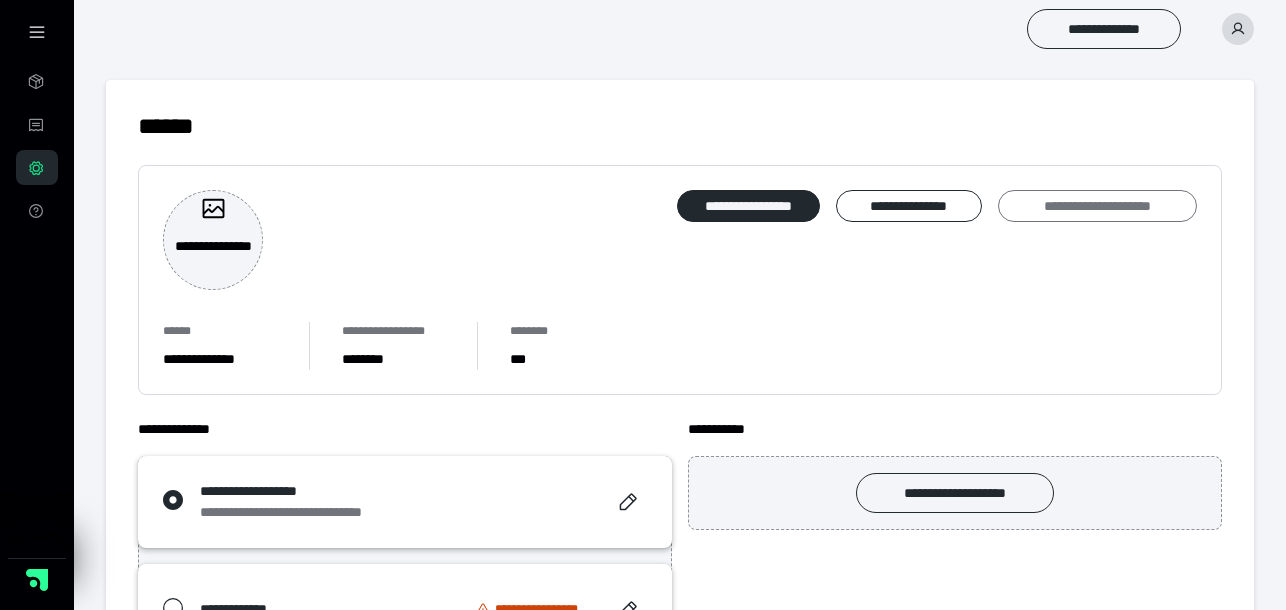 click on "**********" at bounding box center [1097, 206] 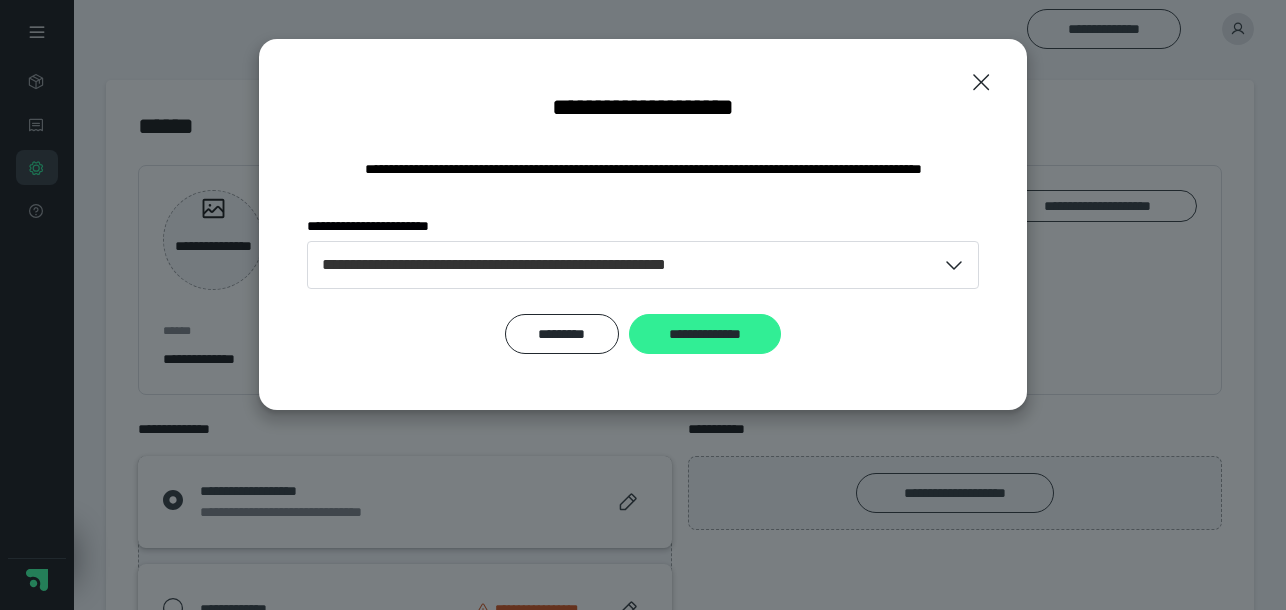 click on "**********" at bounding box center (705, 334) 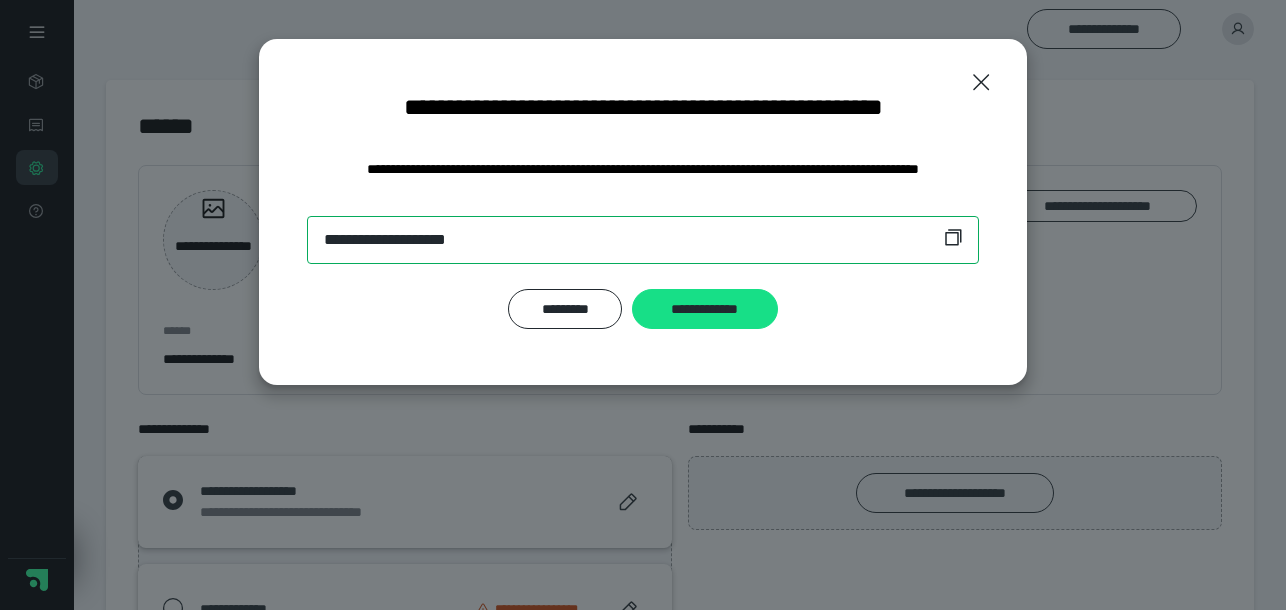 drag, startPoint x: 550, startPoint y: 243, endPoint x: 303, endPoint y: 230, distance: 247.34187 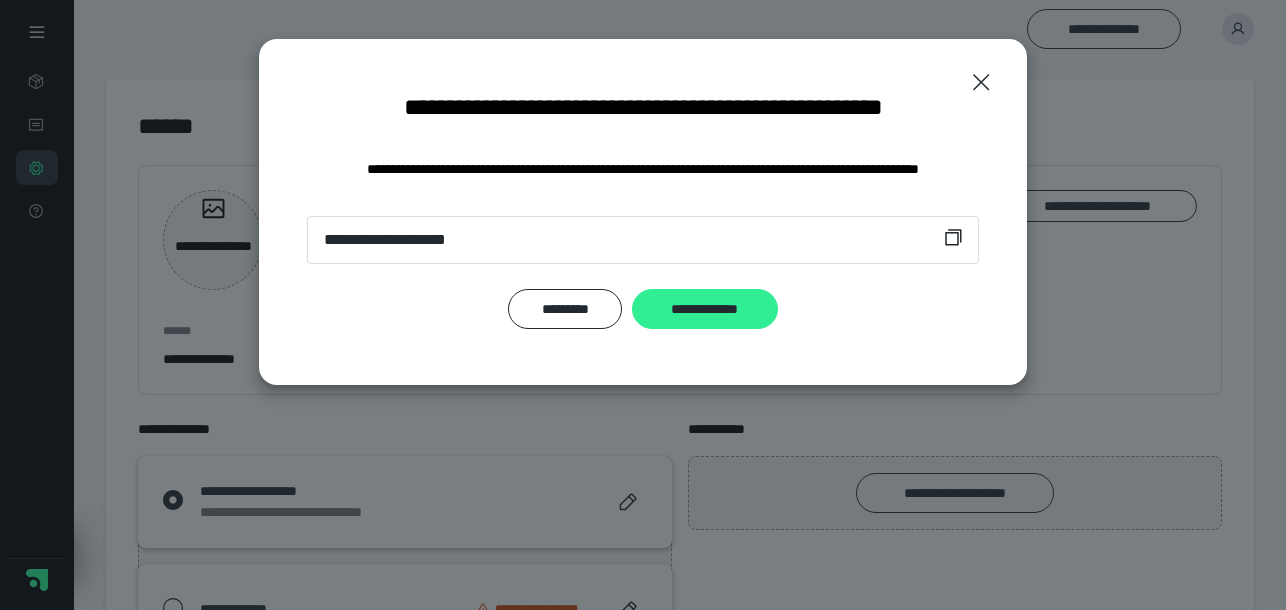 click on "**********" at bounding box center [704, 309] 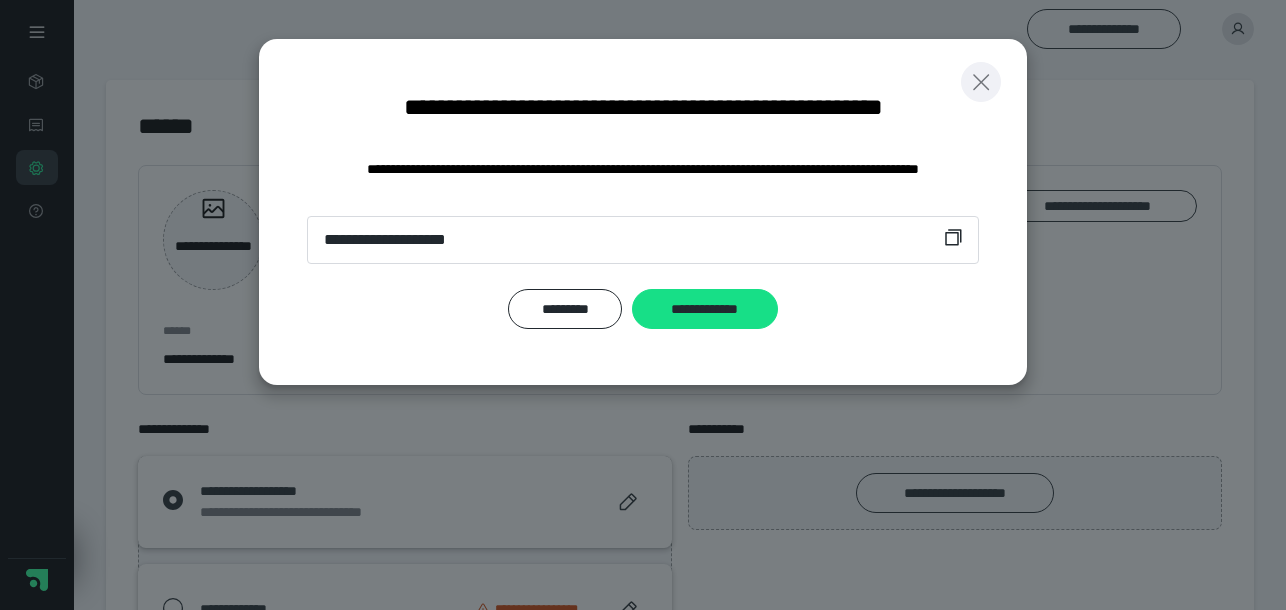 click 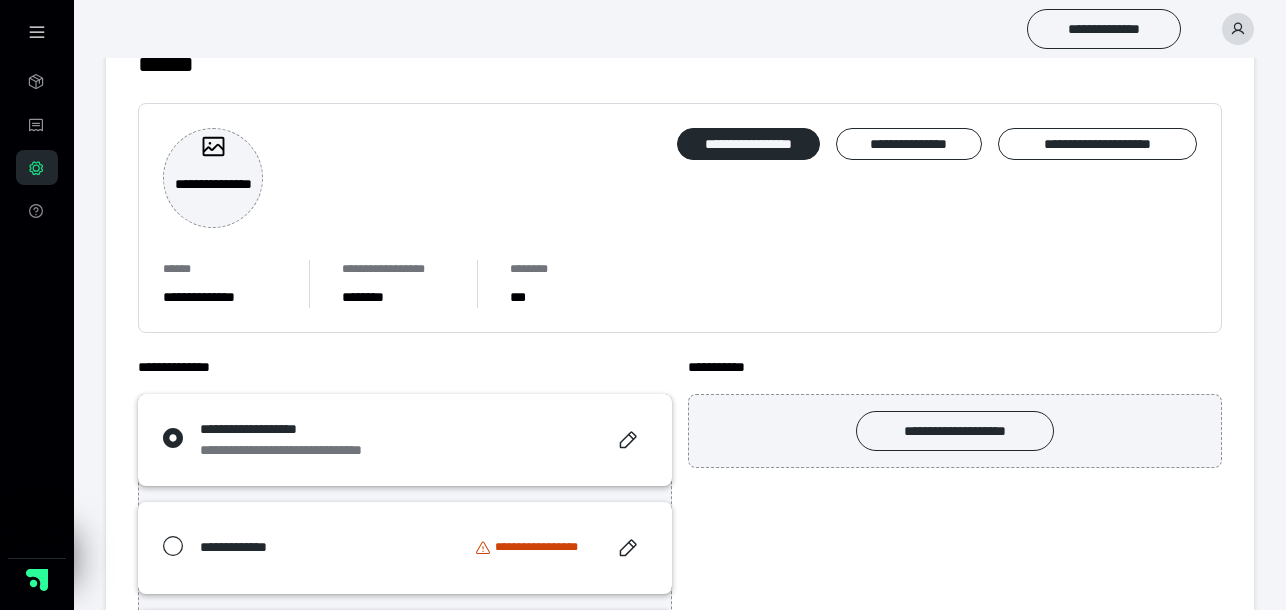 scroll, scrollTop: 0, scrollLeft: 0, axis: both 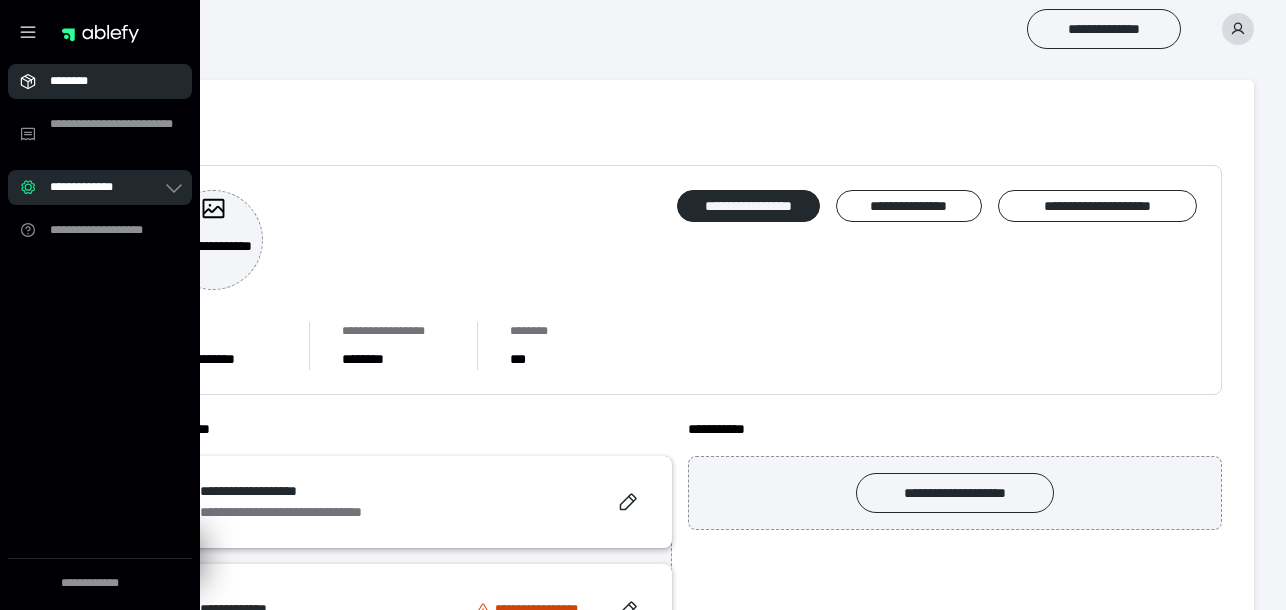 click on "********" 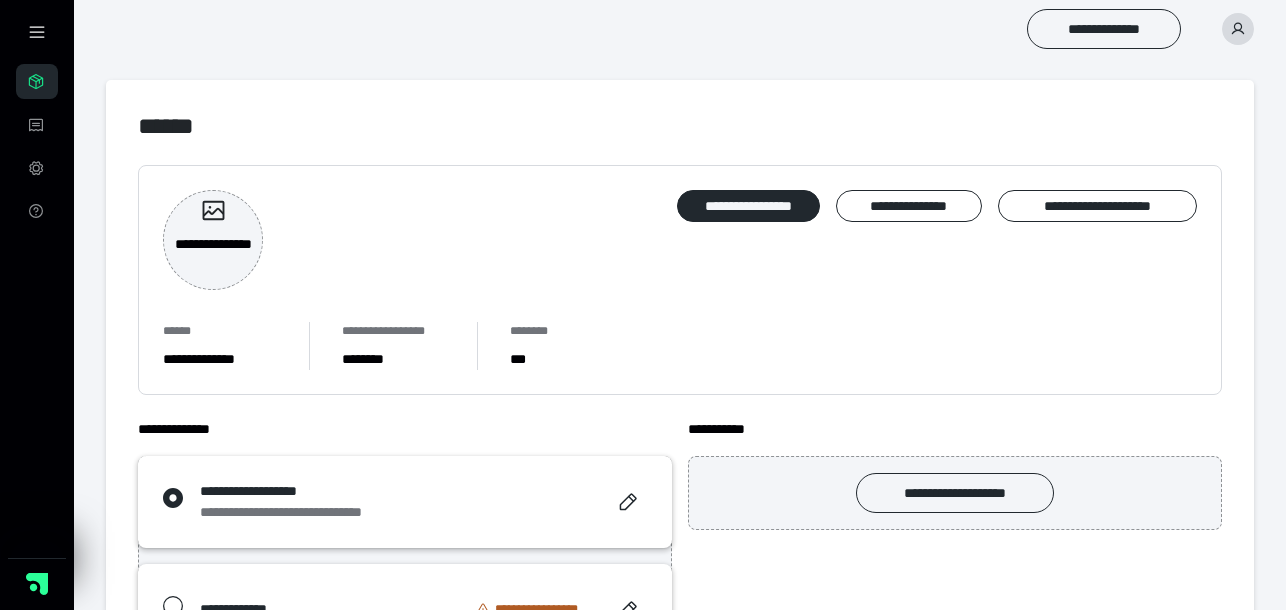 click 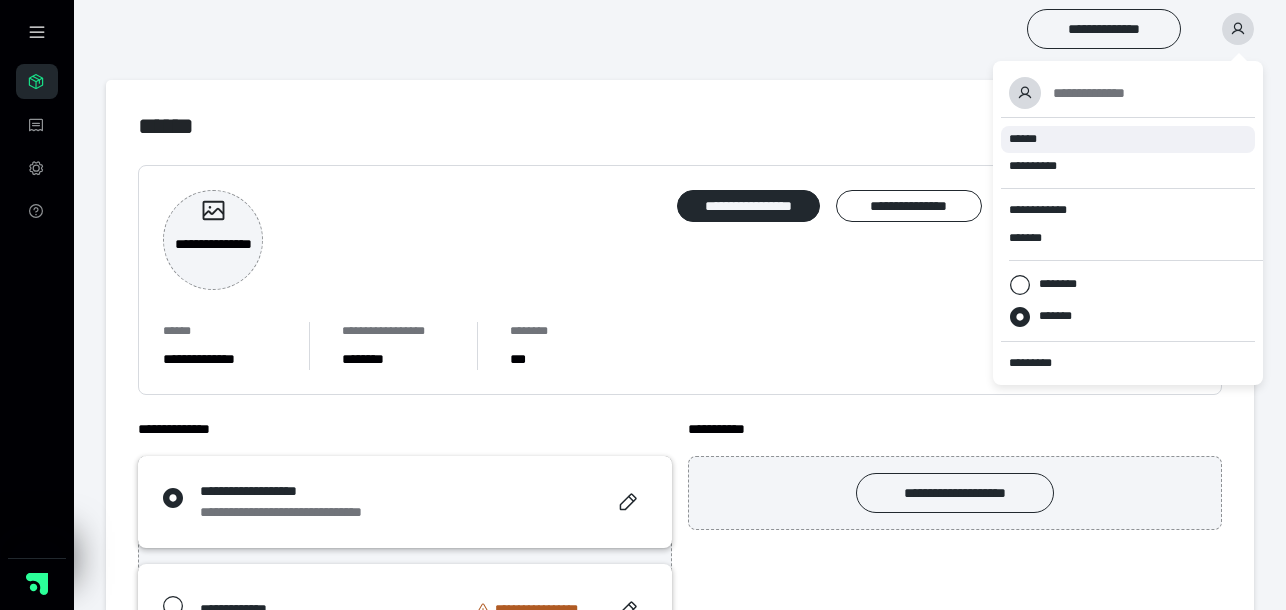 click on "******" 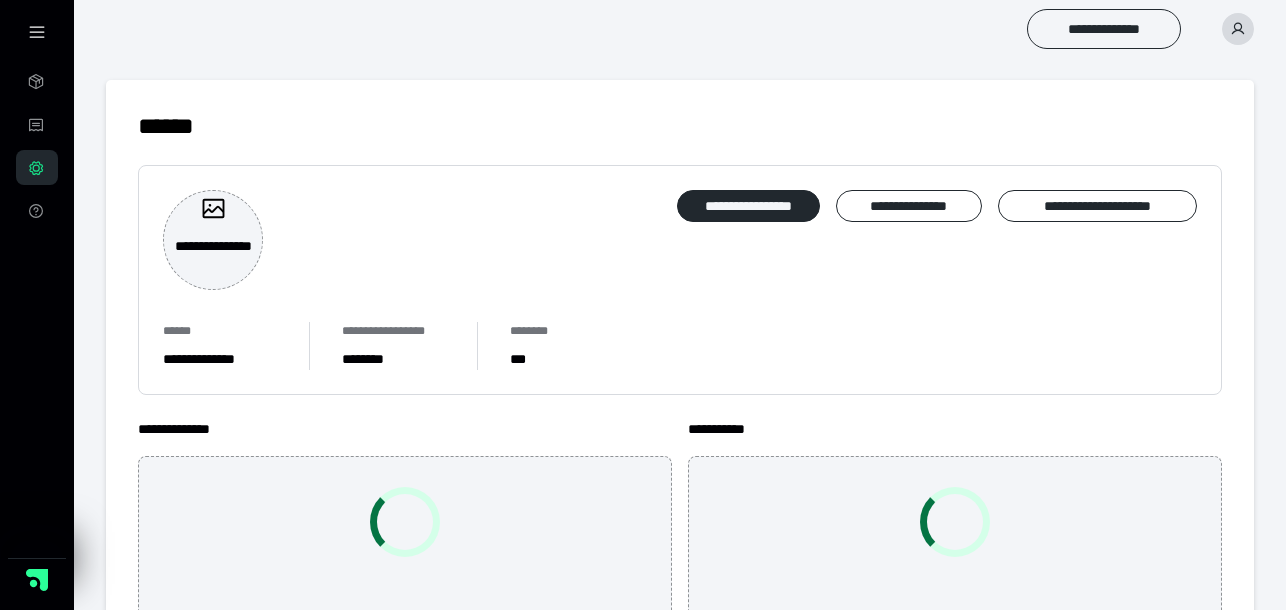 scroll, scrollTop: 0, scrollLeft: 0, axis: both 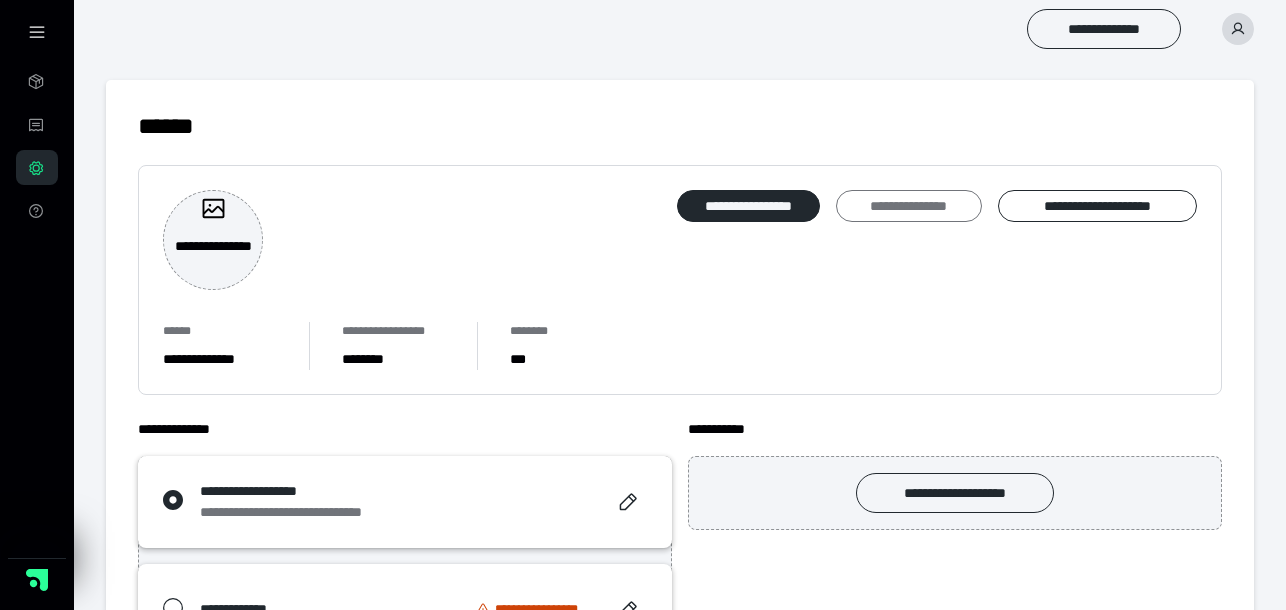 click on "**********" at bounding box center (908, 206) 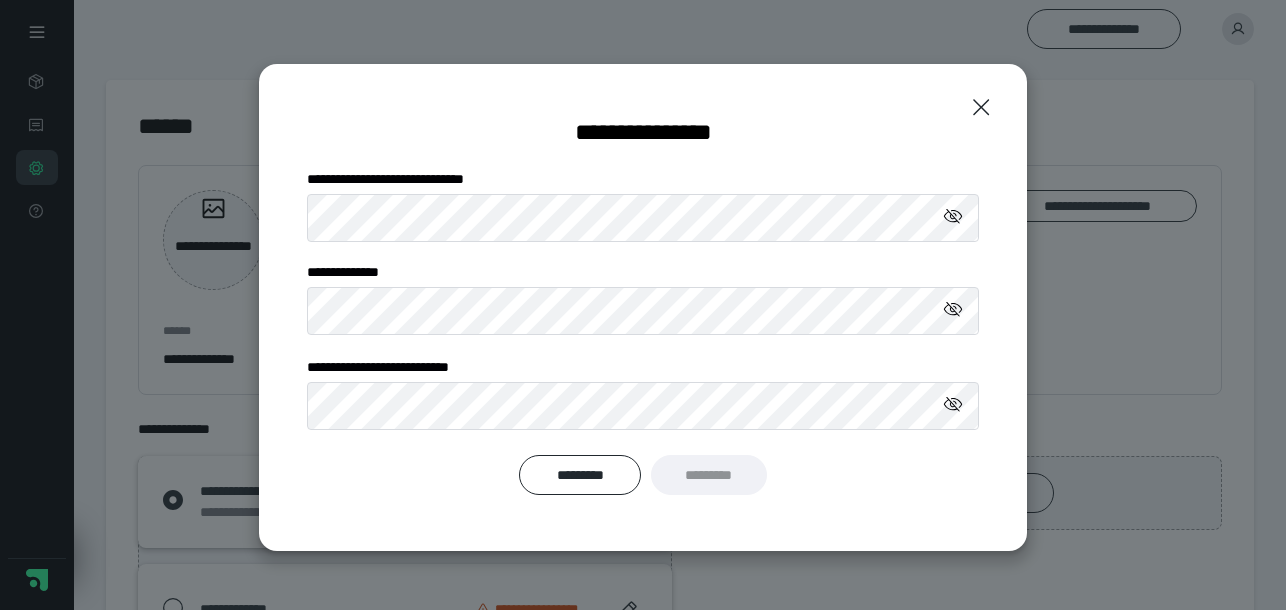 click 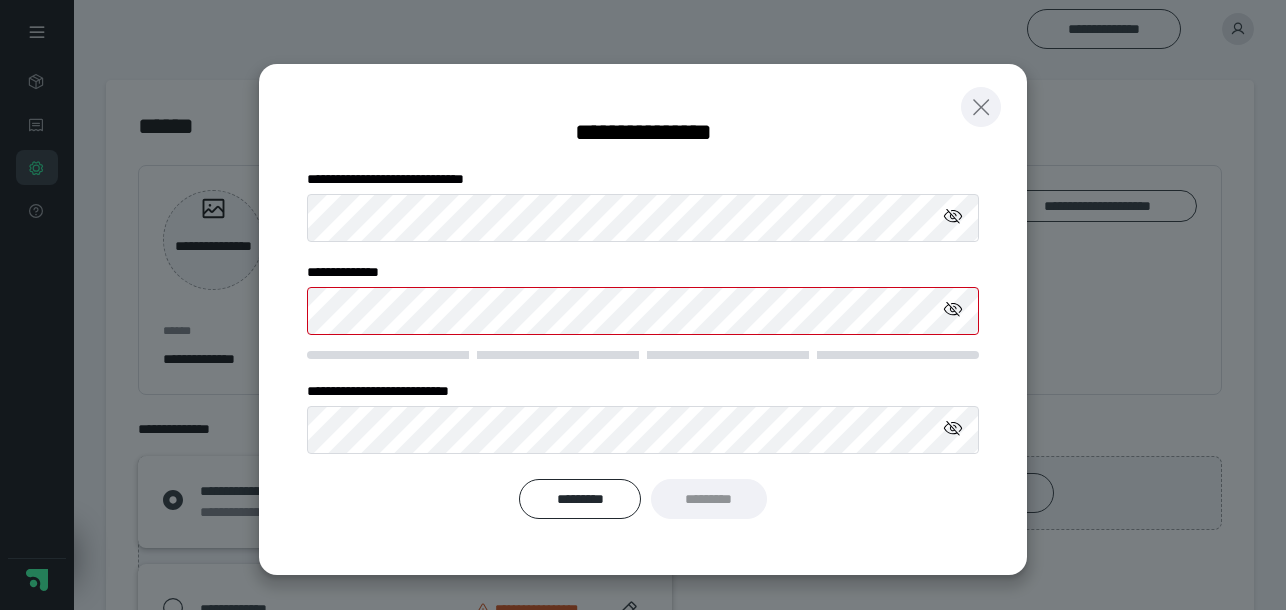 click 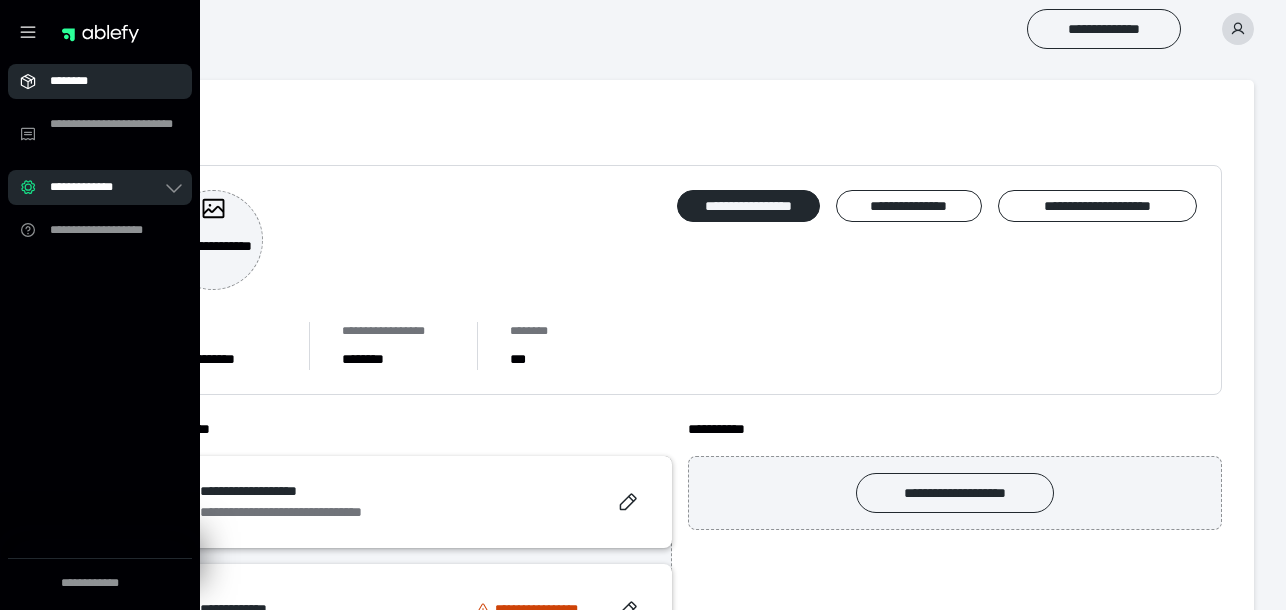 click on "********" at bounding box center [106, 81] 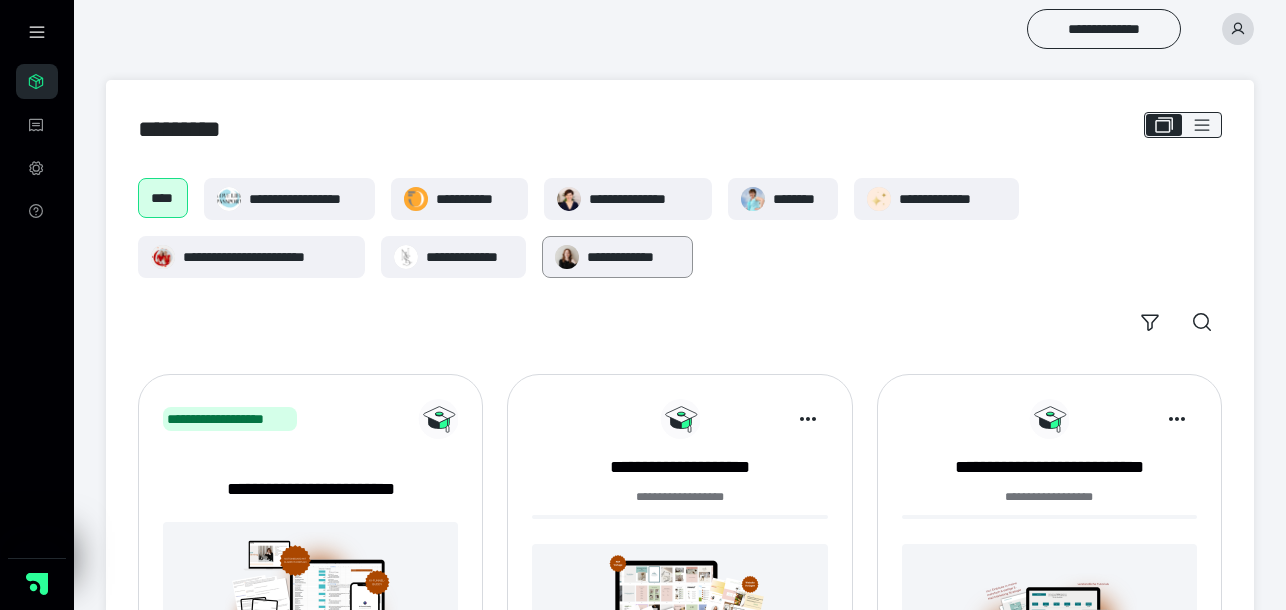 click on "**********" at bounding box center (634, 257) 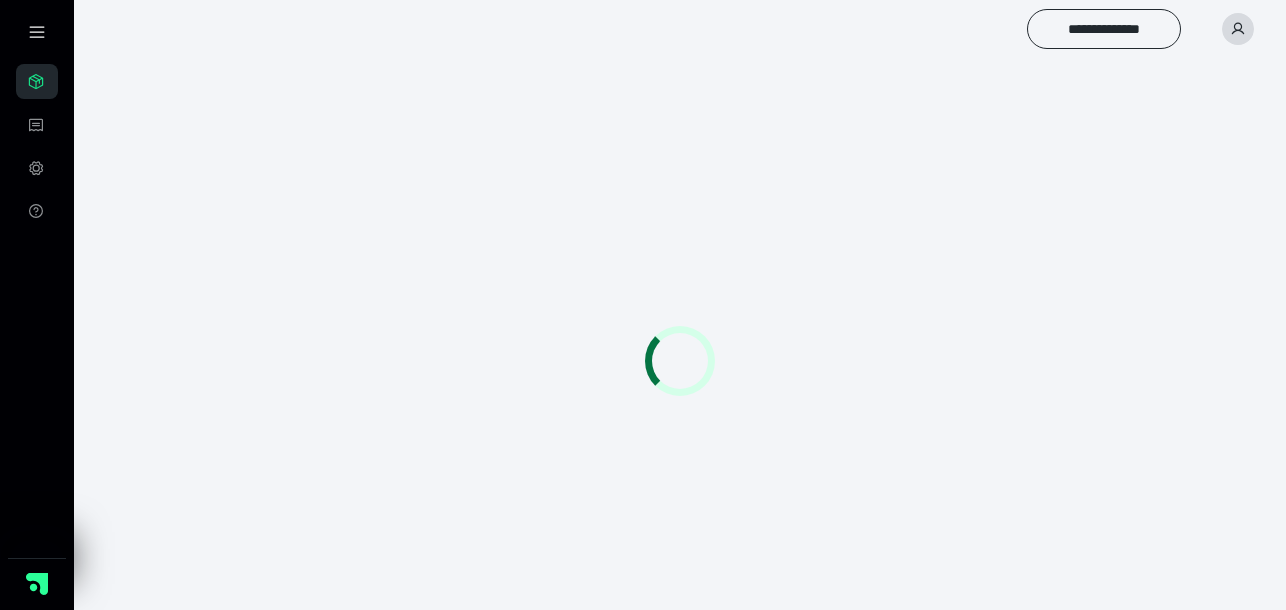 scroll, scrollTop: 0, scrollLeft: 0, axis: both 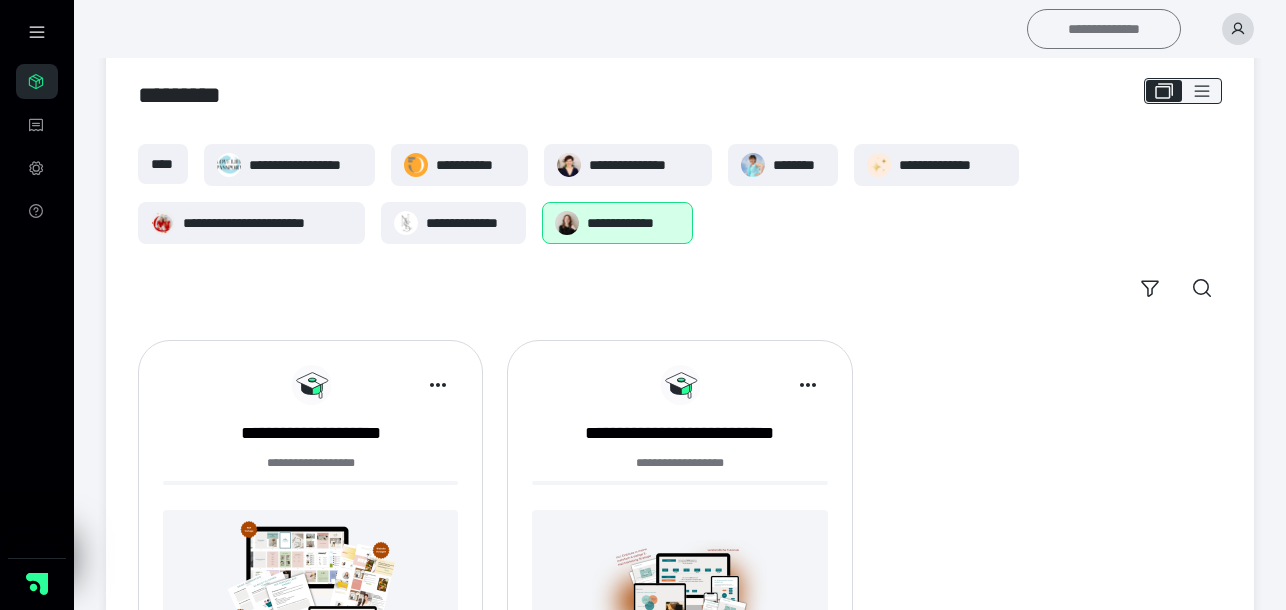 click on "**********" at bounding box center (1104, 29) 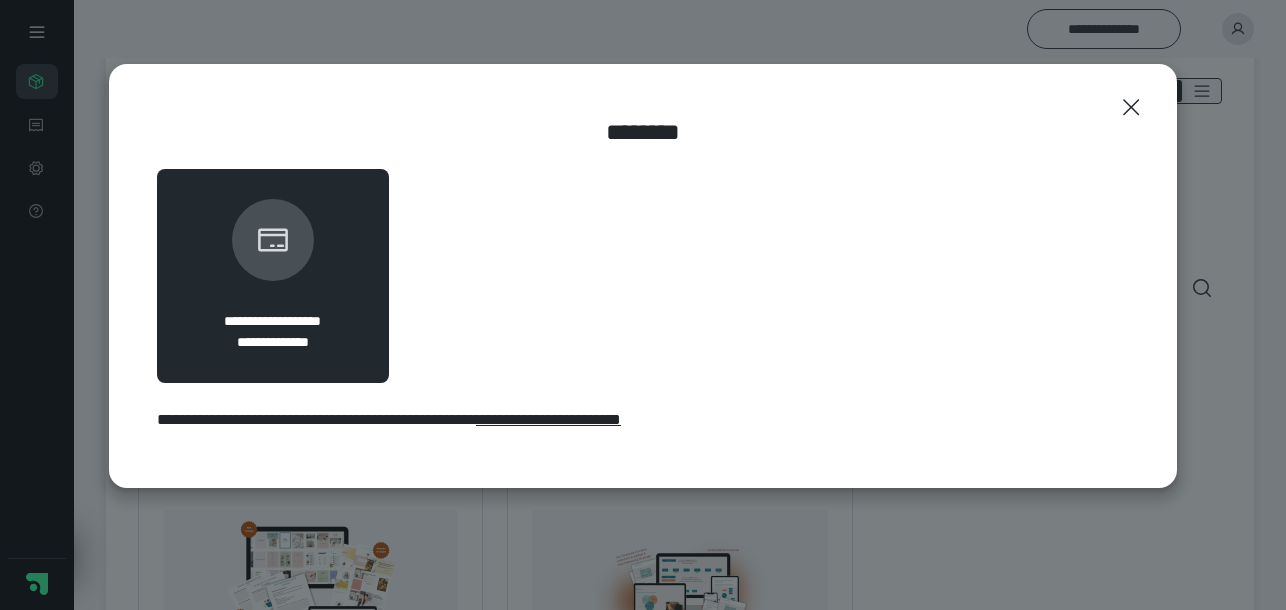 click on "**********" at bounding box center (643, 276) 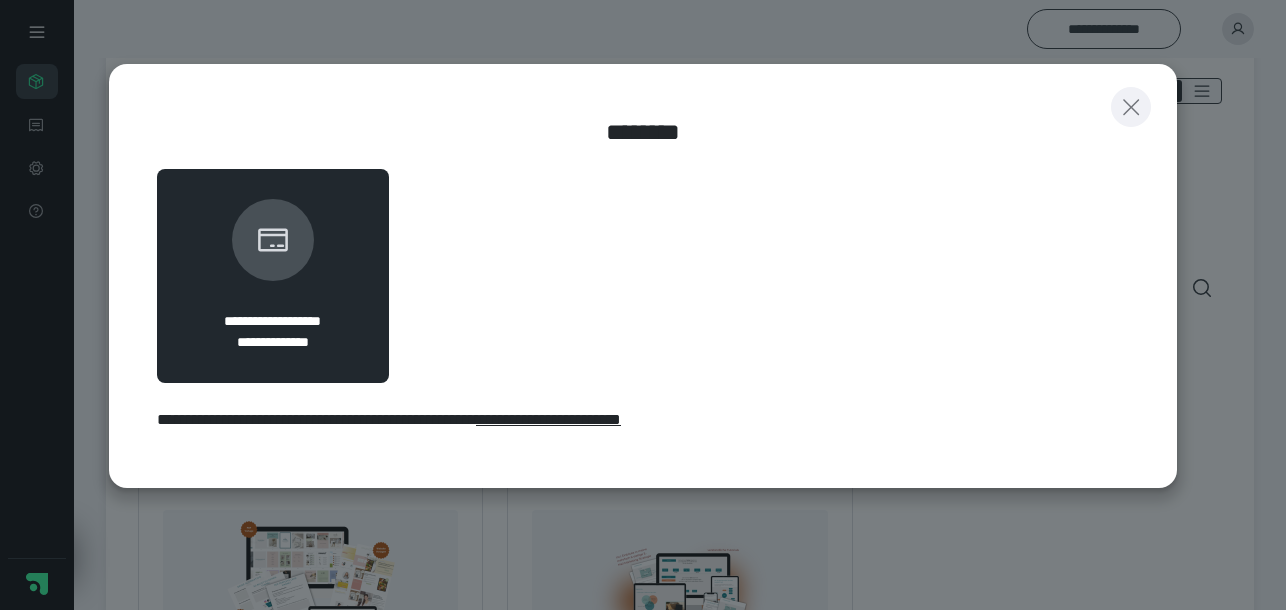 click 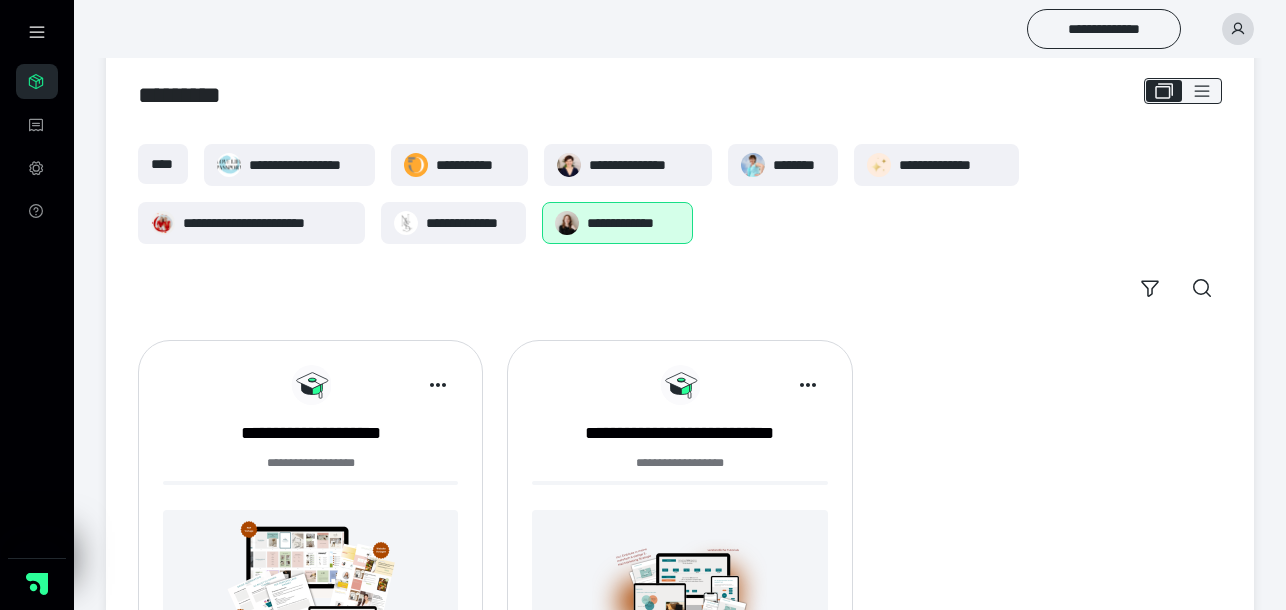 click 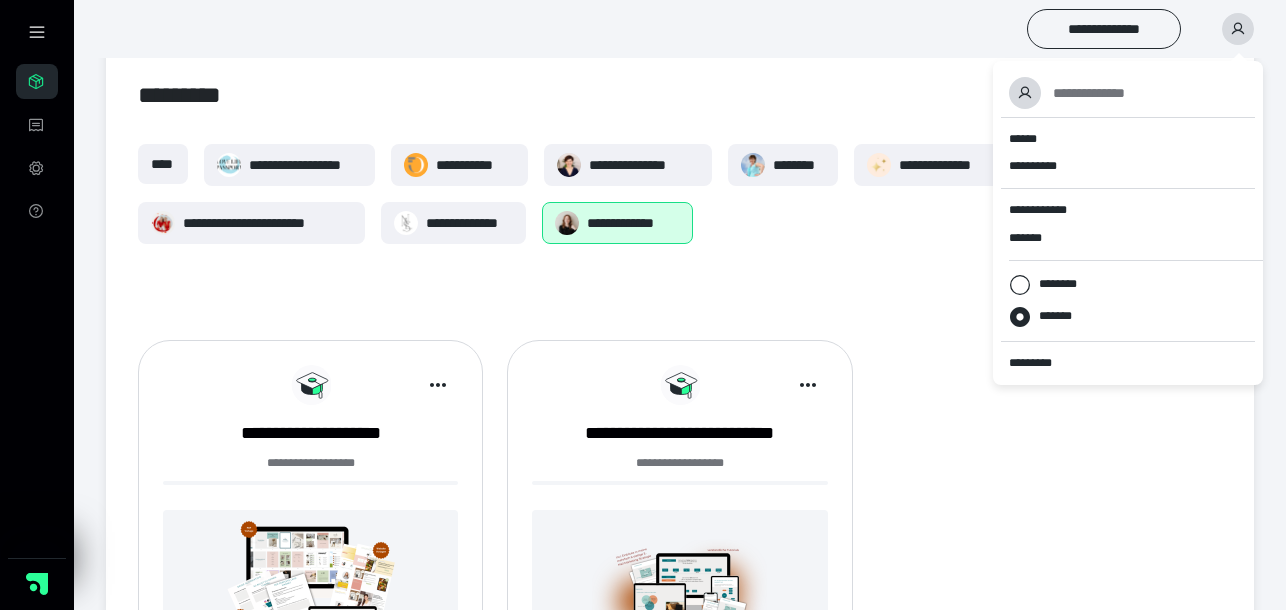 click on "**********" at bounding box center [680, 226] 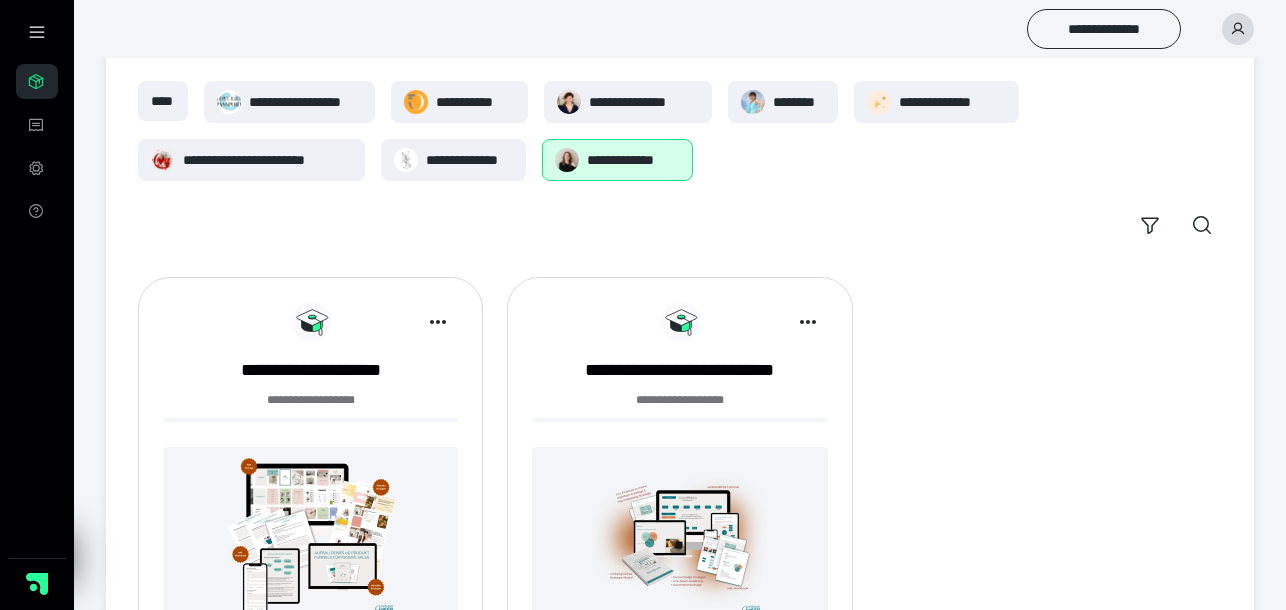 scroll, scrollTop: 87, scrollLeft: 0, axis: vertical 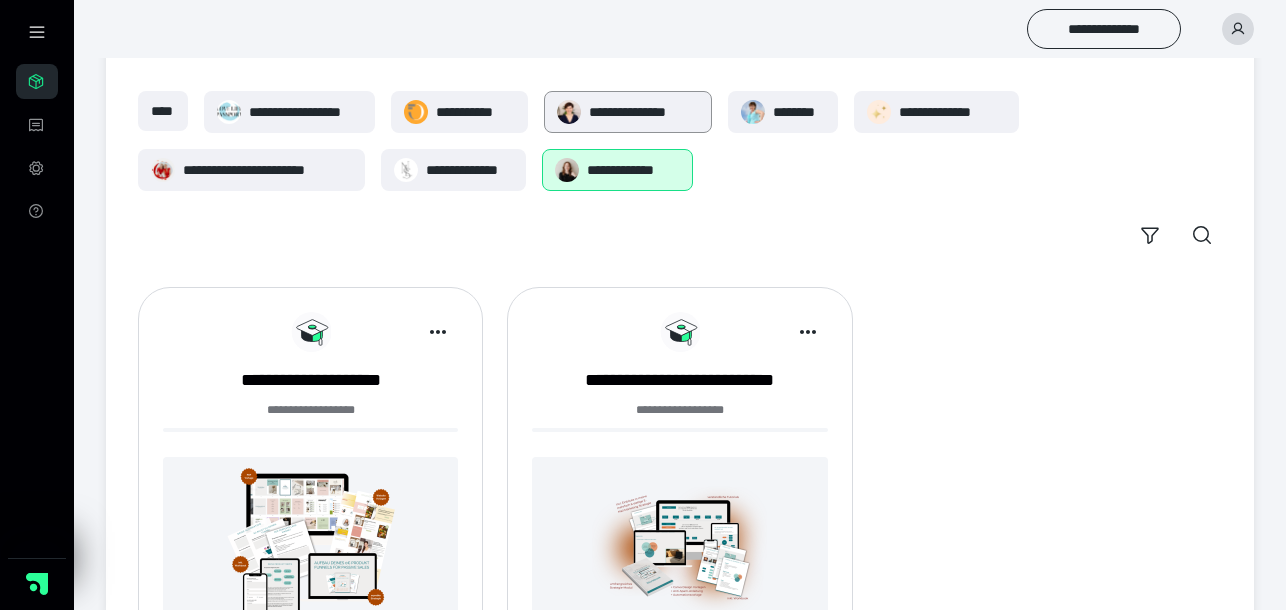 click on "**********" at bounding box center [644, 112] 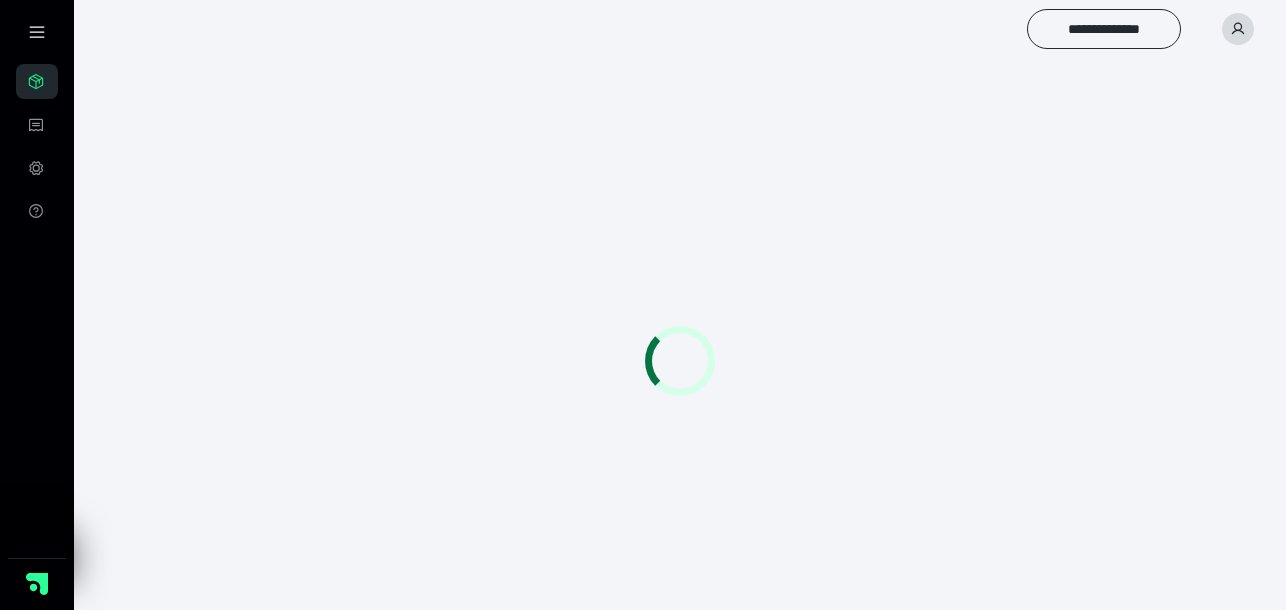 scroll, scrollTop: 0, scrollLeft: 0, axis: both 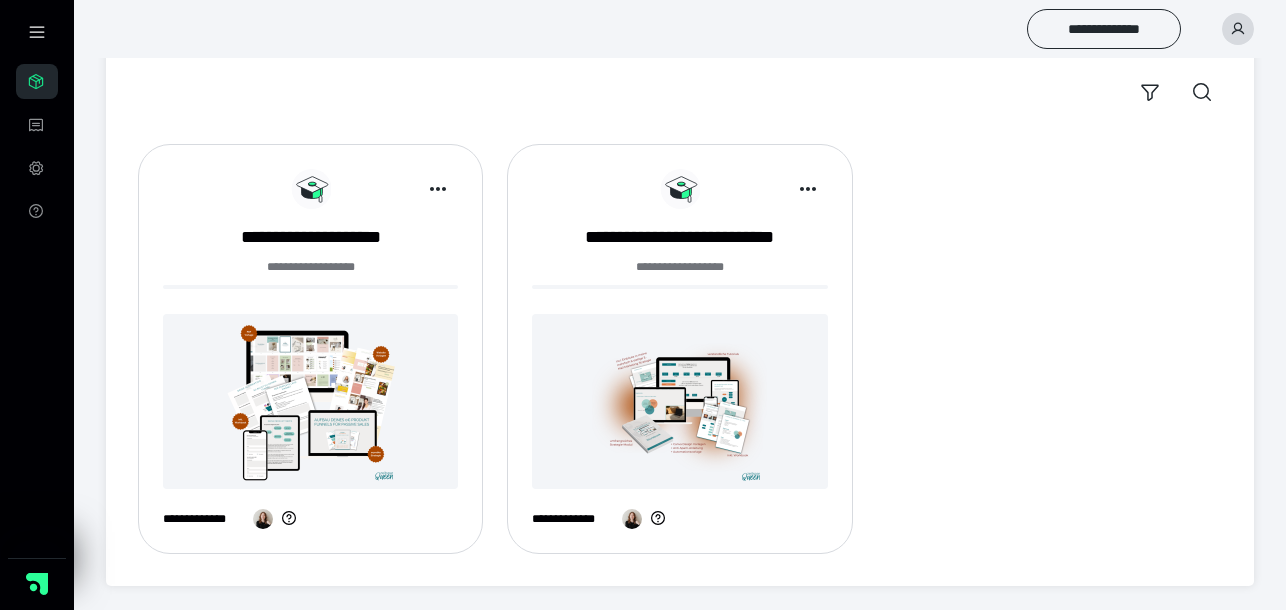 click at bounding box center [310, 401] 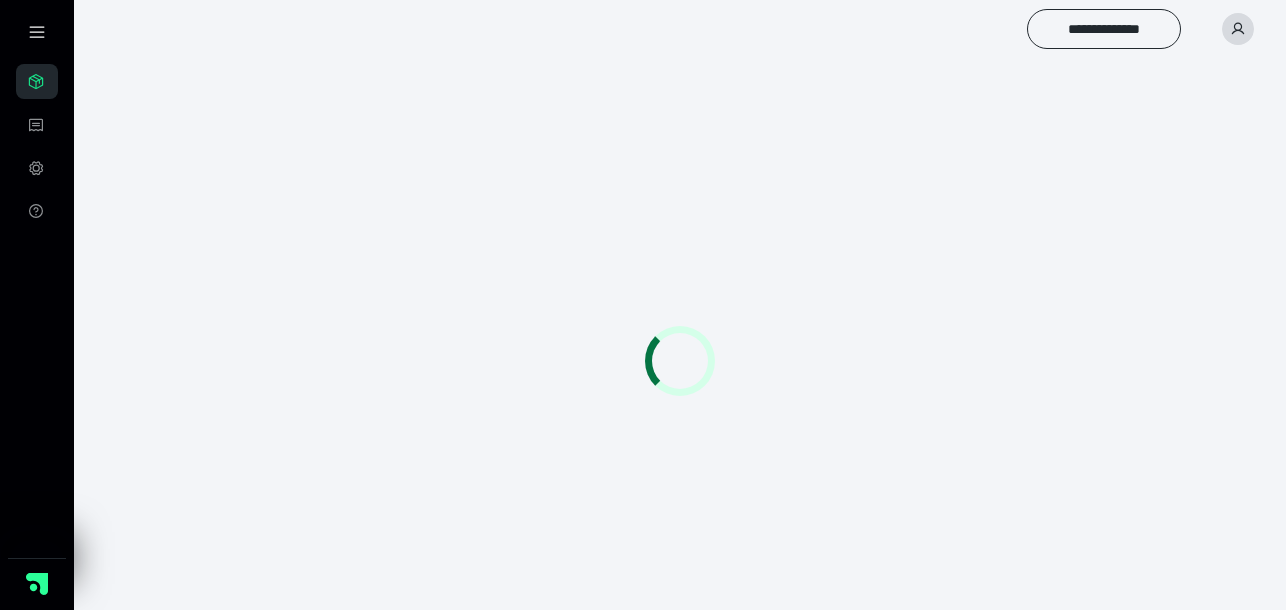 scroll, scrollTop: 0, scrollLeft: 0, axis: both 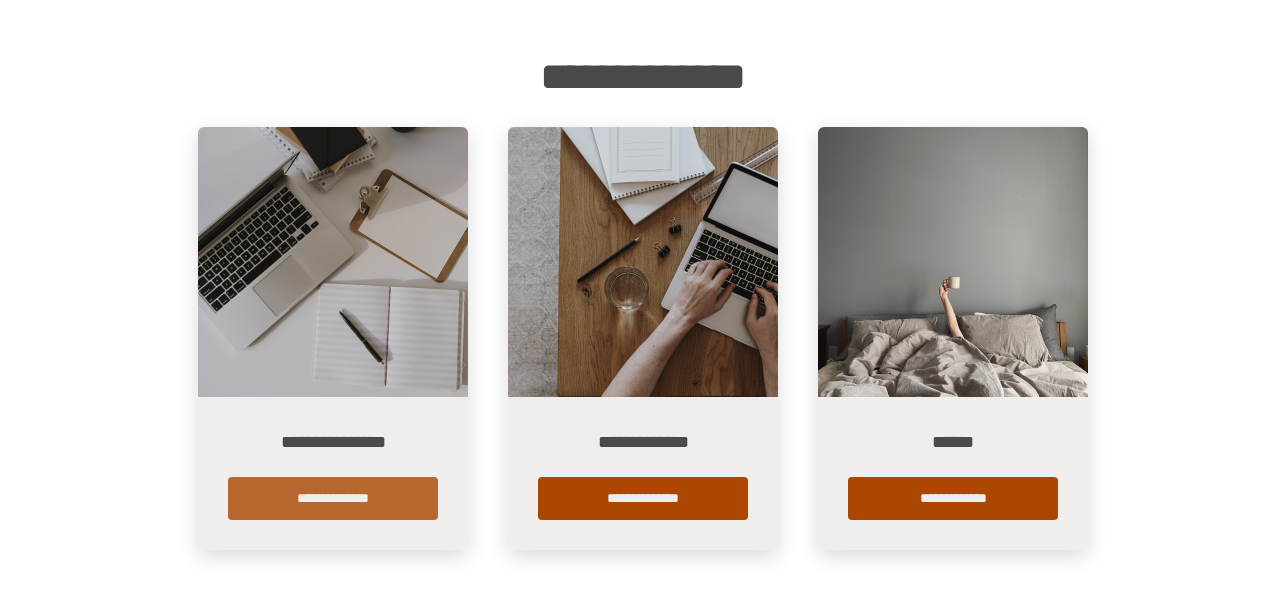 click on "**********" at bounding box center [333, 498] 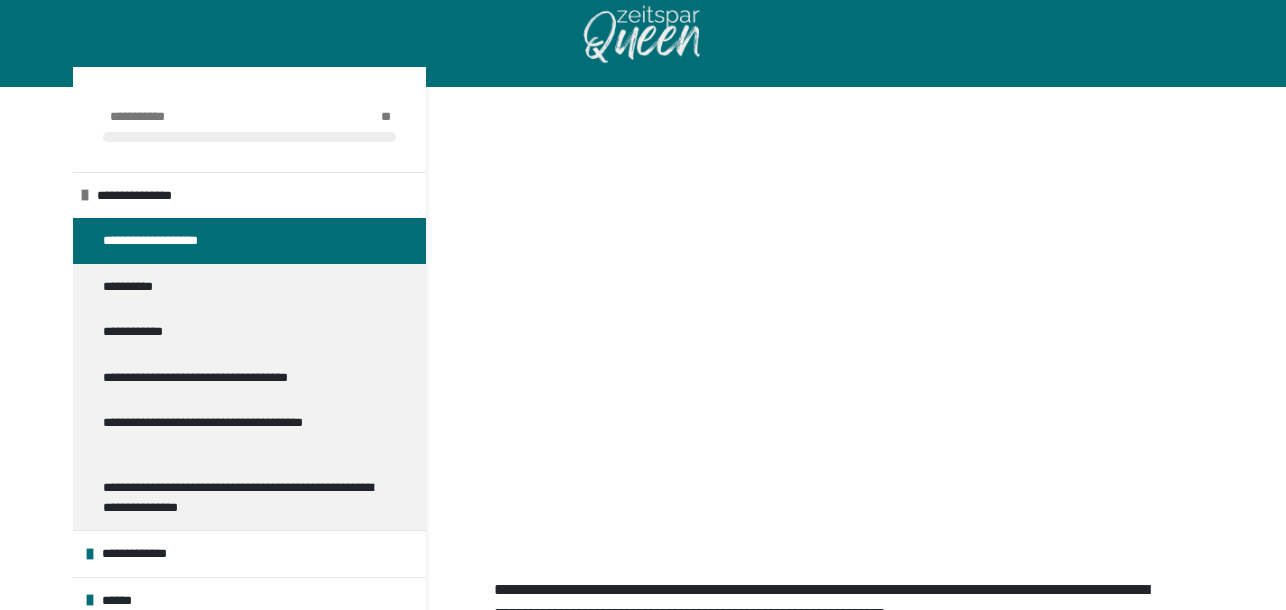 scroll, scrollTop: 196, scrollLeft: 0, axis: vertical 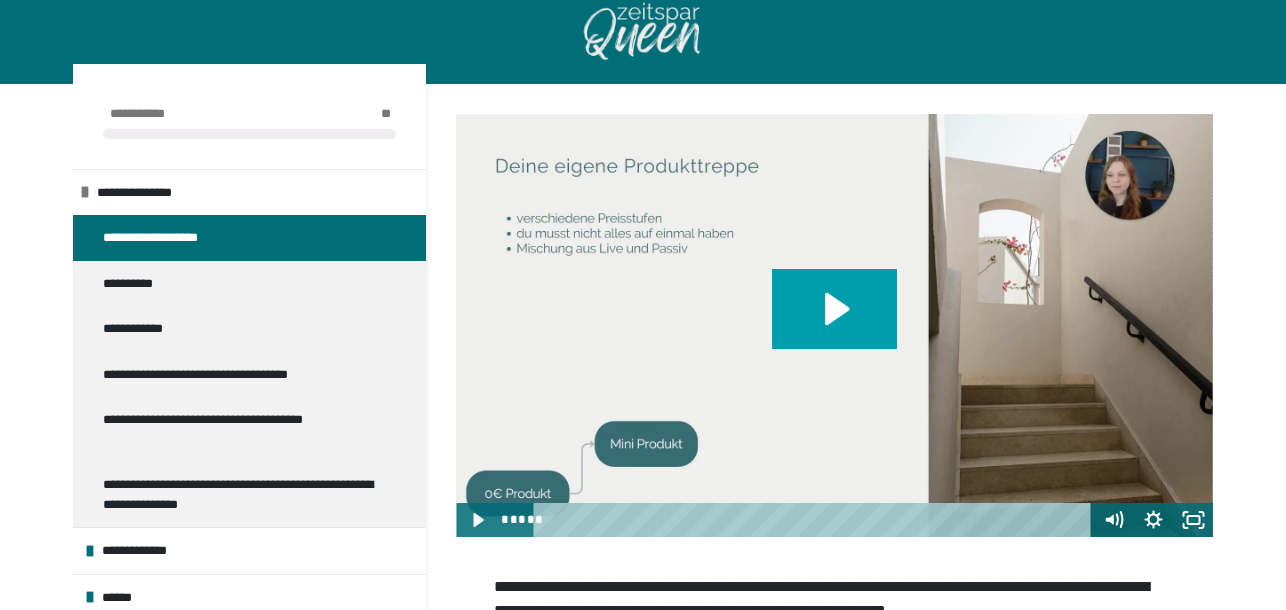 click 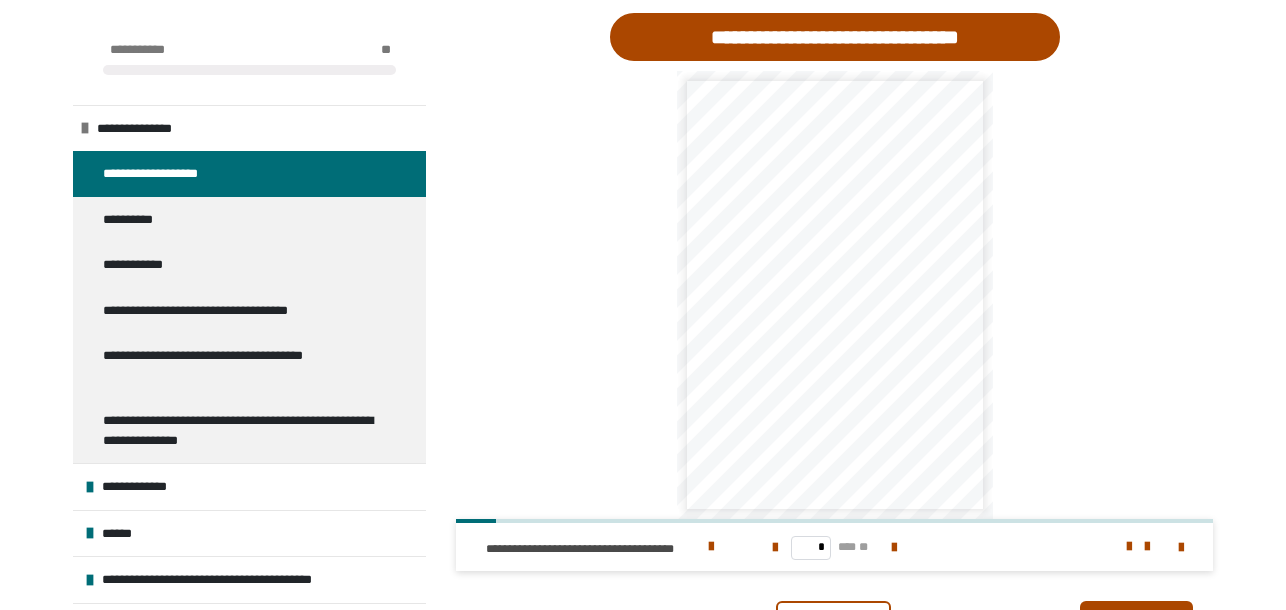 scroll, scrollTop: 870, scrollLeft: 0, axis: vertical 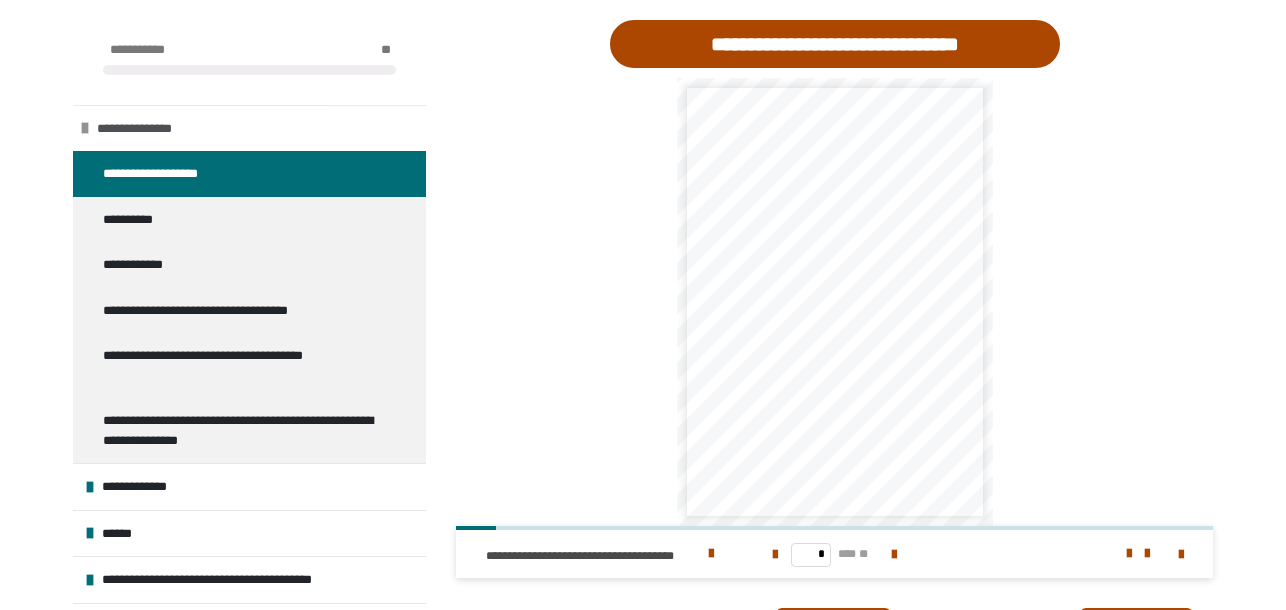 click on "**********" at bounding box center [147, 129] 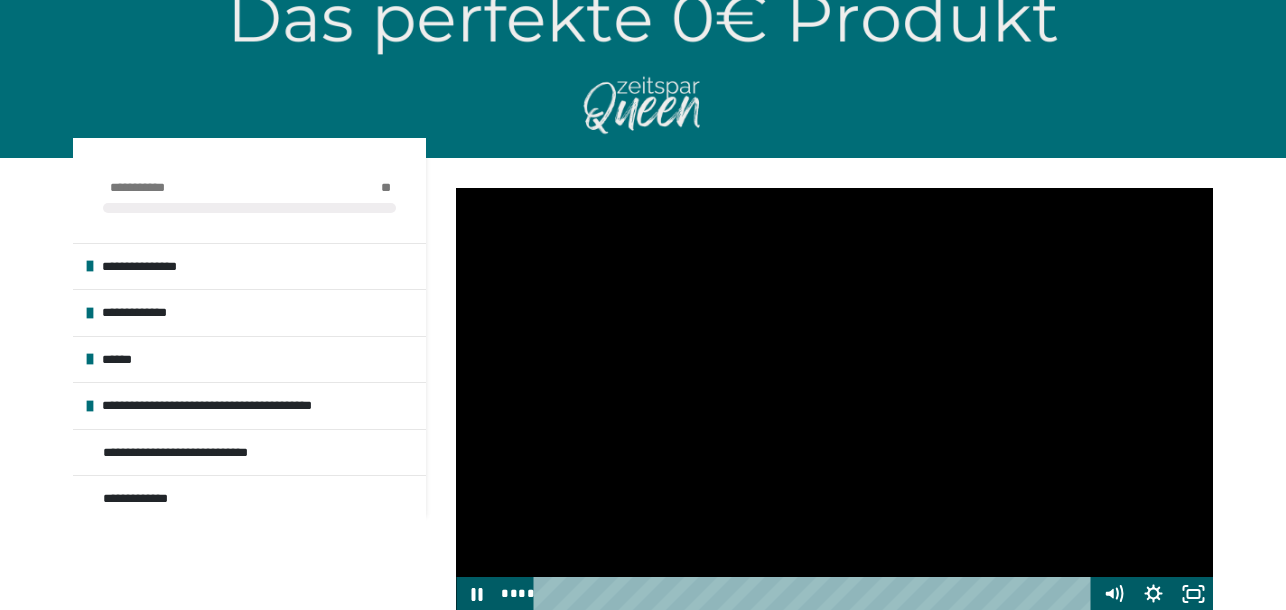 scroll, scrollTop: 131, scrollLeft: 0, axis: vertical 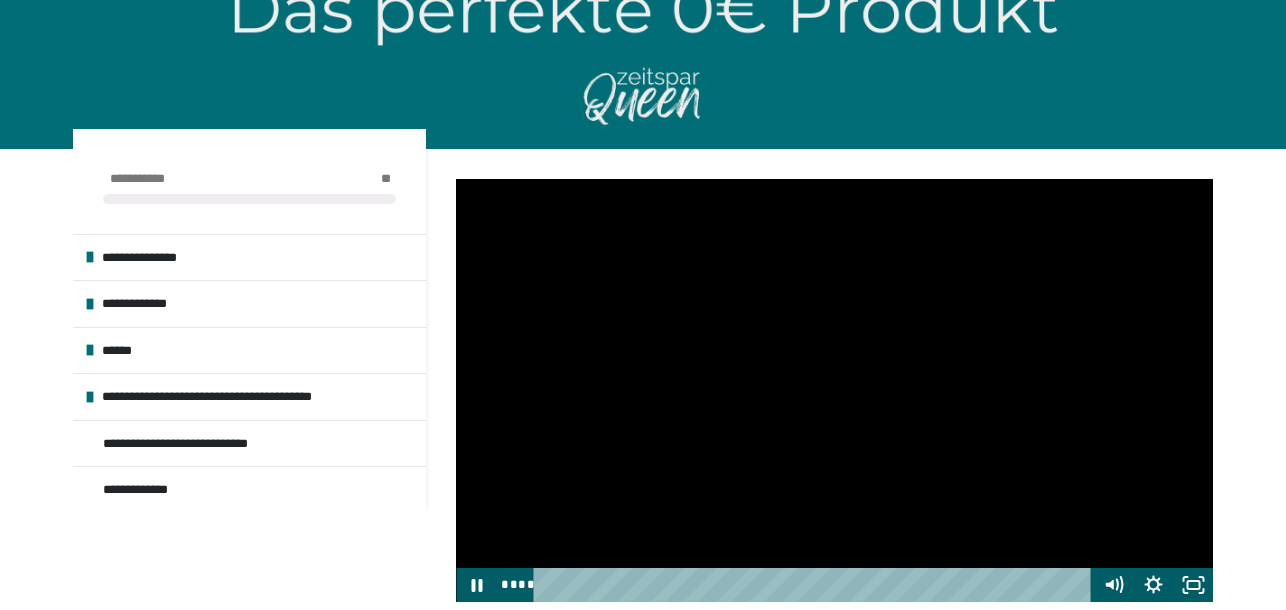 click at bounding box center [834, 390] 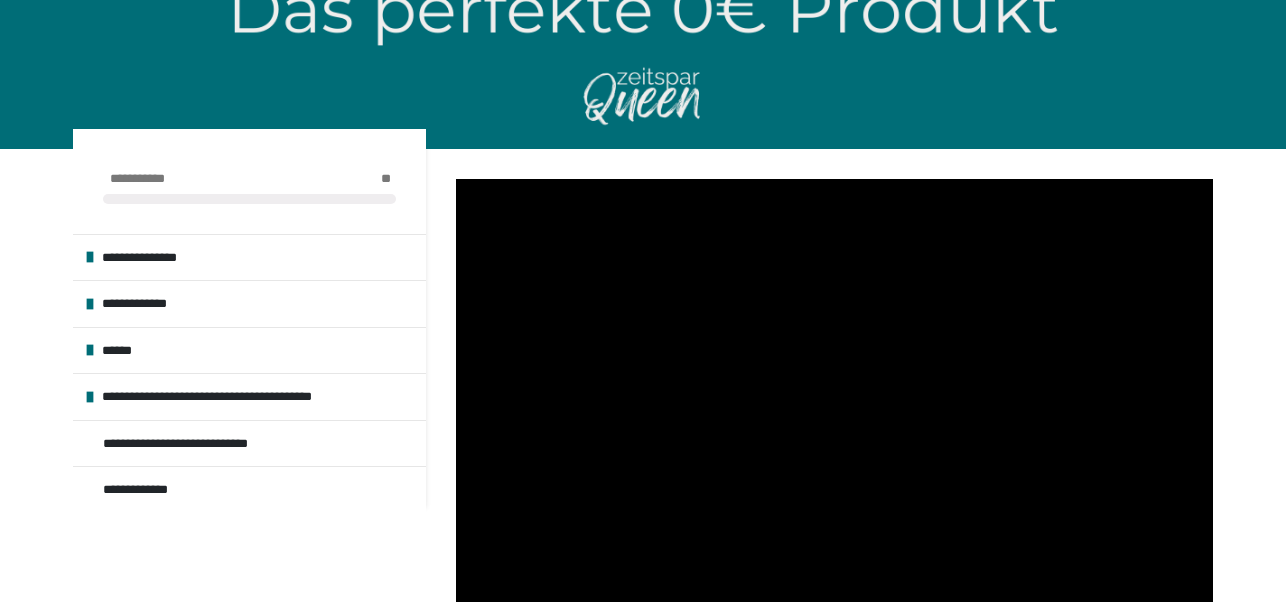 scroll, scrollTop: 0, scrollLeft: 0, axis: both 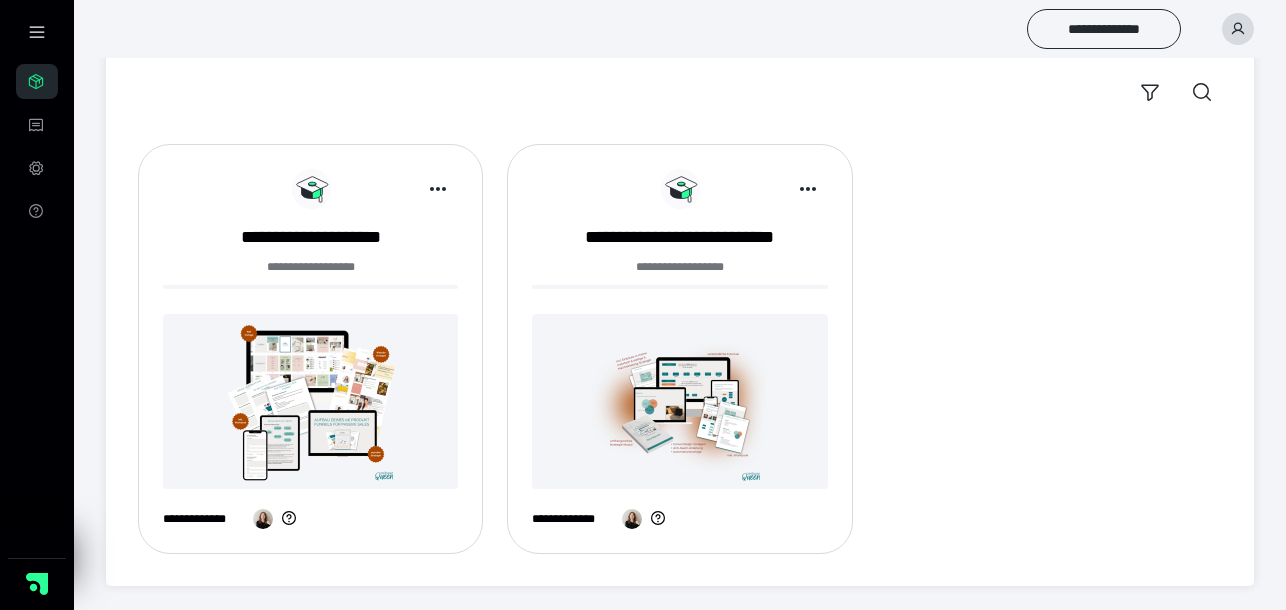 click at bounding box center (679, 401) 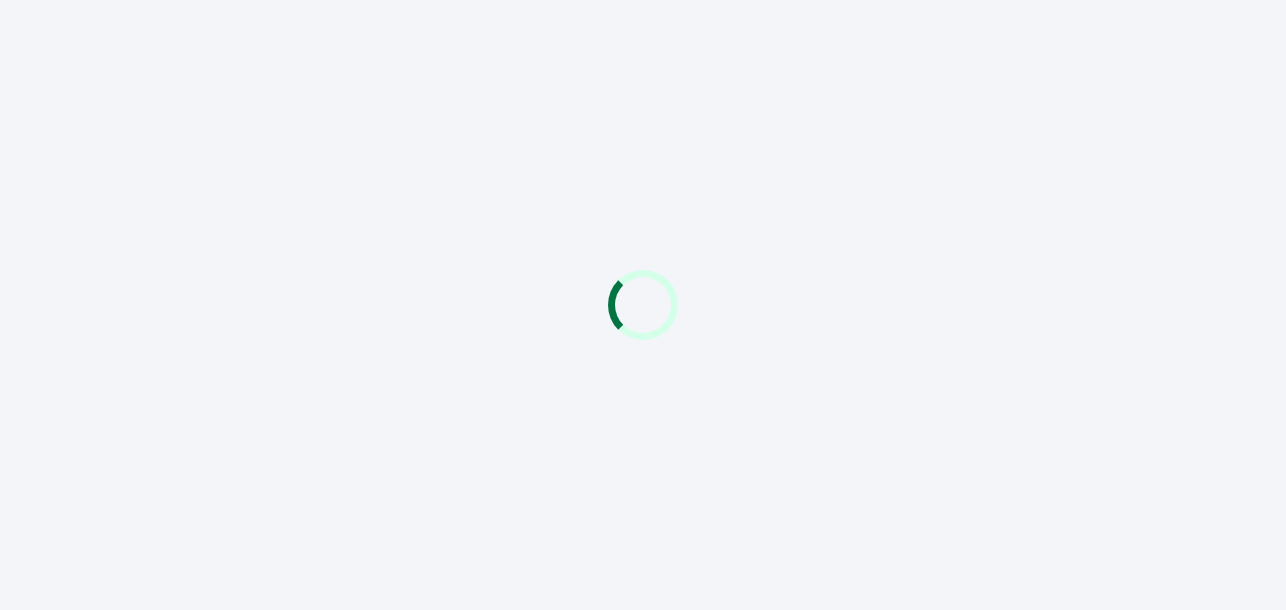 scroll, scrollTop: 0, scrollLeft: 0, axis: both 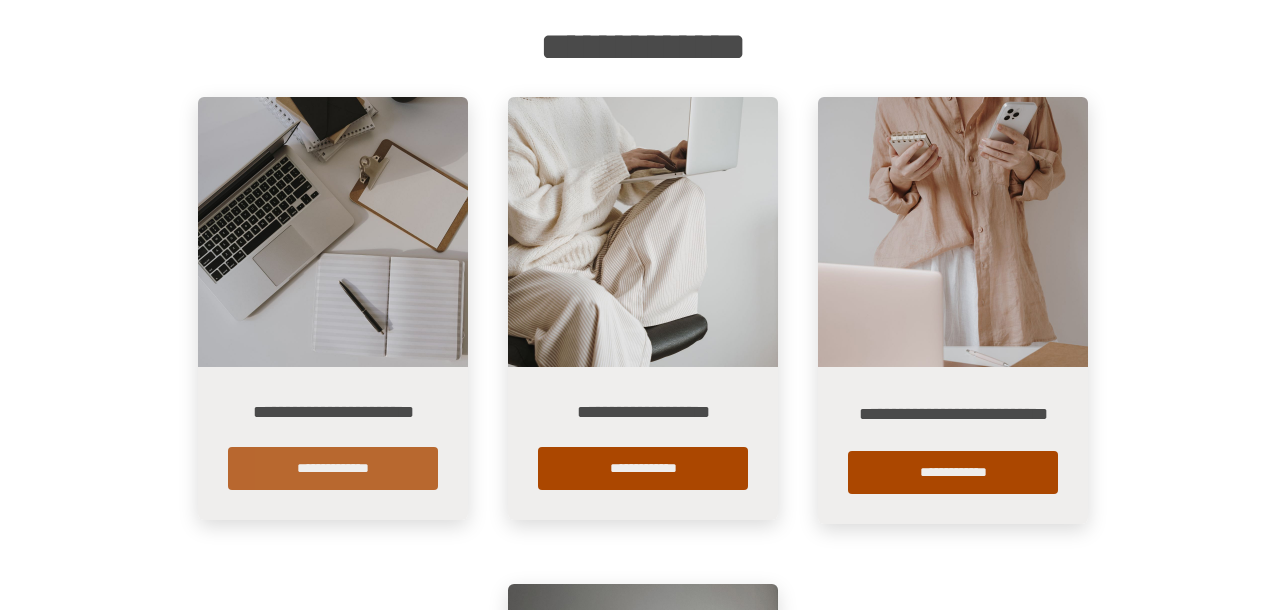 click on "**********" at bounding box center [333, 468] 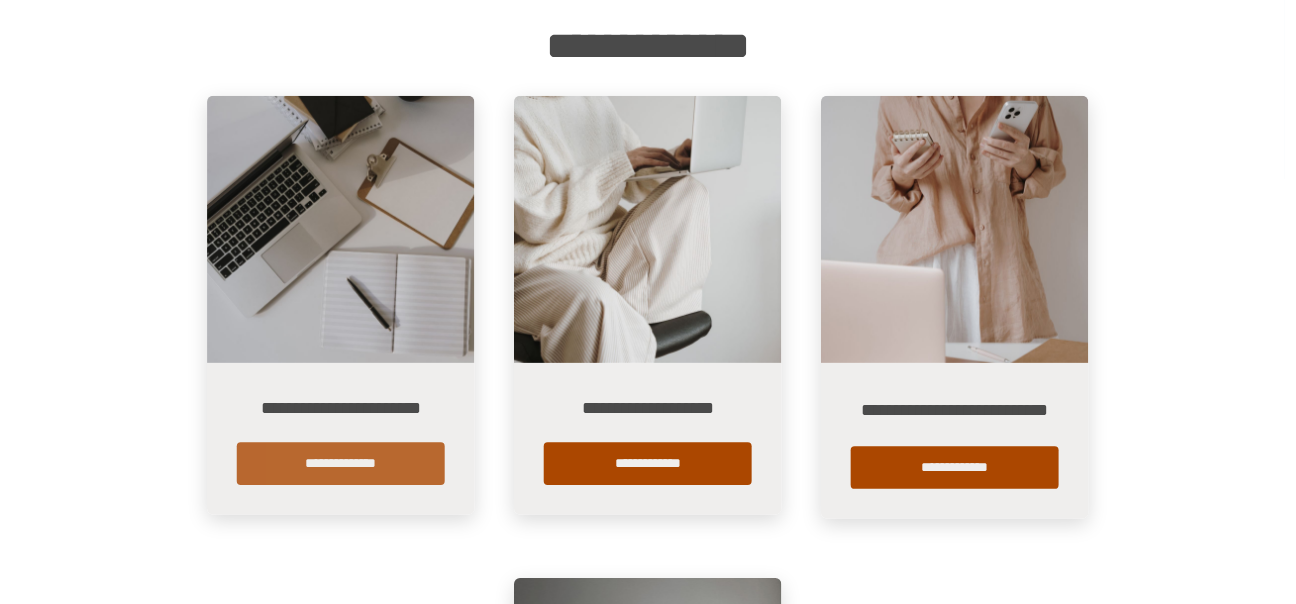 scroll, scrollTop: 0, scrollLeft: 0, axis: both 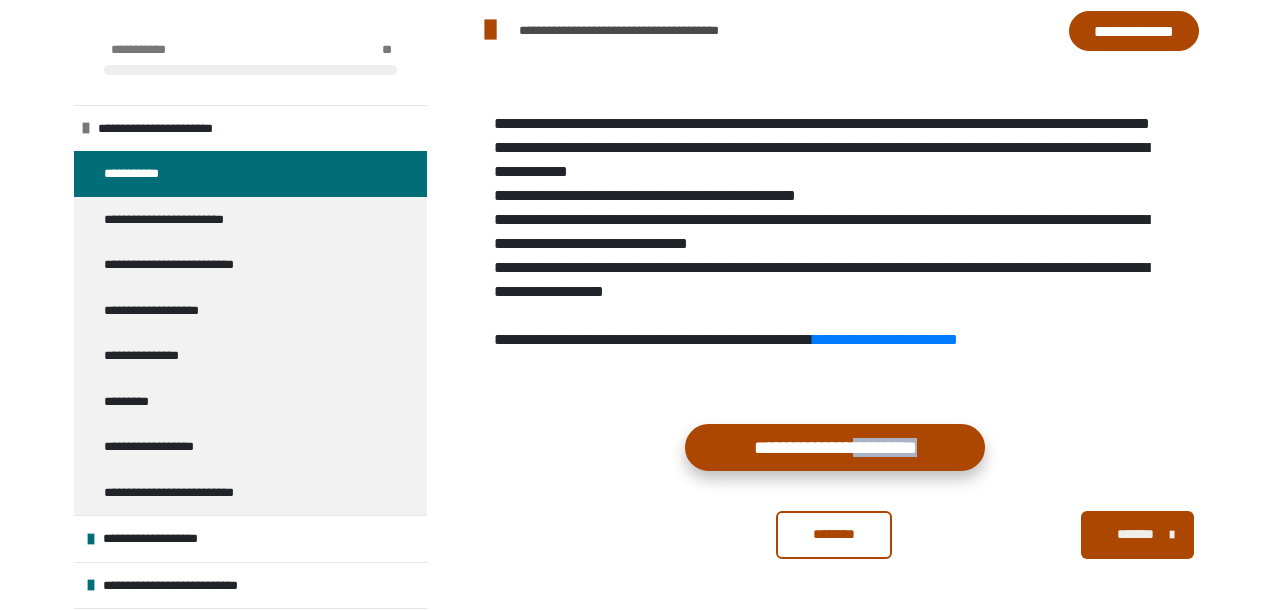click on "**********" at bounding box center [835, 447] 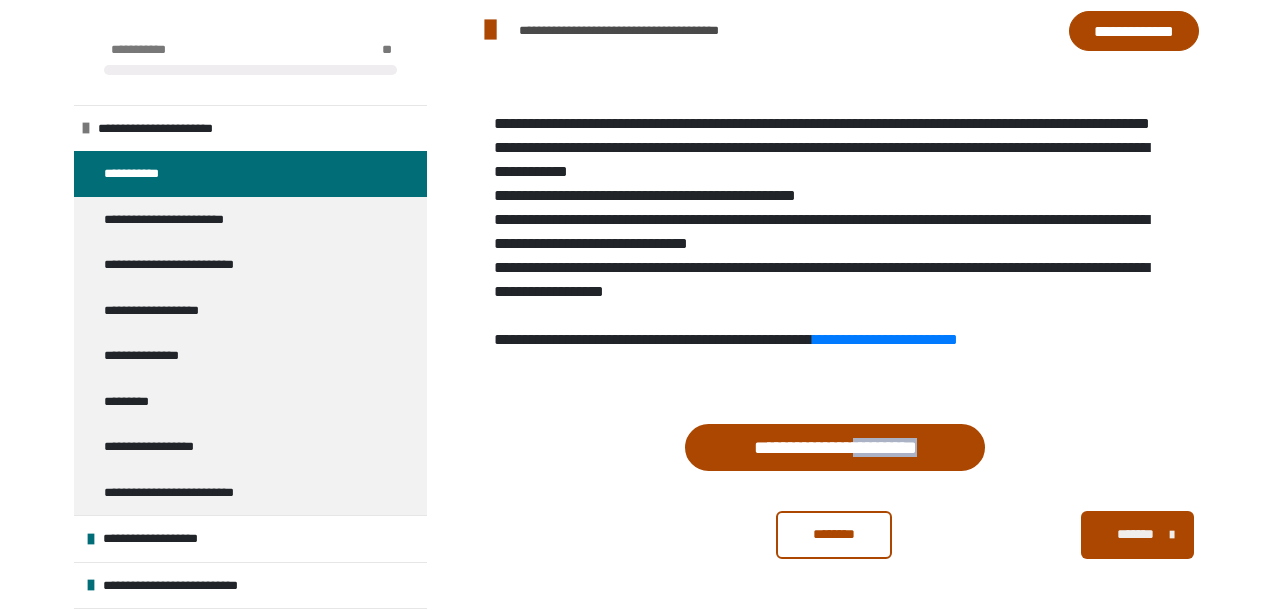 scroll, scrollTop: 835, scrollLeft: 0, axis: vertical 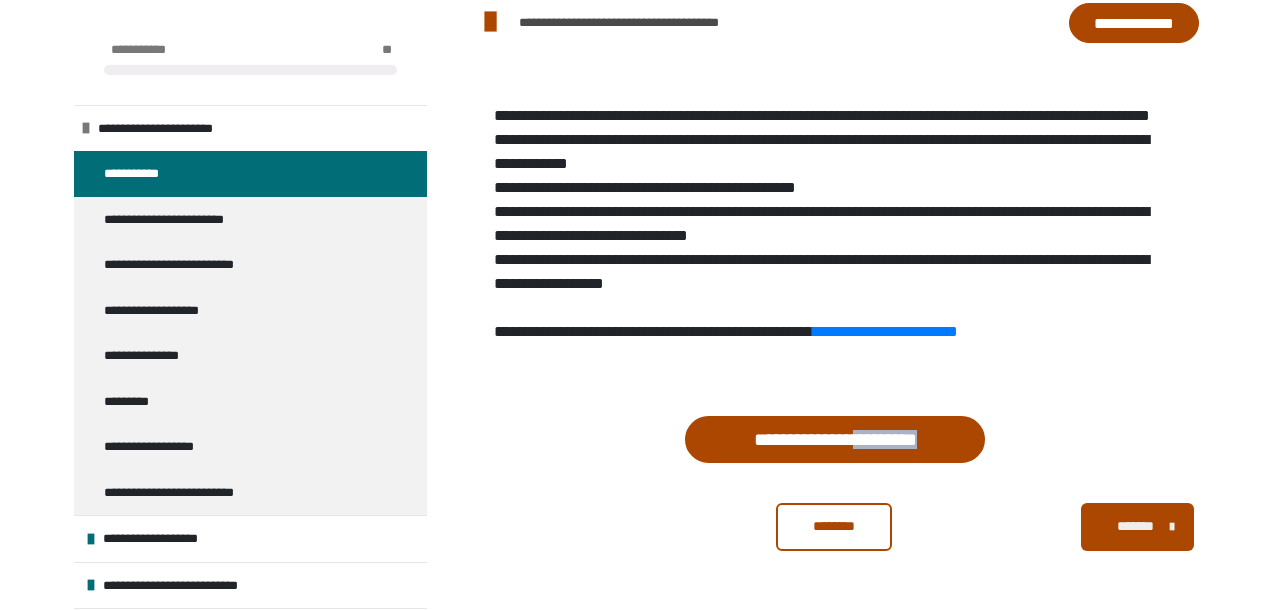 click on "********" at bounding box center [834, 527] 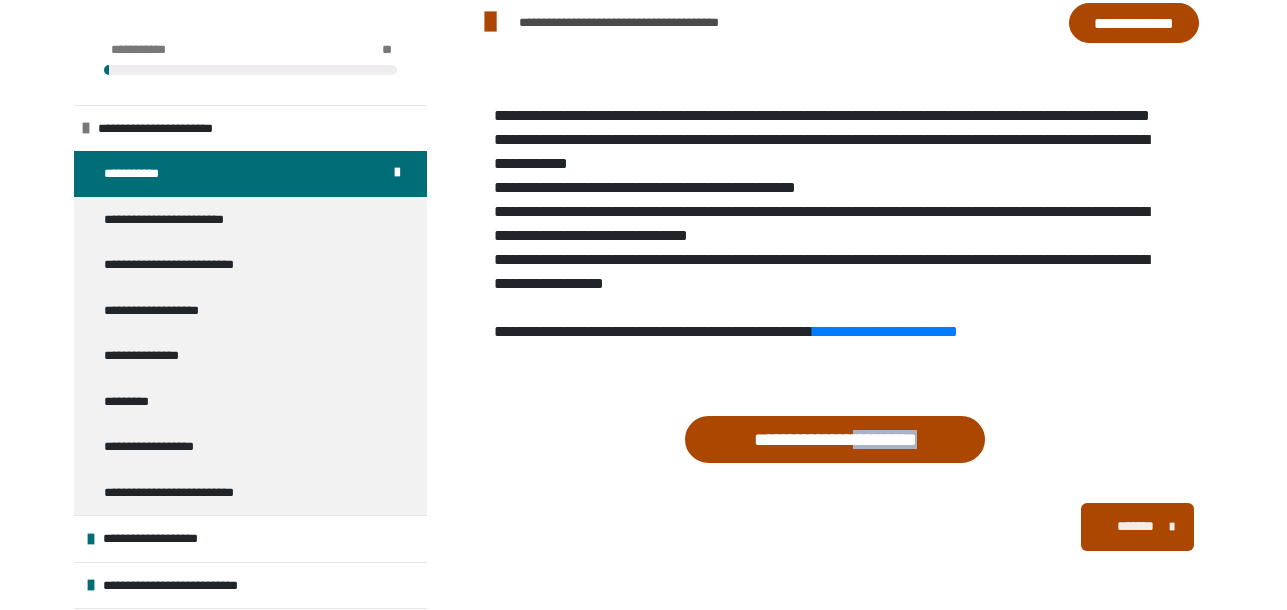 click on "*******" at bounding box center [1135, 526] 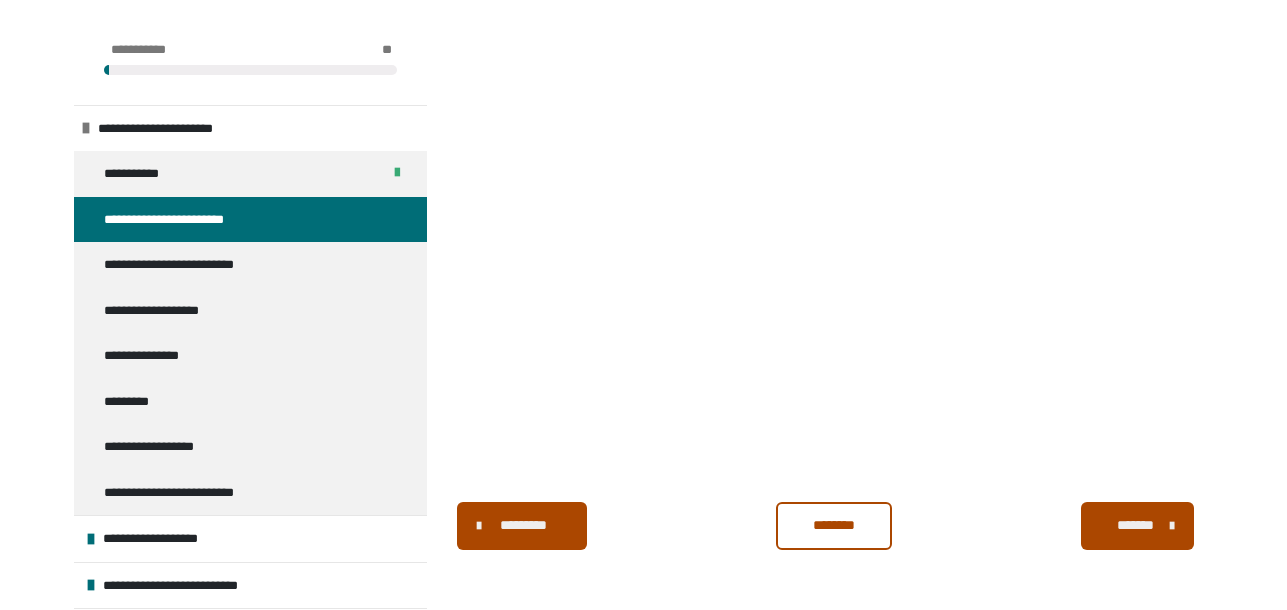 scroll, scrollTop: 379, scrollLeft: 0, axis: vertical 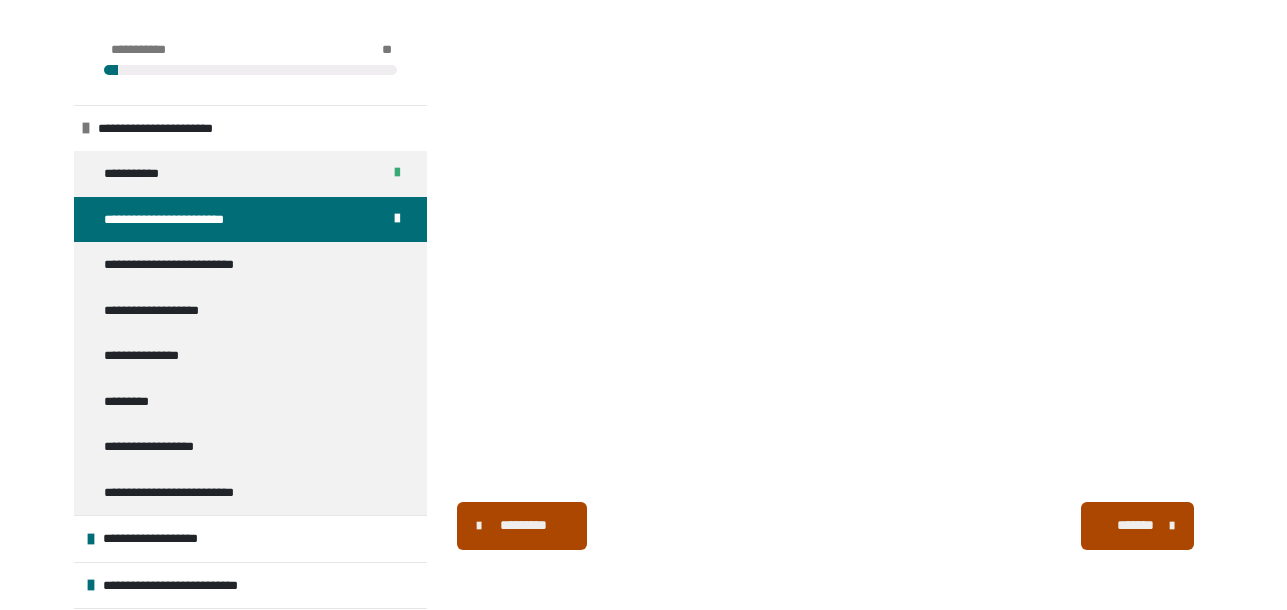 click on "*******" at bounding box center (1135, 525) 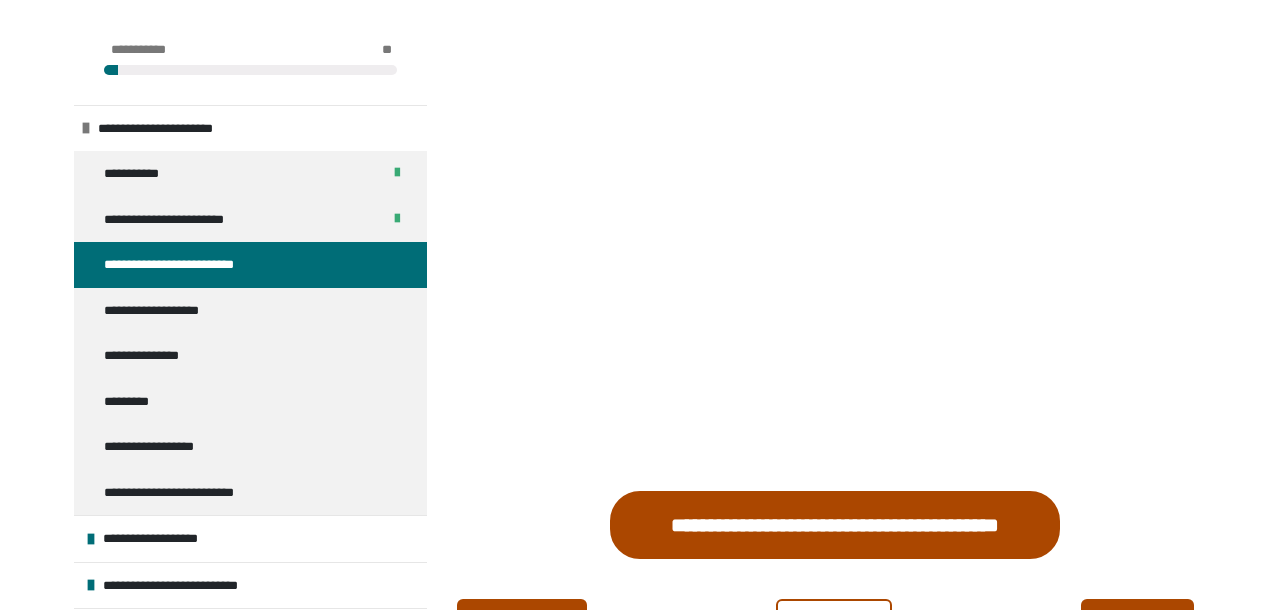 scroll, scrollTop: 350, scrollLeft: 0, axis: vertical 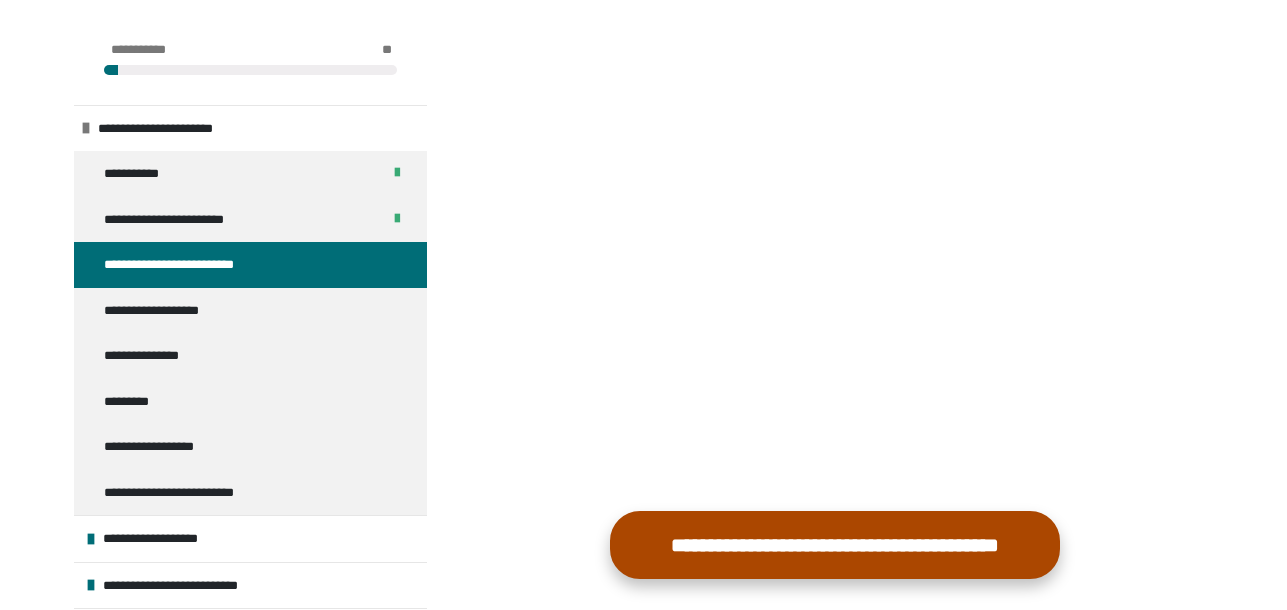 click on "**********" at bounding box center [835, 545] 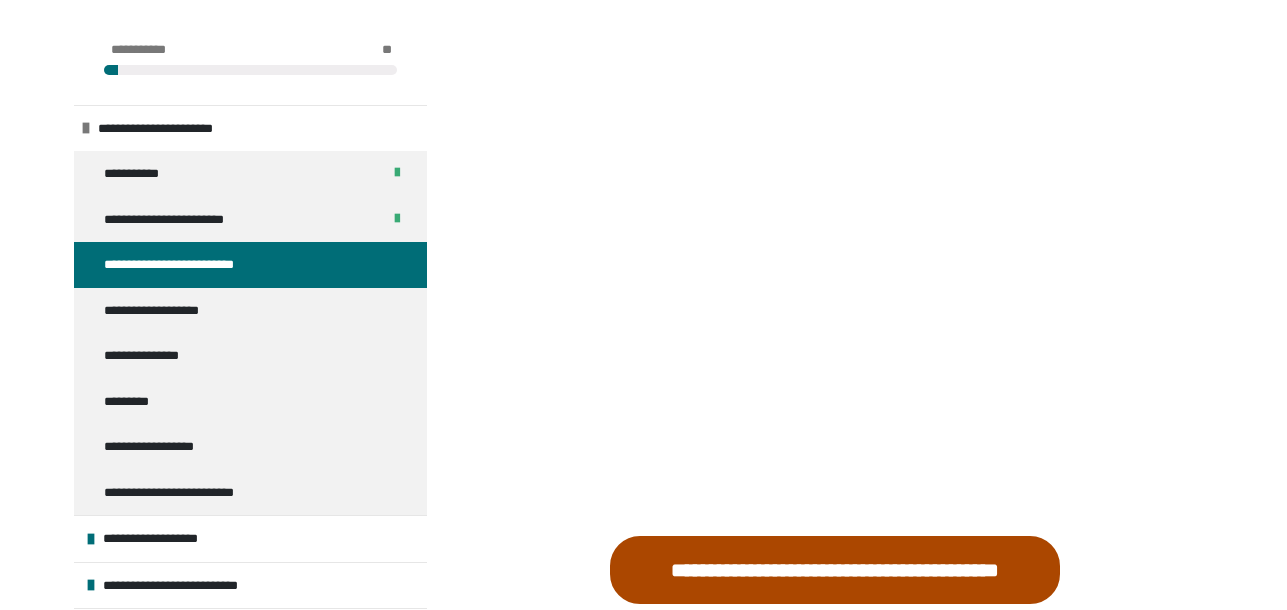 scroll, scrollTop: 326, scrollLeft: 0, axis: vertical 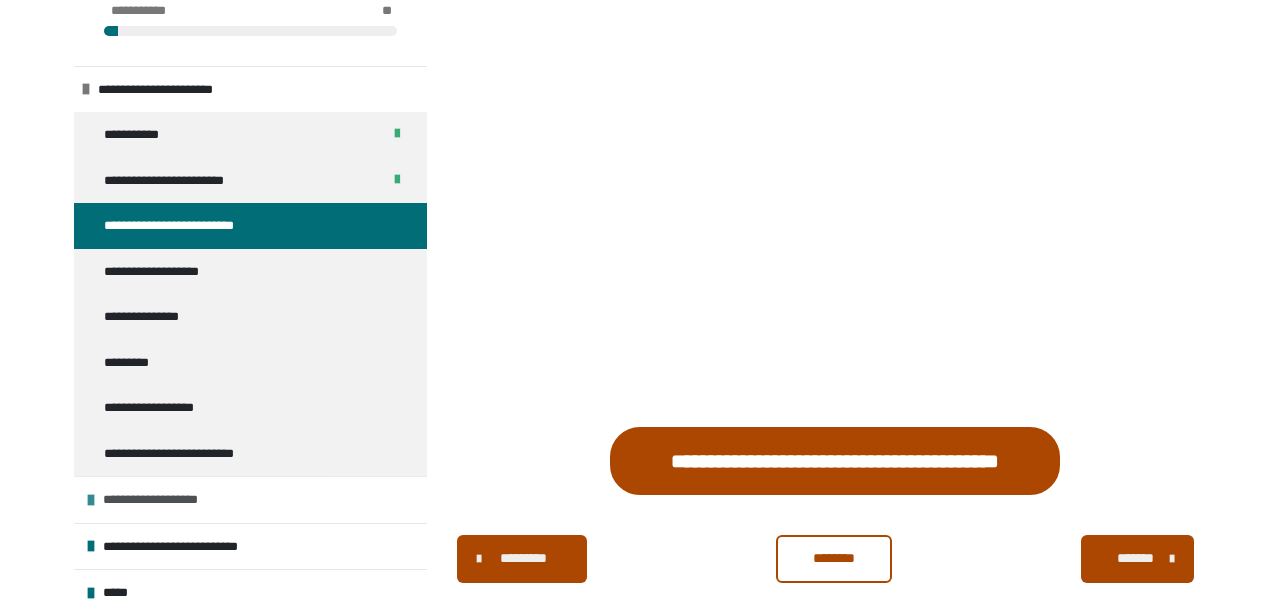 click at bounding box center (91, 500) 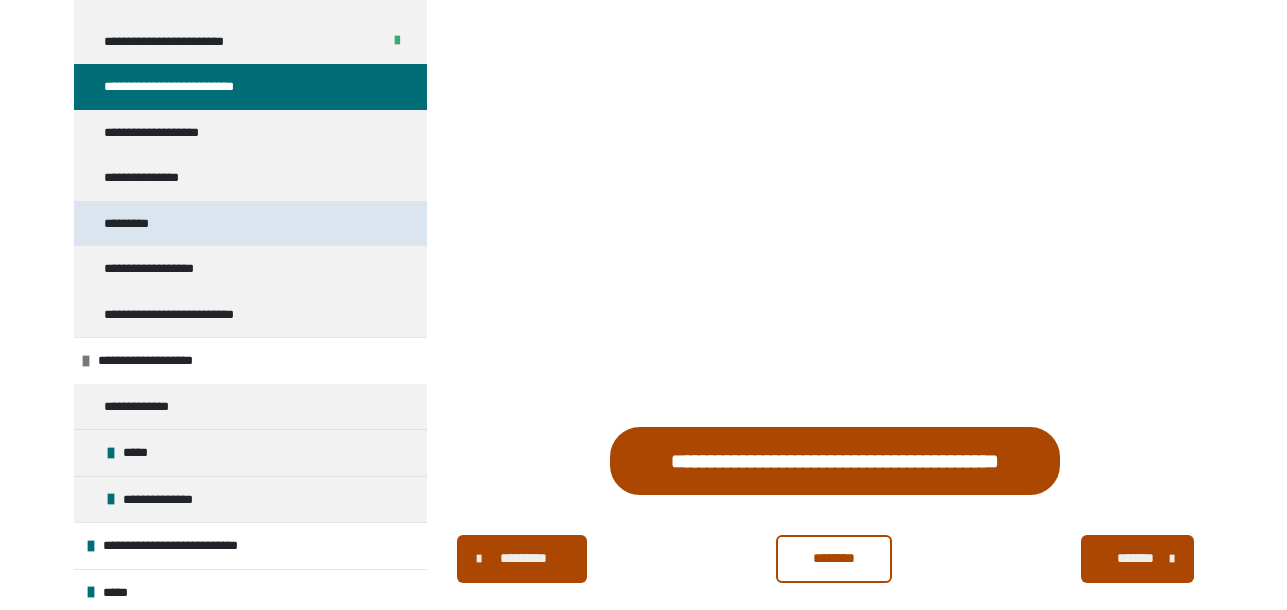 scroll, scrollTop: 176, scrollLeft: 0, axis: vertical 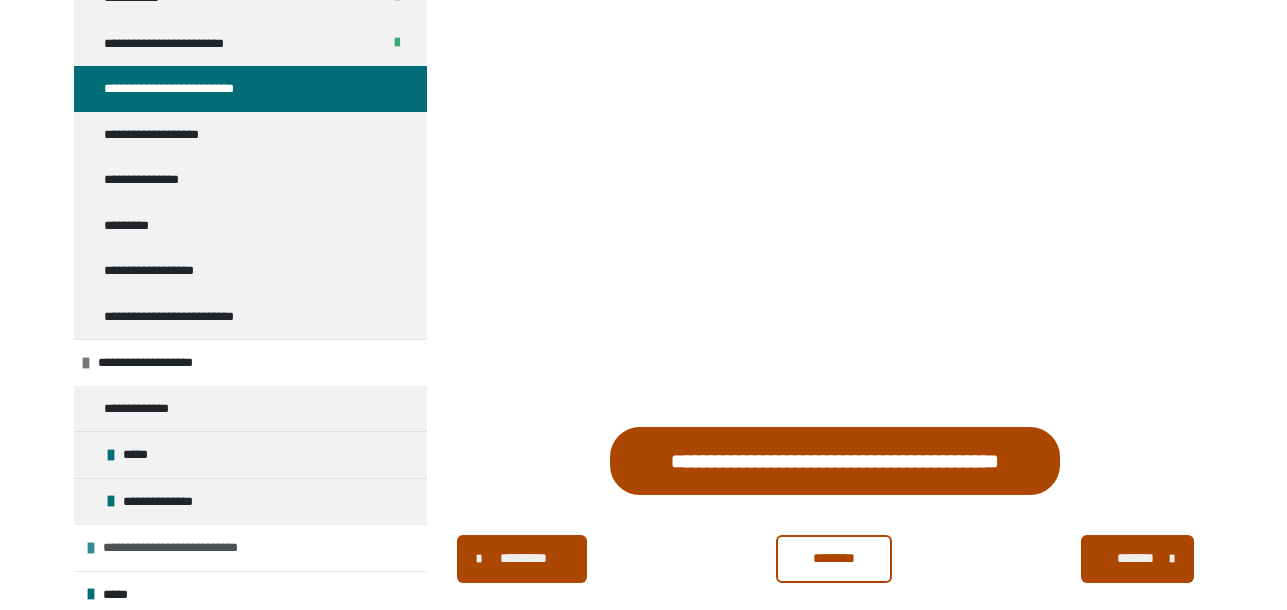 click at bounding box center [91, 548] 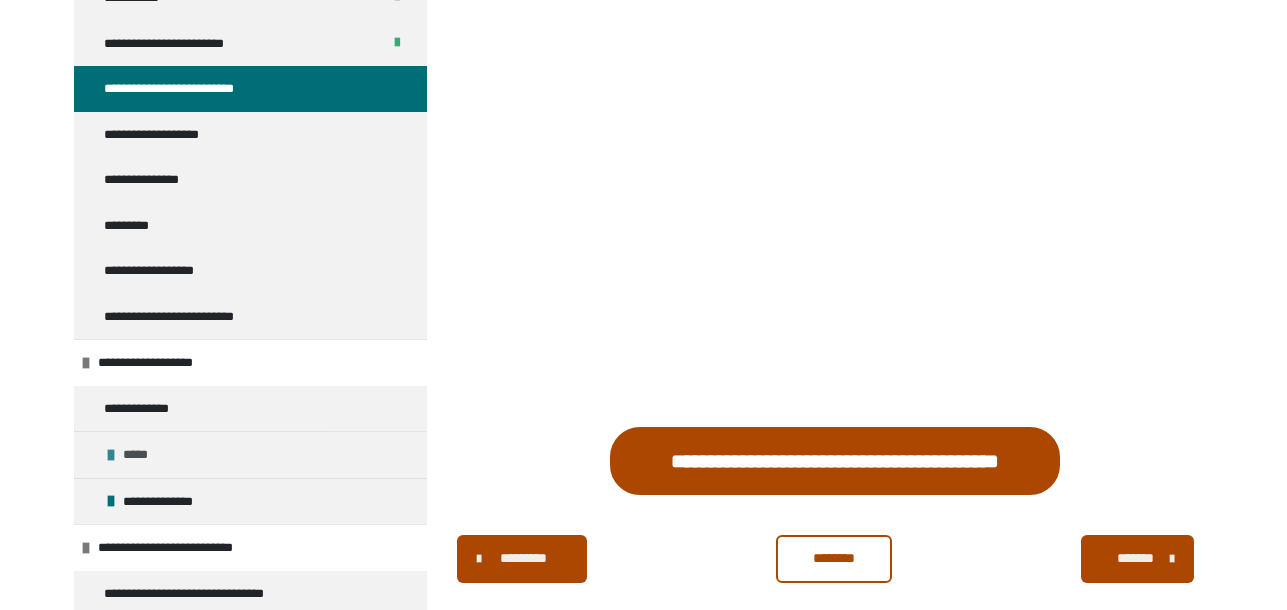 scroll, scrollTop: 314, scrollLeft: 0, axis: vertical 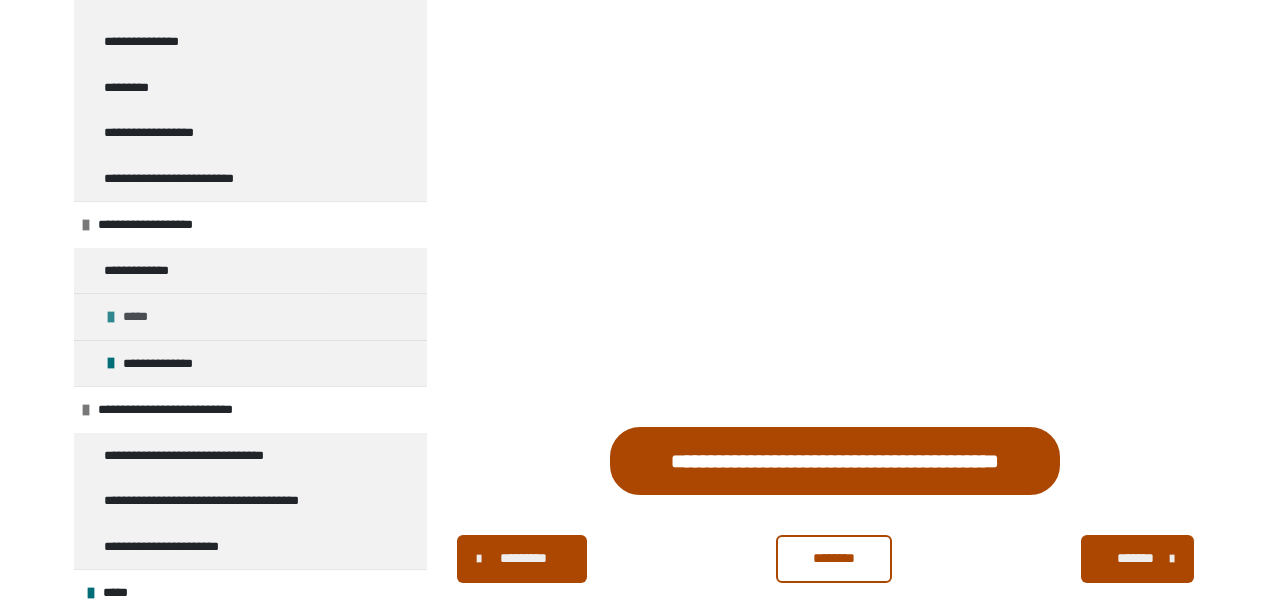 drag, startPoint x: 87, startPoint y: 411, endPoint x: 105, endPoint y: 461, distance: 53.14132 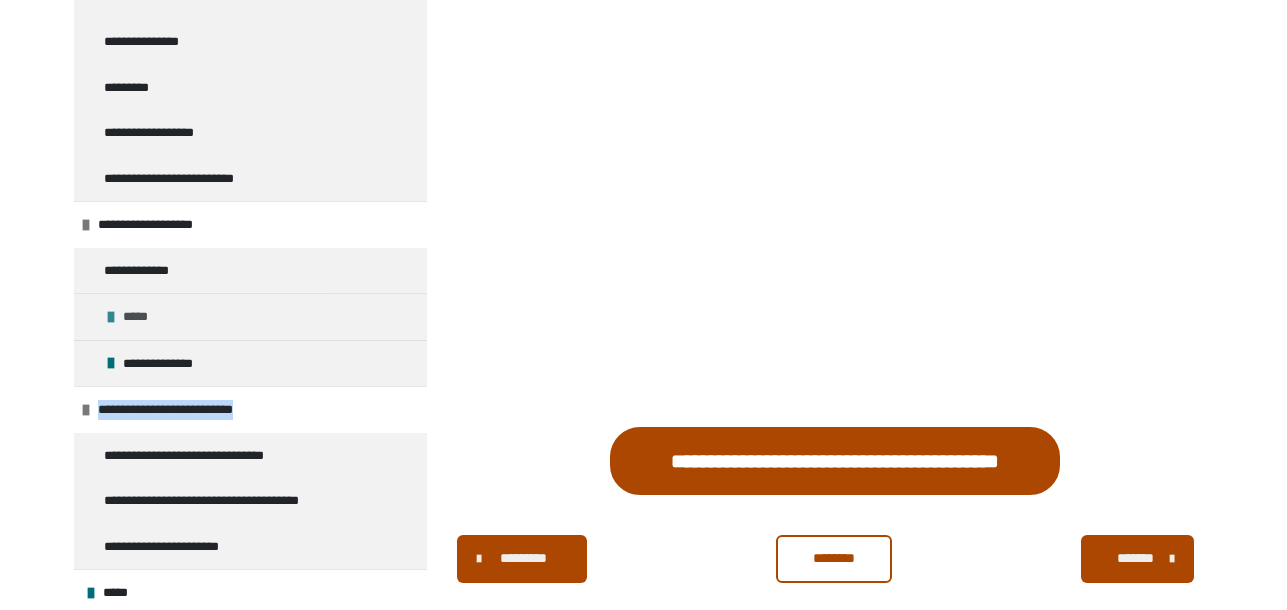 scroll, scrollTop: 178, scrollLeft: 0, axis: vertical 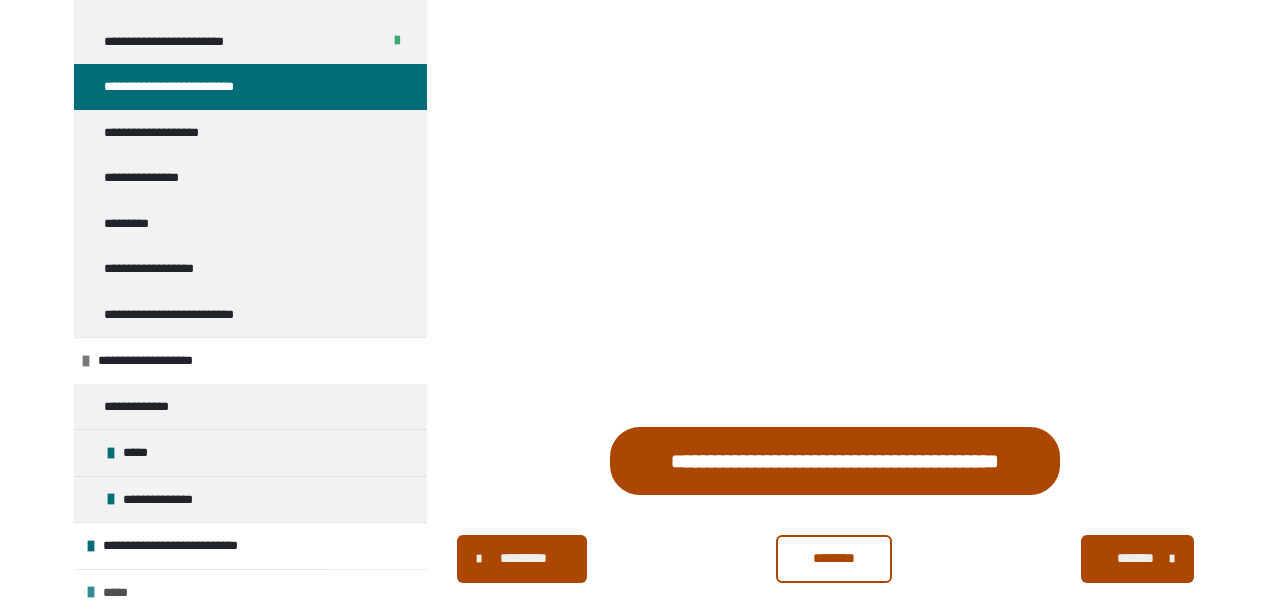 click at bounding box center [91, 592] 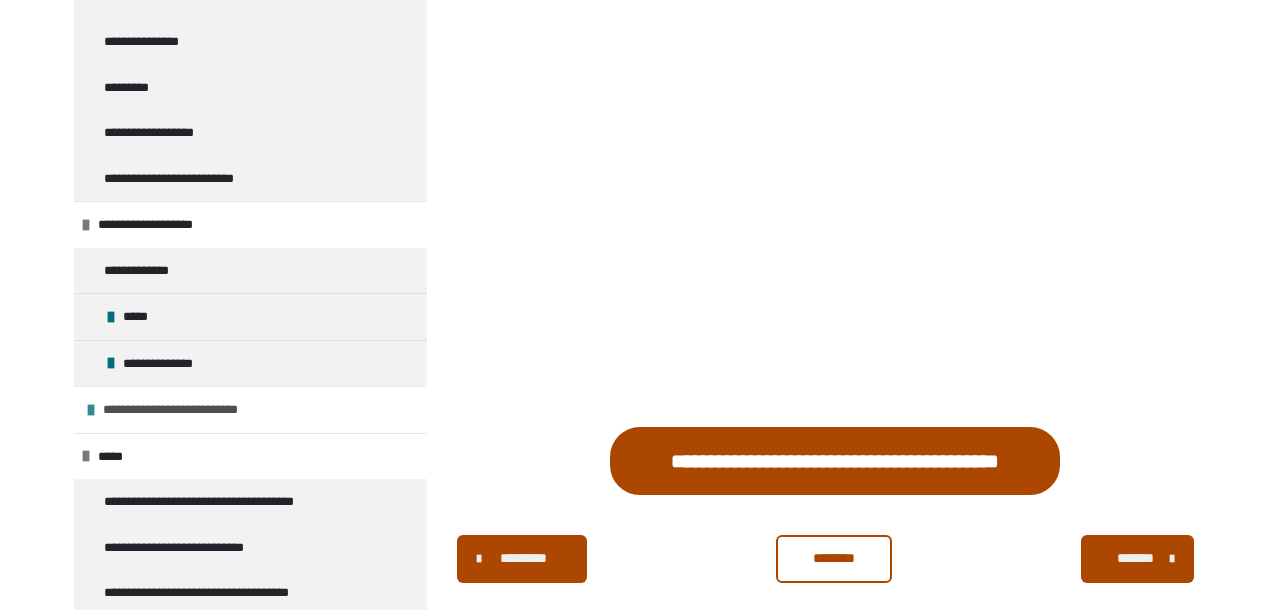 scroll, scrollTop: 360, scrollLeft: 0, axis: vertical 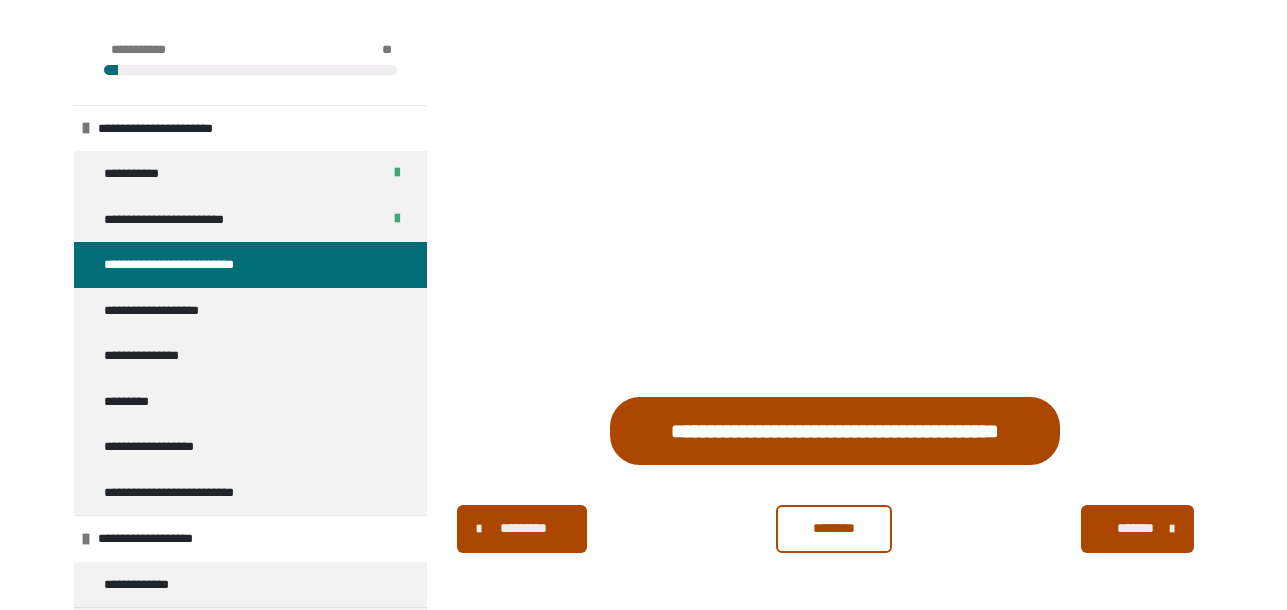 click on "********" at bounding box center (834, 528) 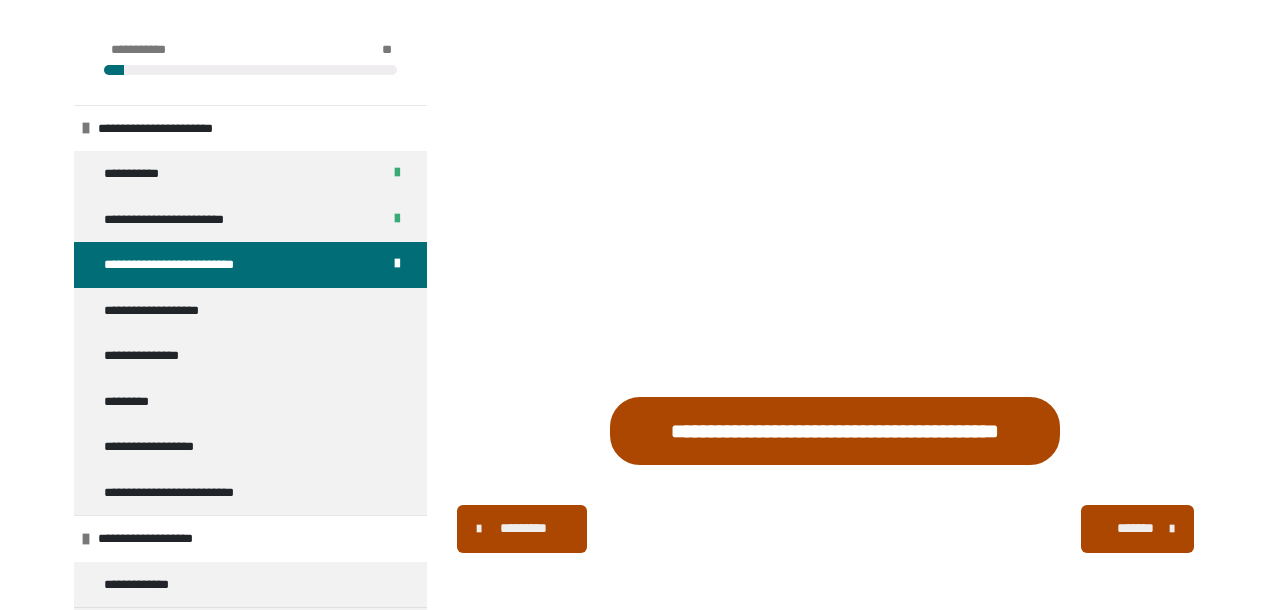 click on "*******" at bounding box center (1135, 528) 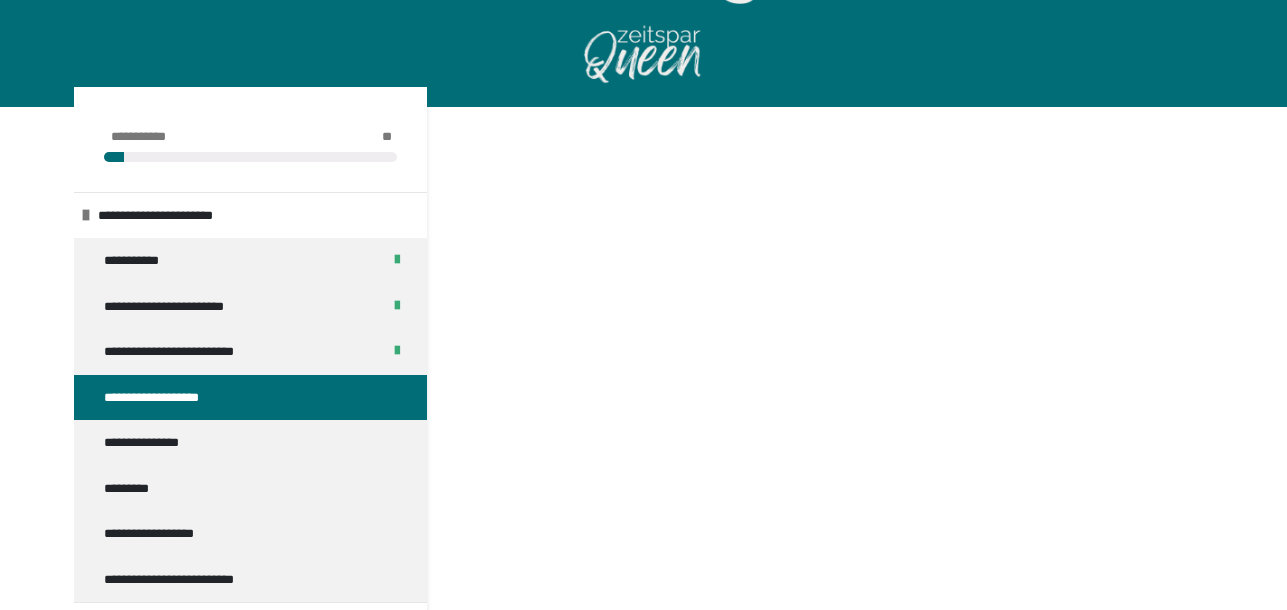 scroll, scrollTop: 0, scrollLeft: 0, axis: both 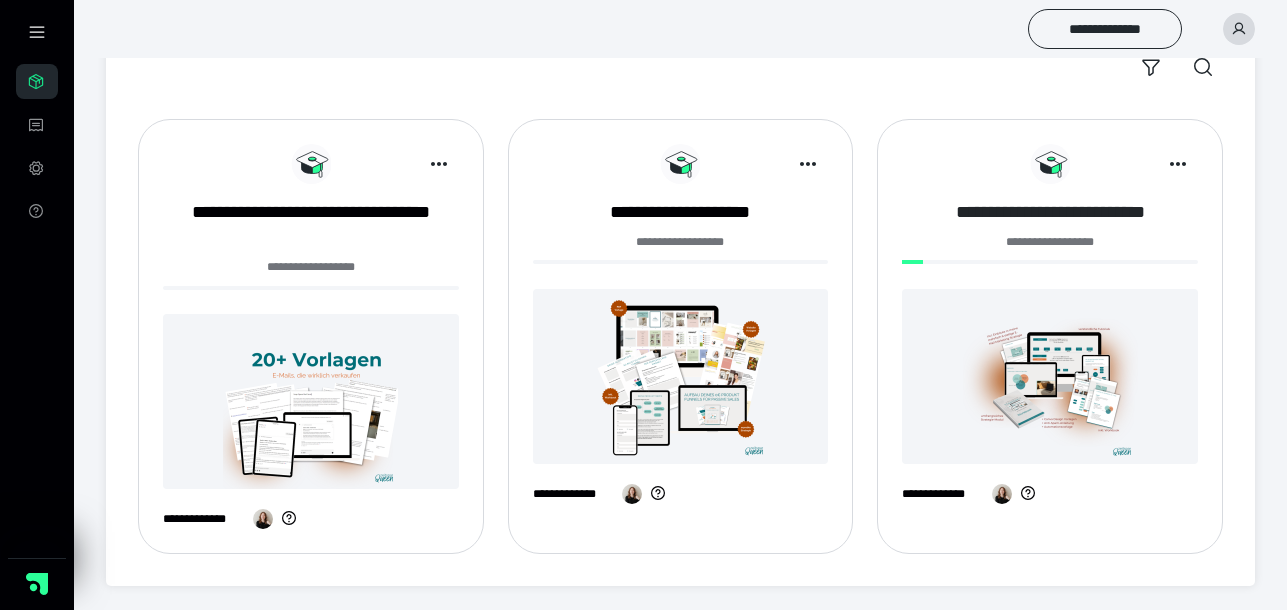 click on "**********" at bounding box center [1050, 212] 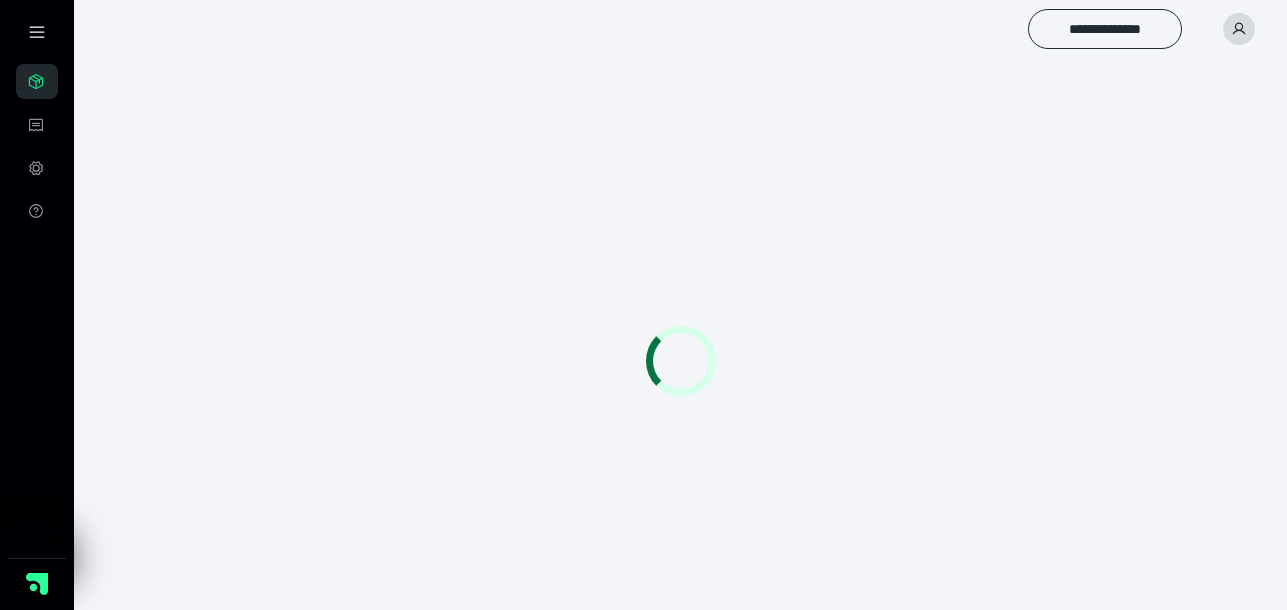 scroll, scrollTop: 0, scrollLeft: 0, axis: both 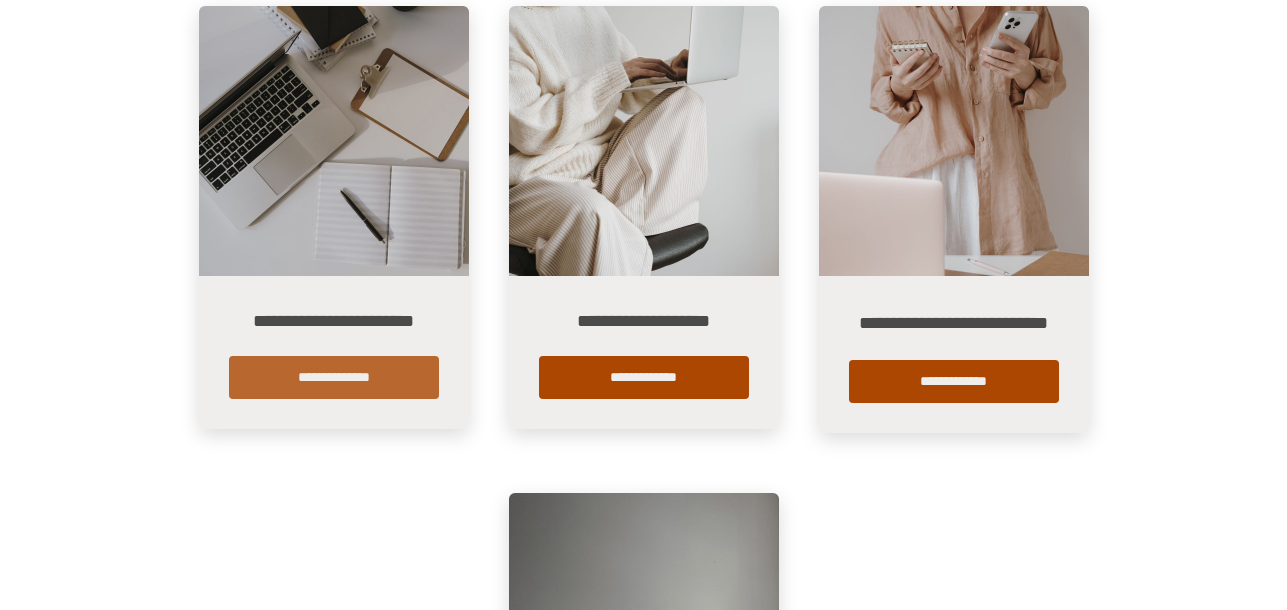 click on "**********" at bounding box center [334, 377] 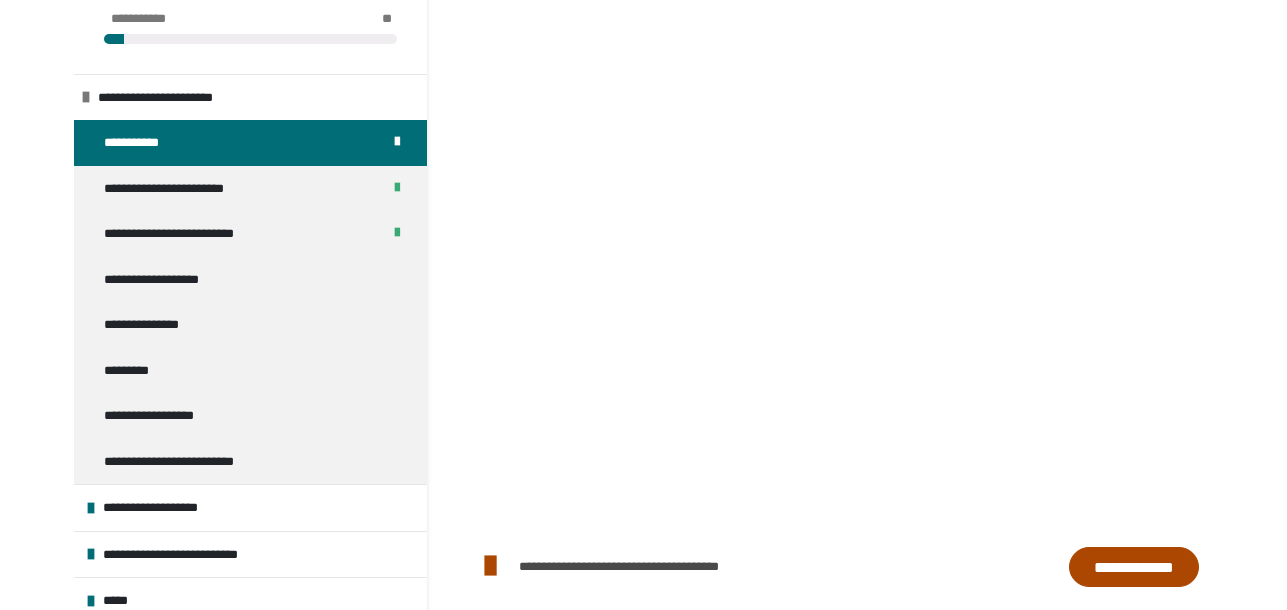 scroll, scrollTop: 300, scrollLeft: 0, axis: vertical 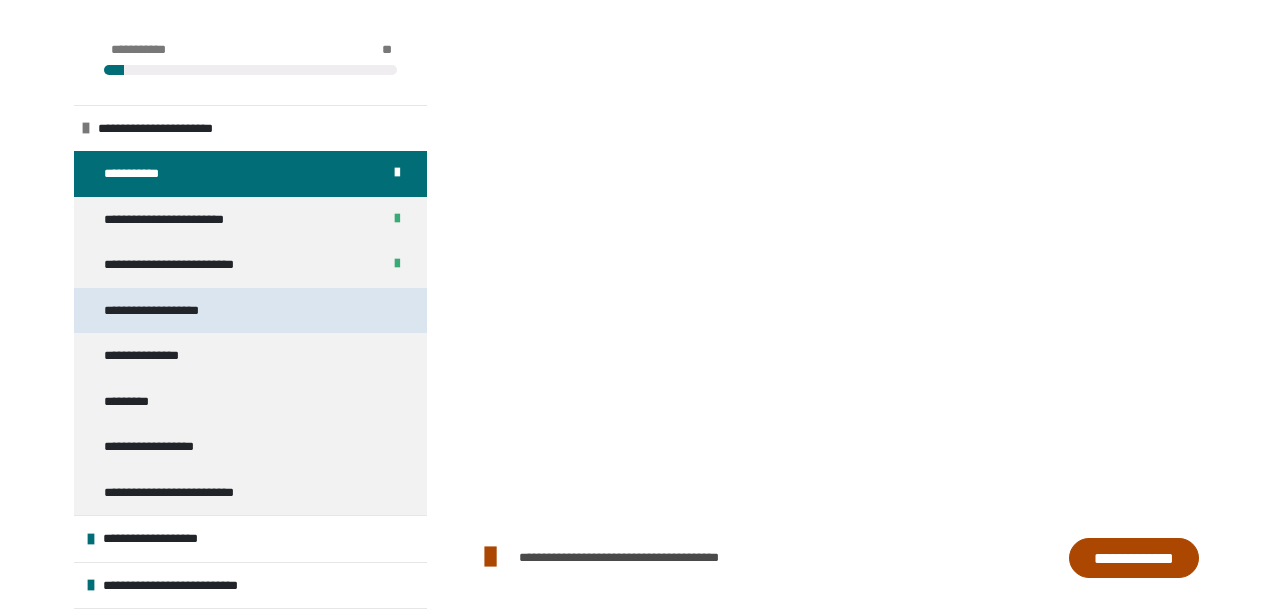 click on "**********" at bounding box center [169, 311] 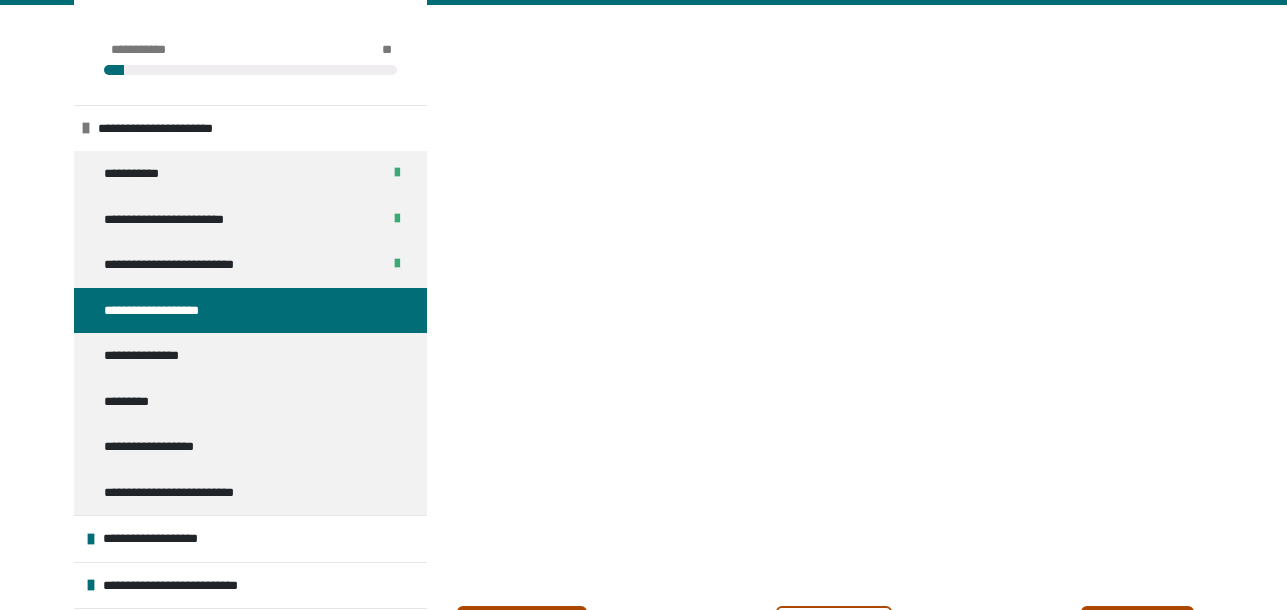 scroll, scrollTop: 276, scrollLeft: 0, axis: vertical 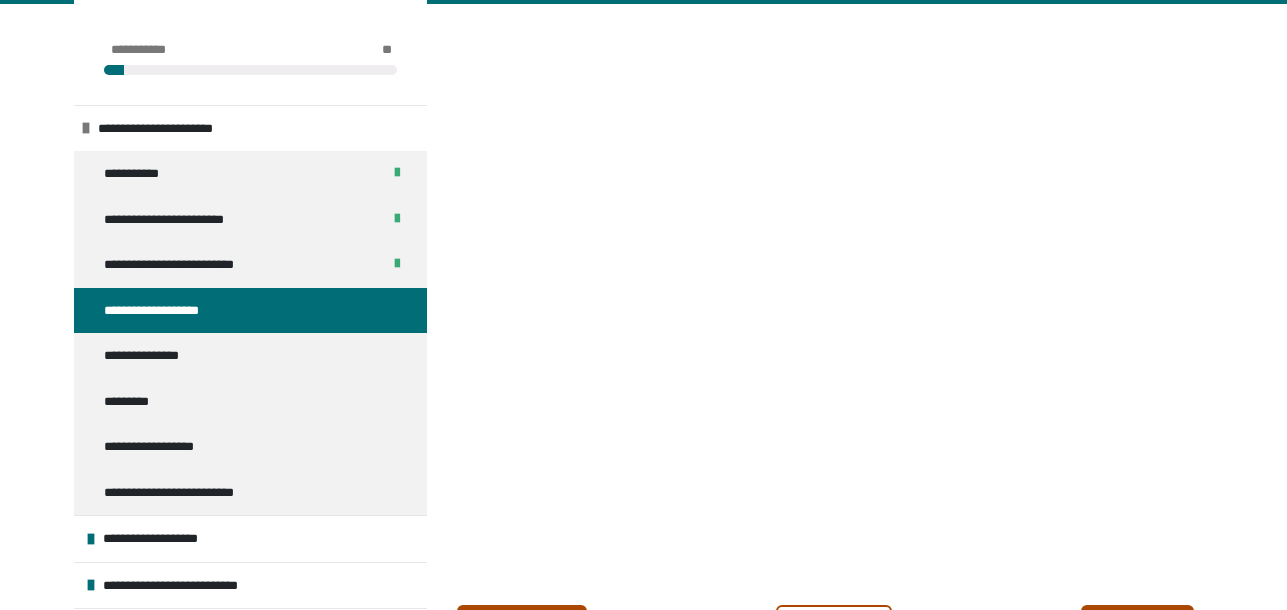 click at bounding box center [834, 296] 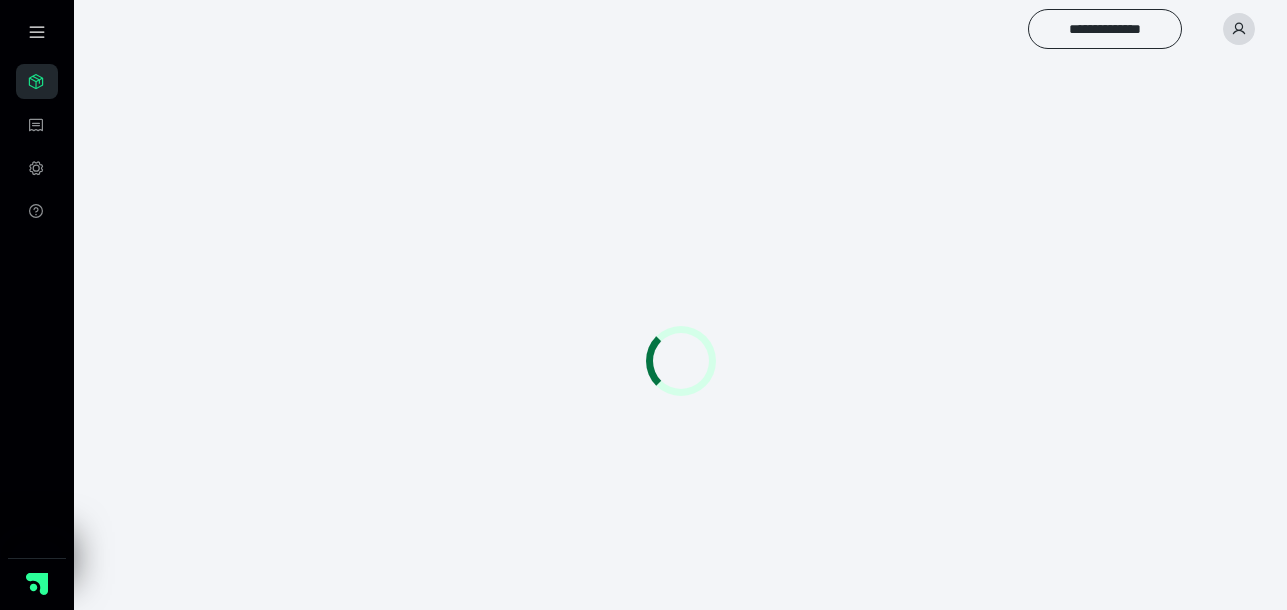 scroll, scrollTop: 56, scrollLeft: 0, axis: vertical 